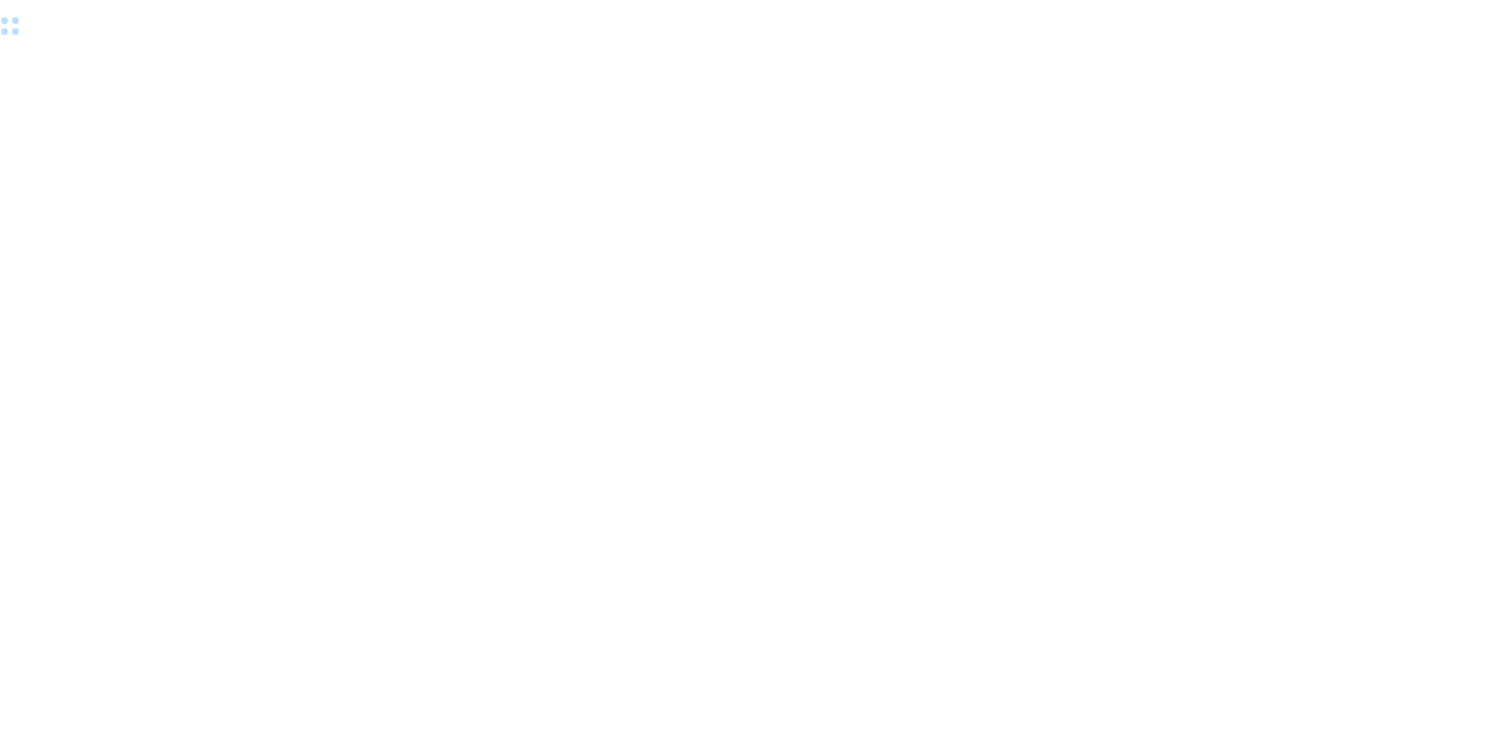 scroll, scrollTop: 0, scrollLeft: 0, axis: both 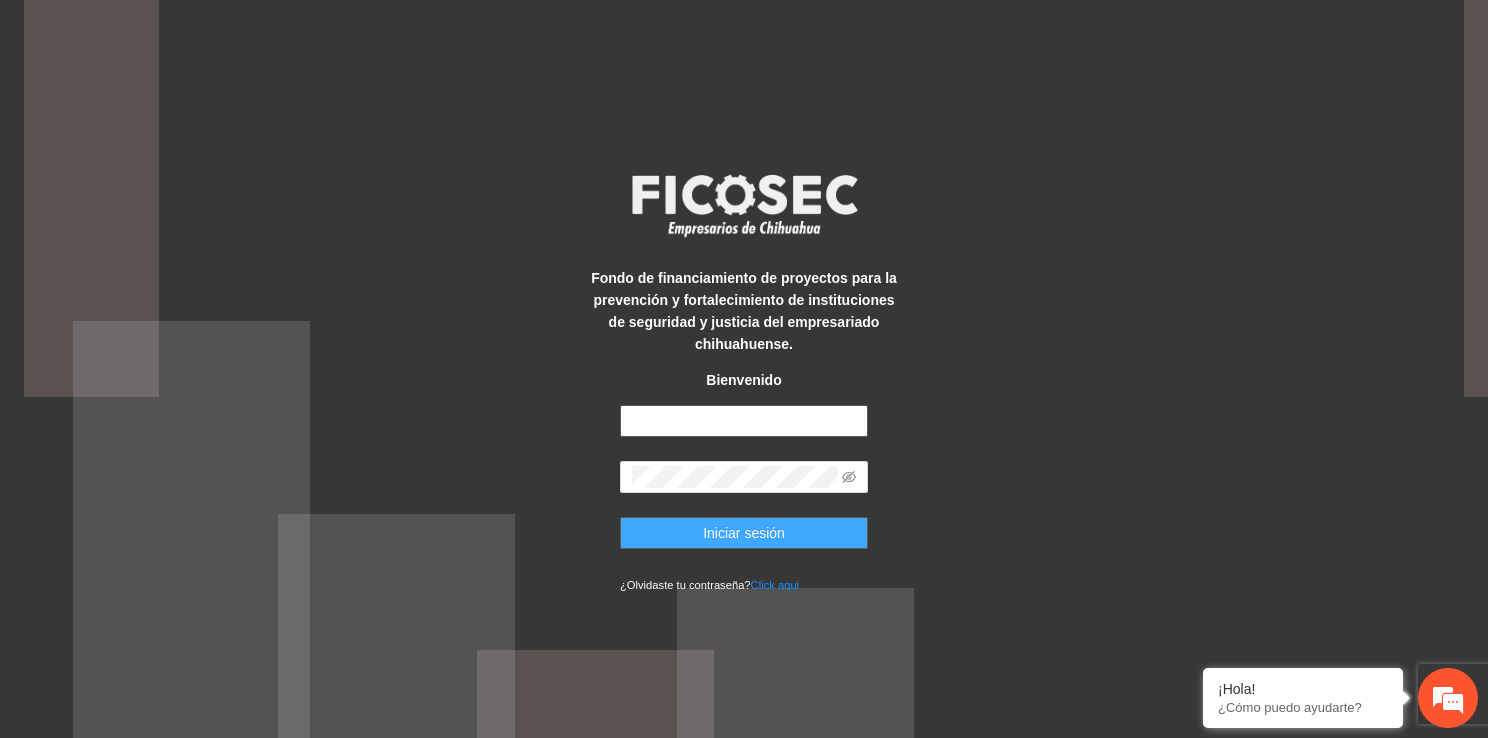 type on "**********" 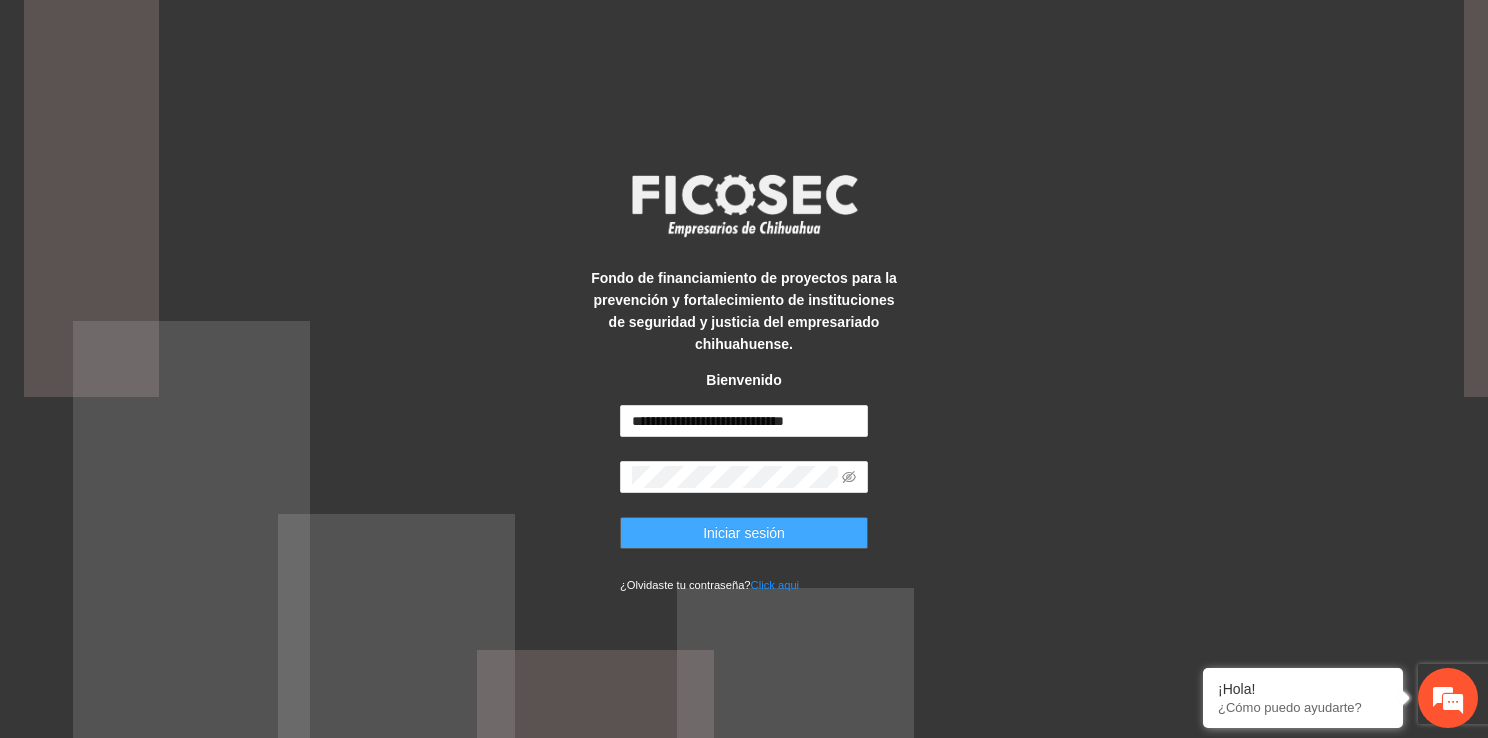 click on "Iniciar sesión" at bounding box center [744, 533] 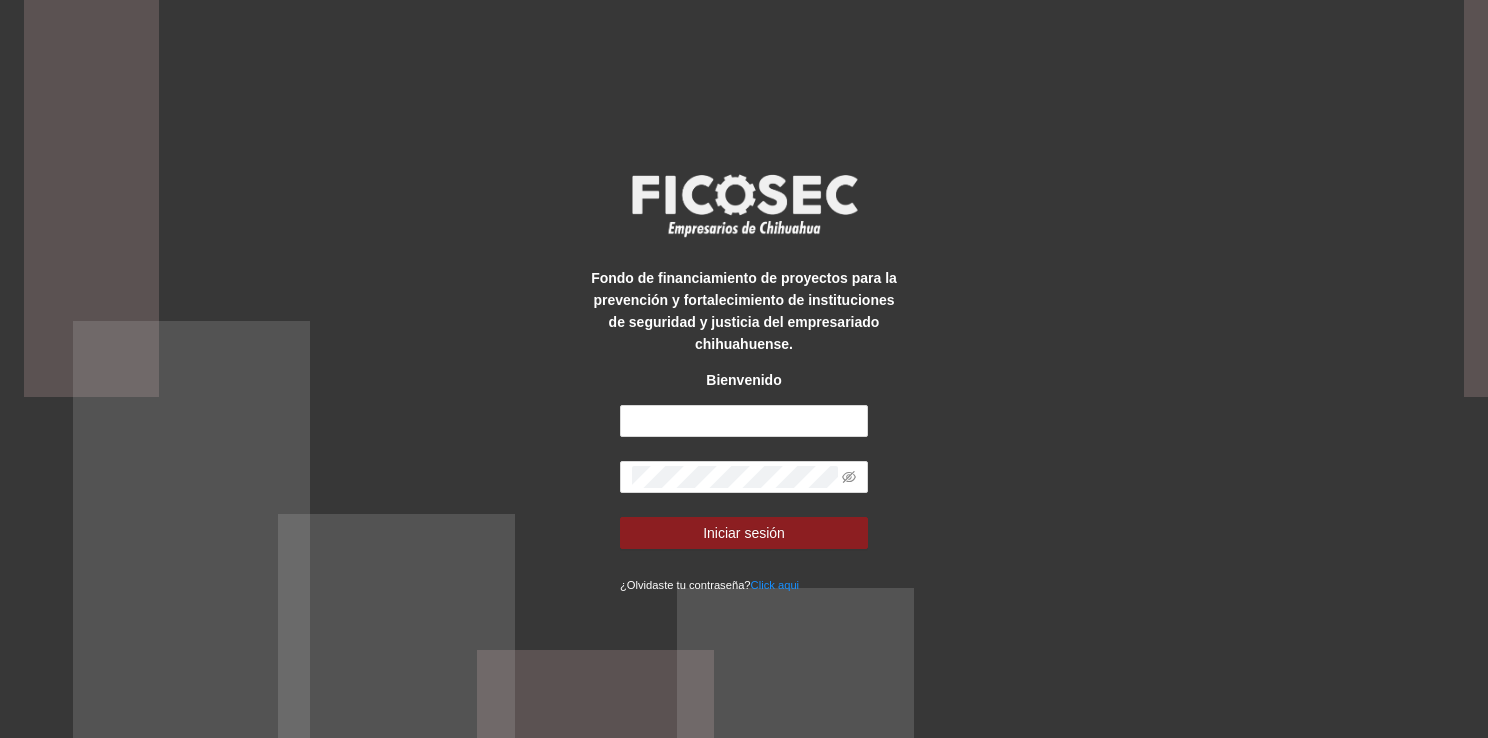 scroll, scrollTop: 0, scrollLeft: 0, axis: both 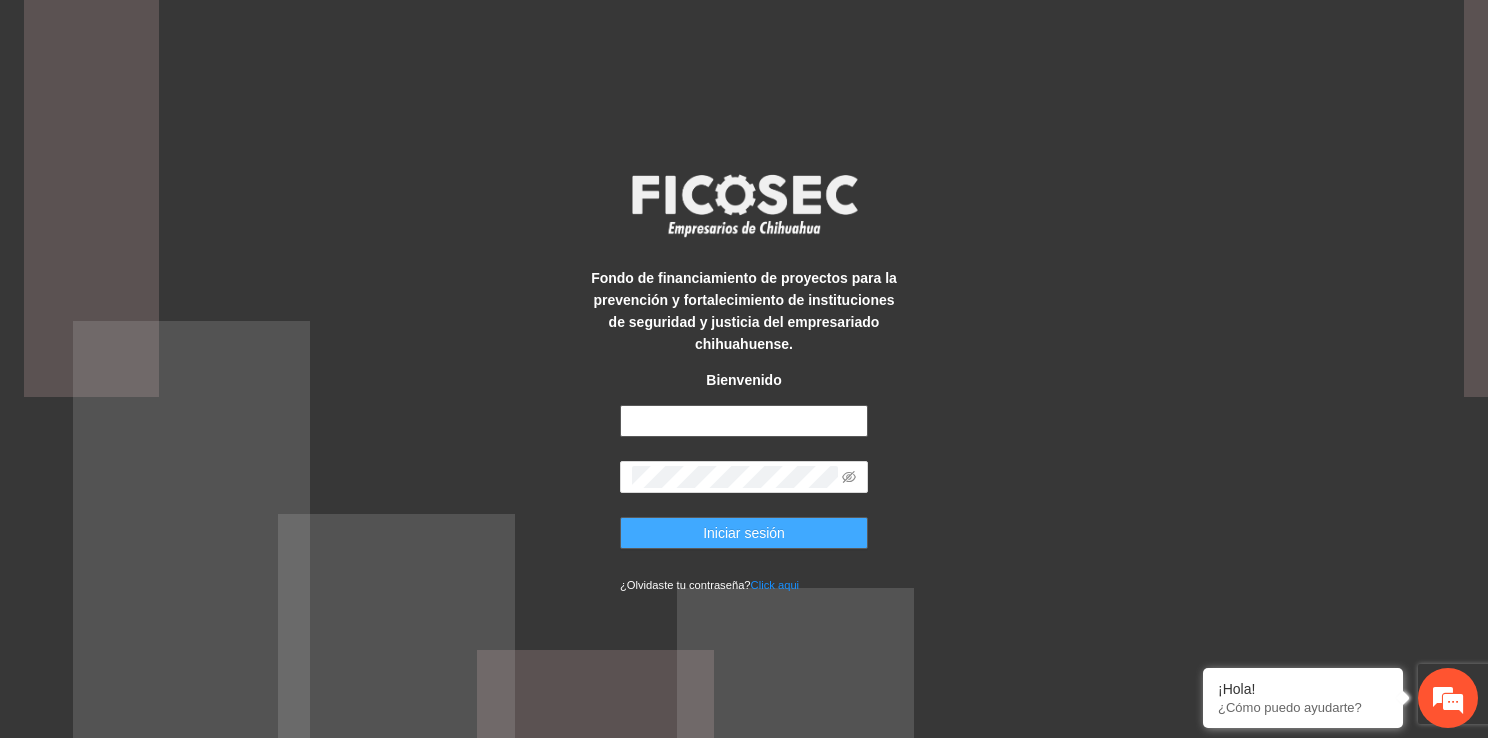 type on "**********" 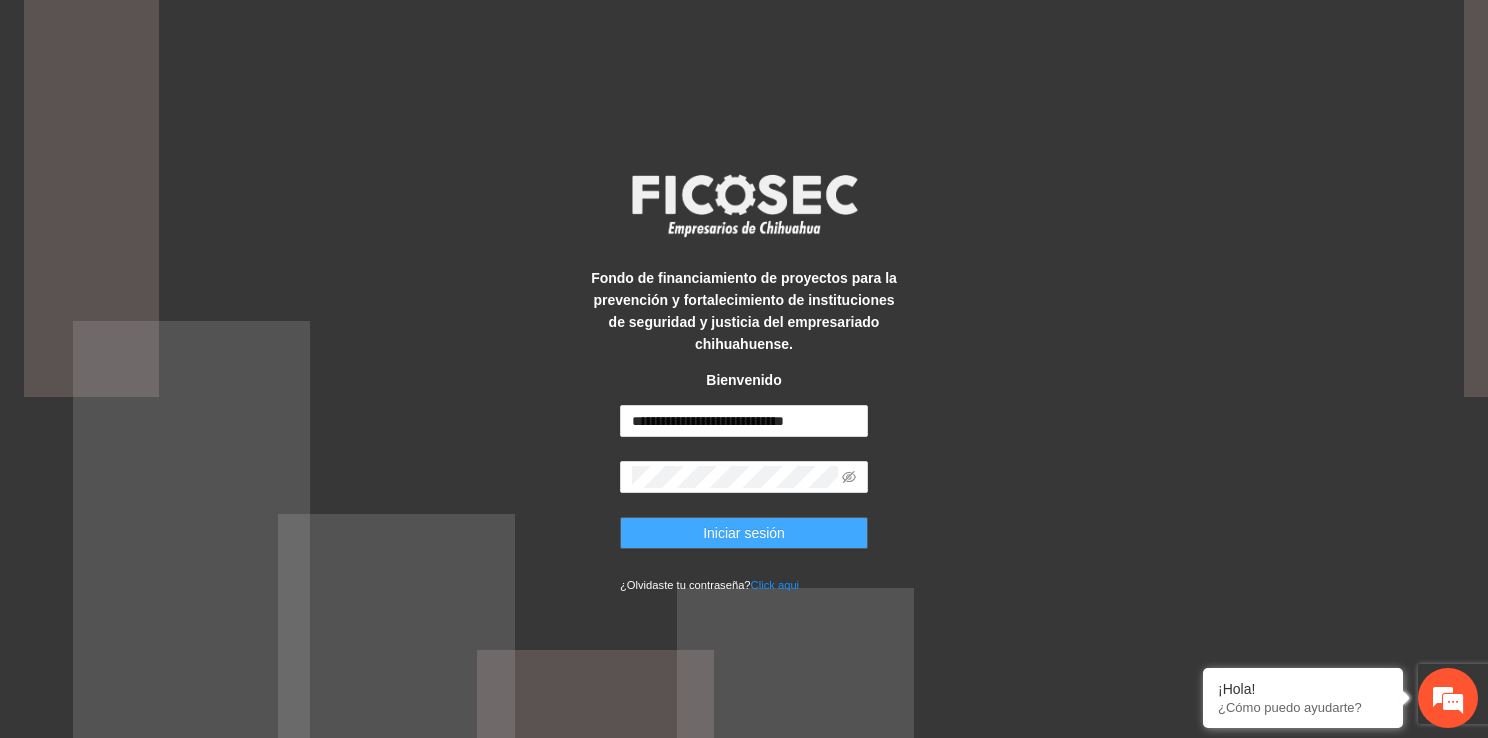 click on "Iniciar sesión" at bounding box center (744, 533) 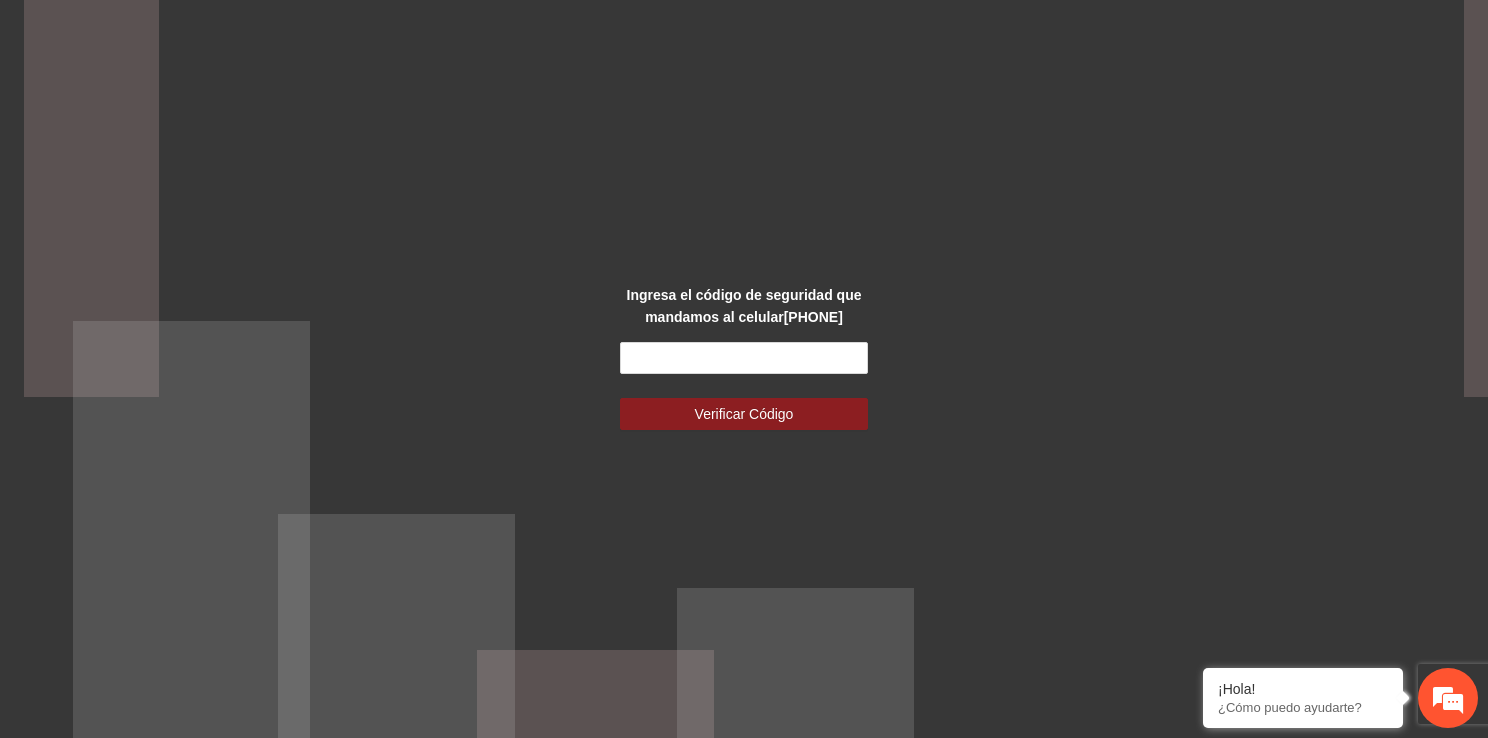 scroll, scrollTop: 0, scrollLeft: 0, axis: both 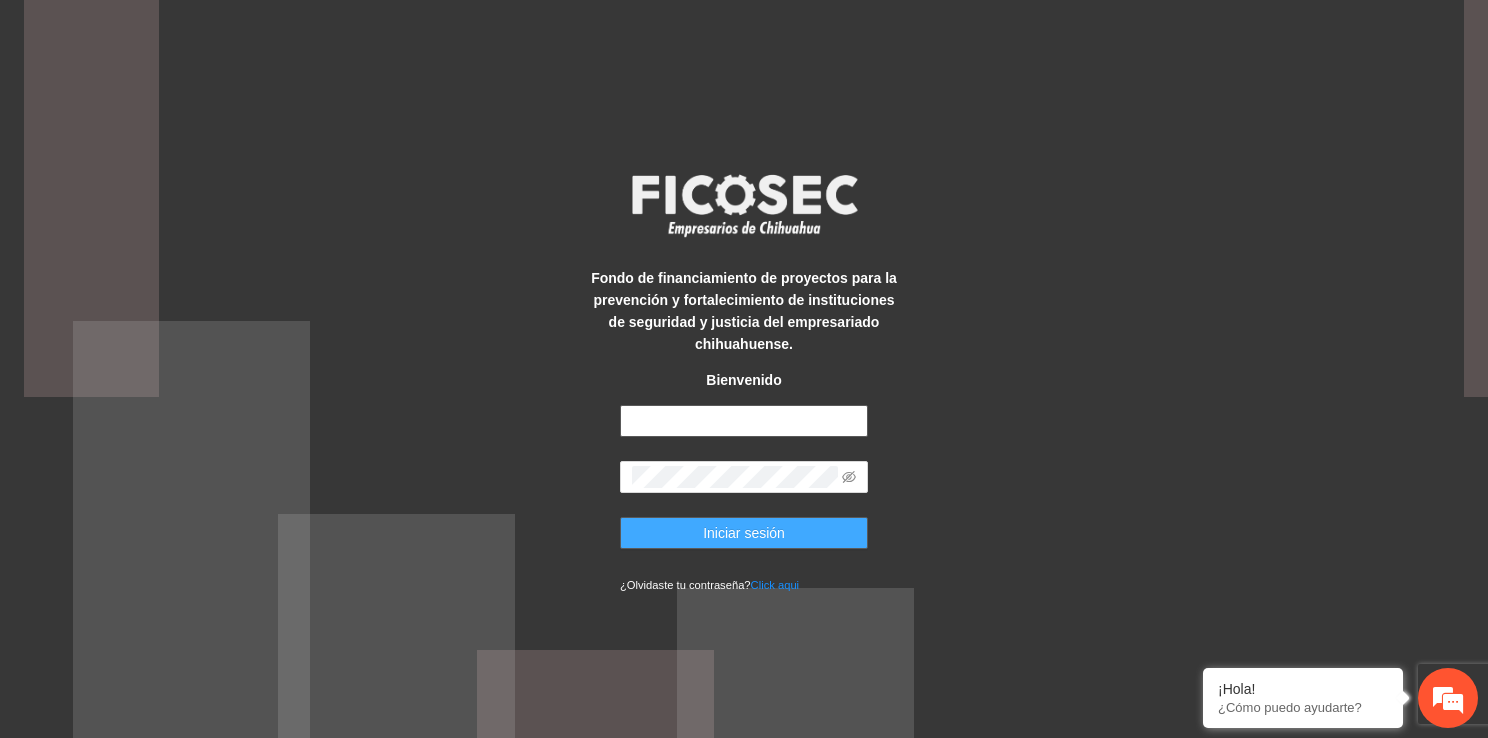 type on "**********" 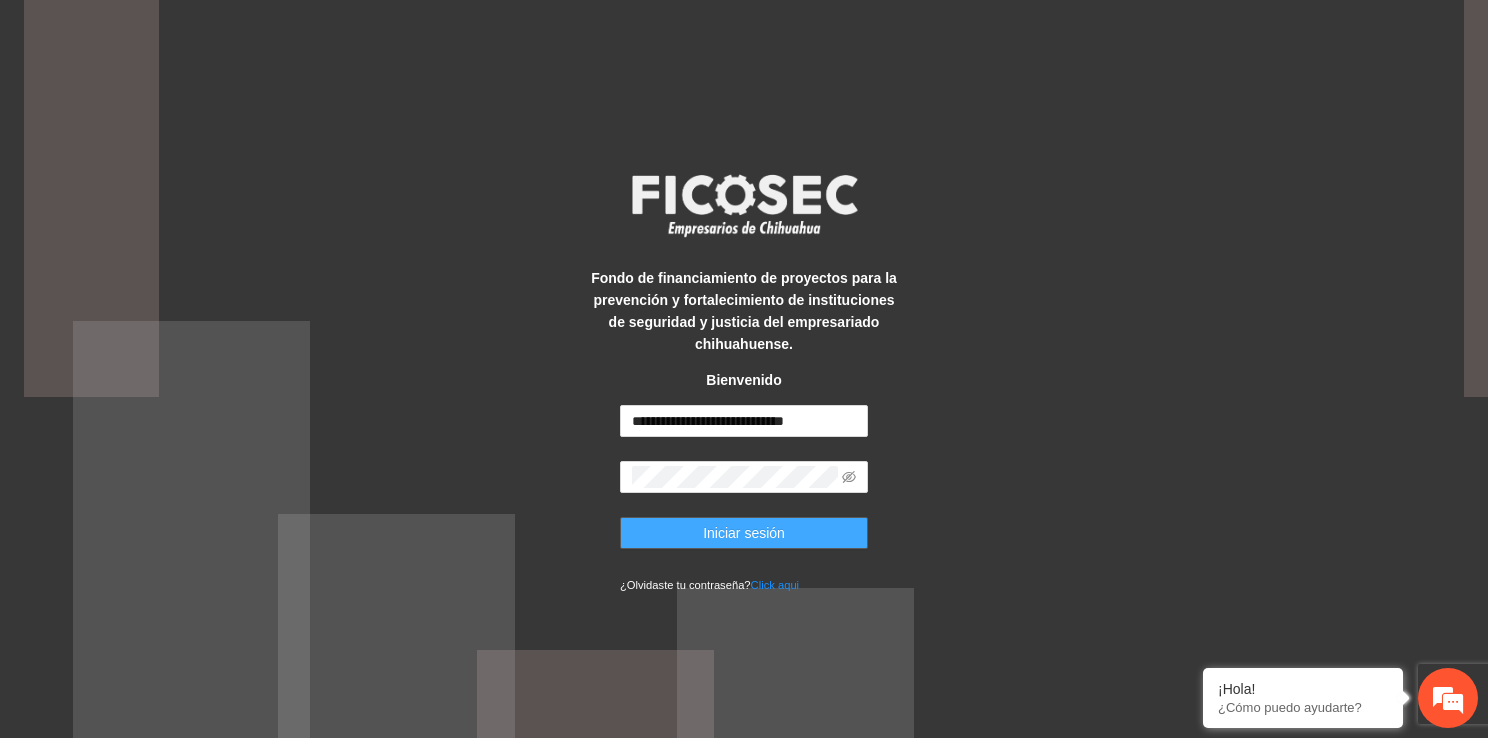click on "Iniciar sesión" at bounding box center [744, 533] 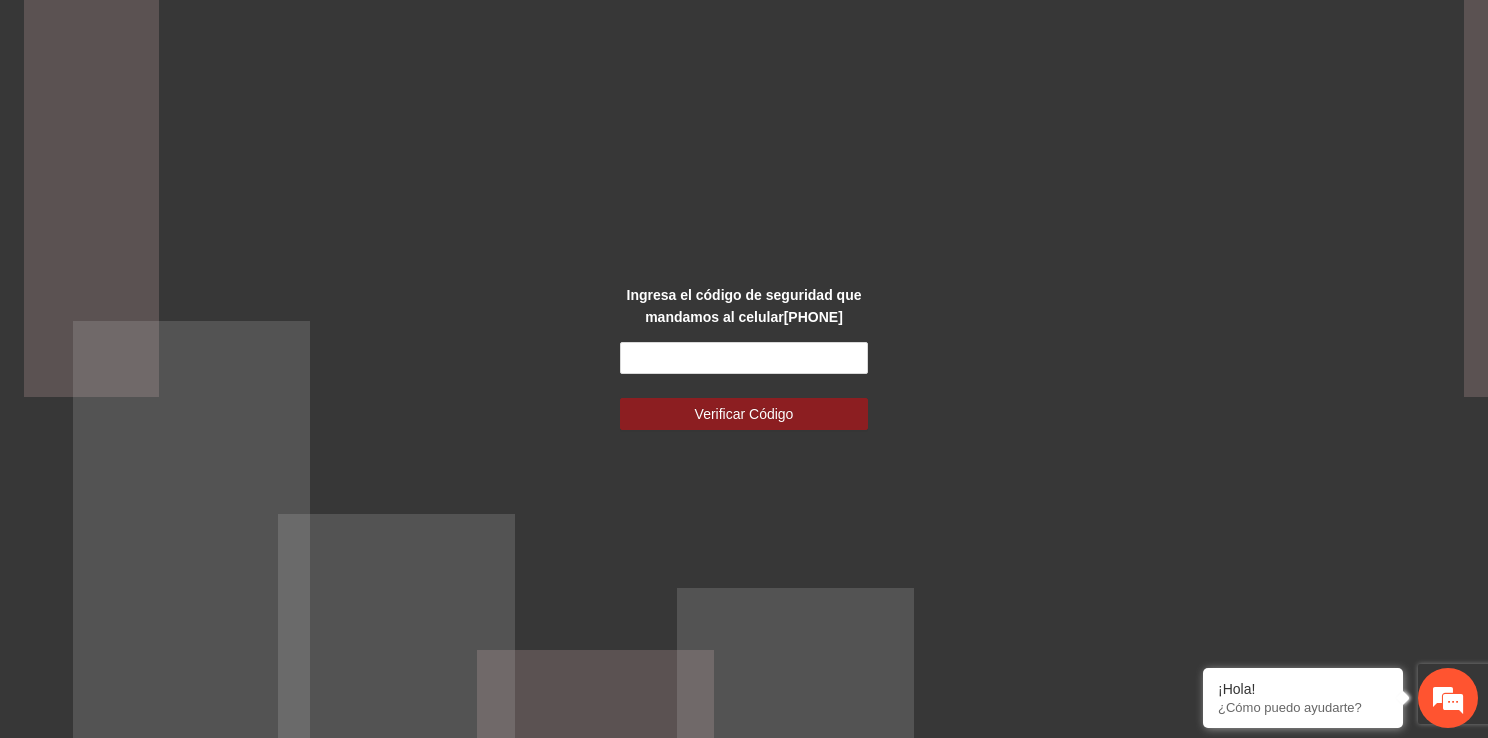 scroll, scrollTop: 0, scrollLeft: 0, axis: both 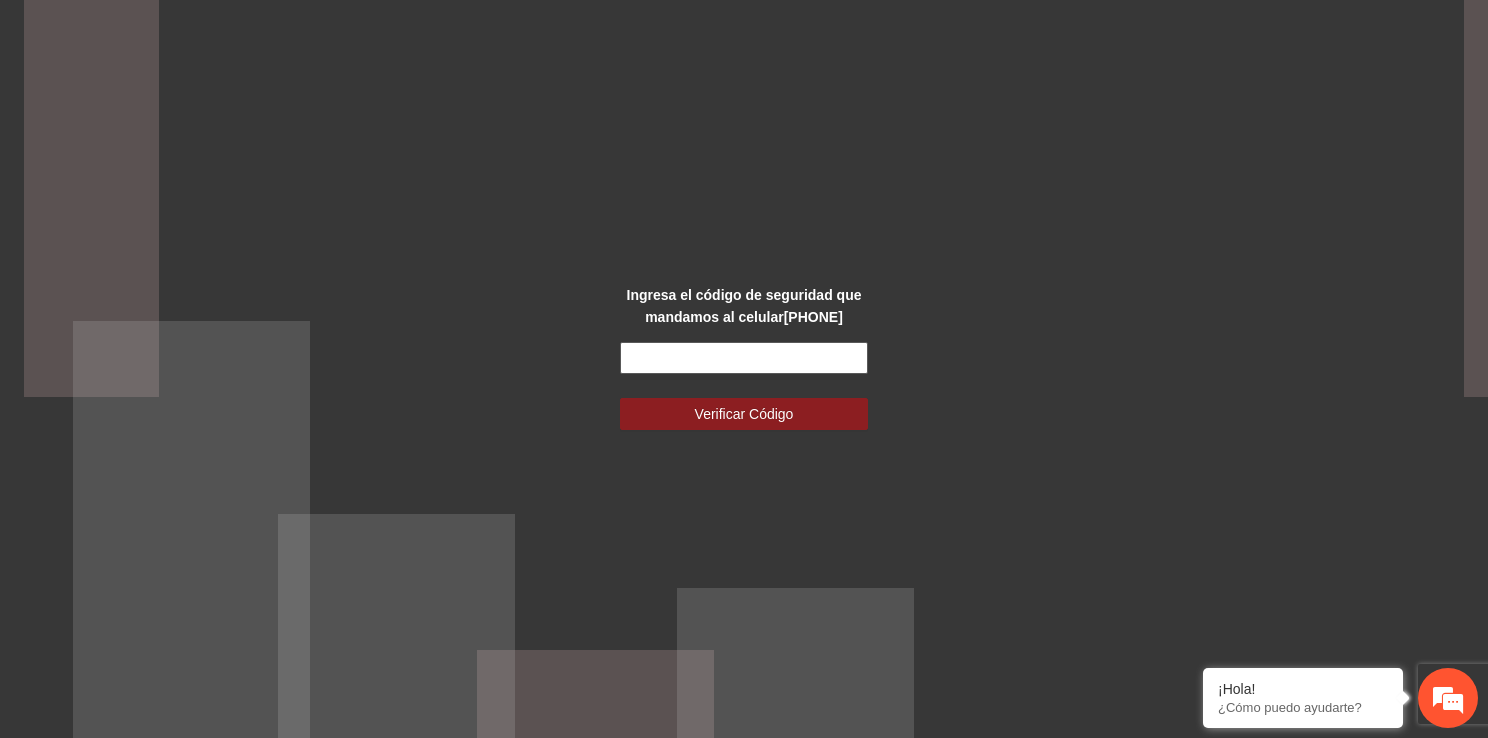 click at bounding box center [744, 358] 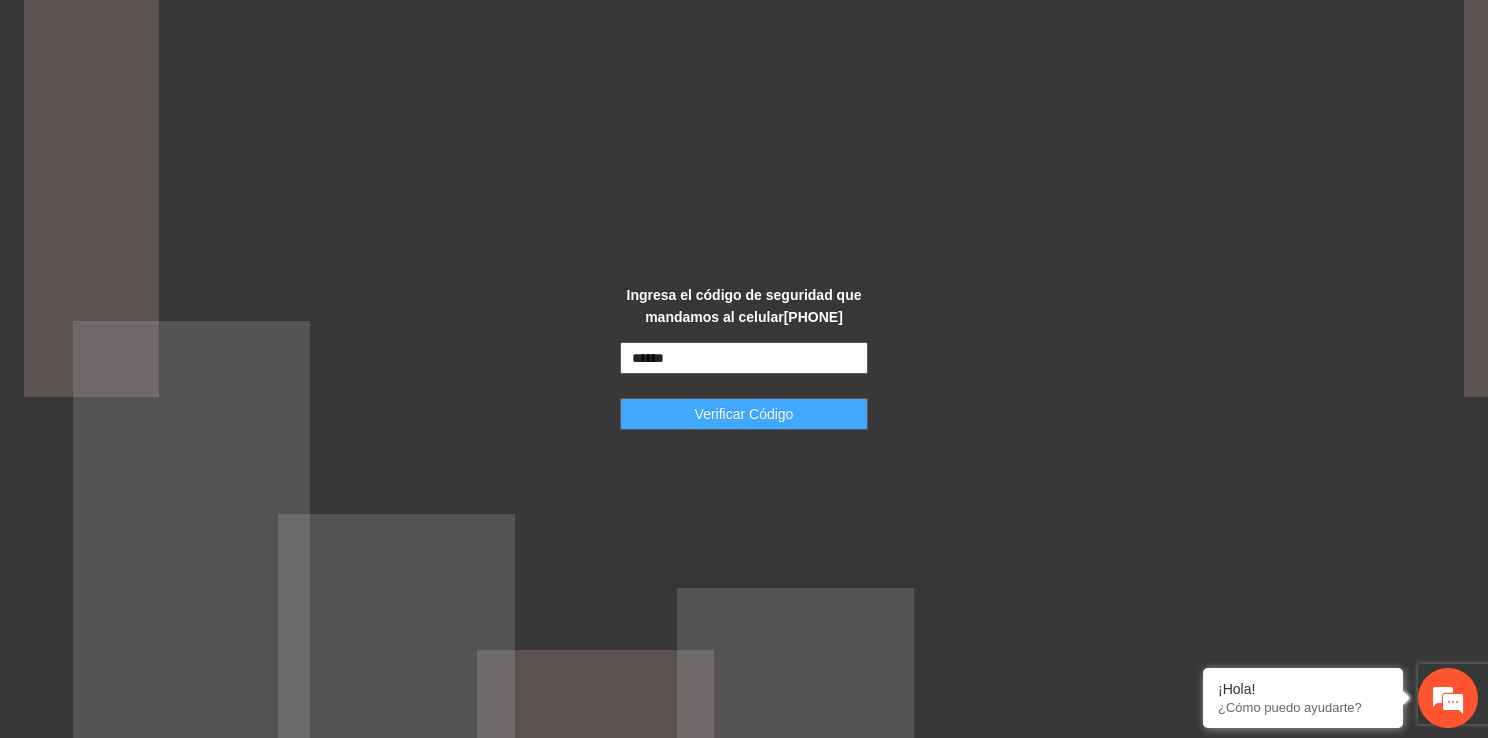 type on "******" 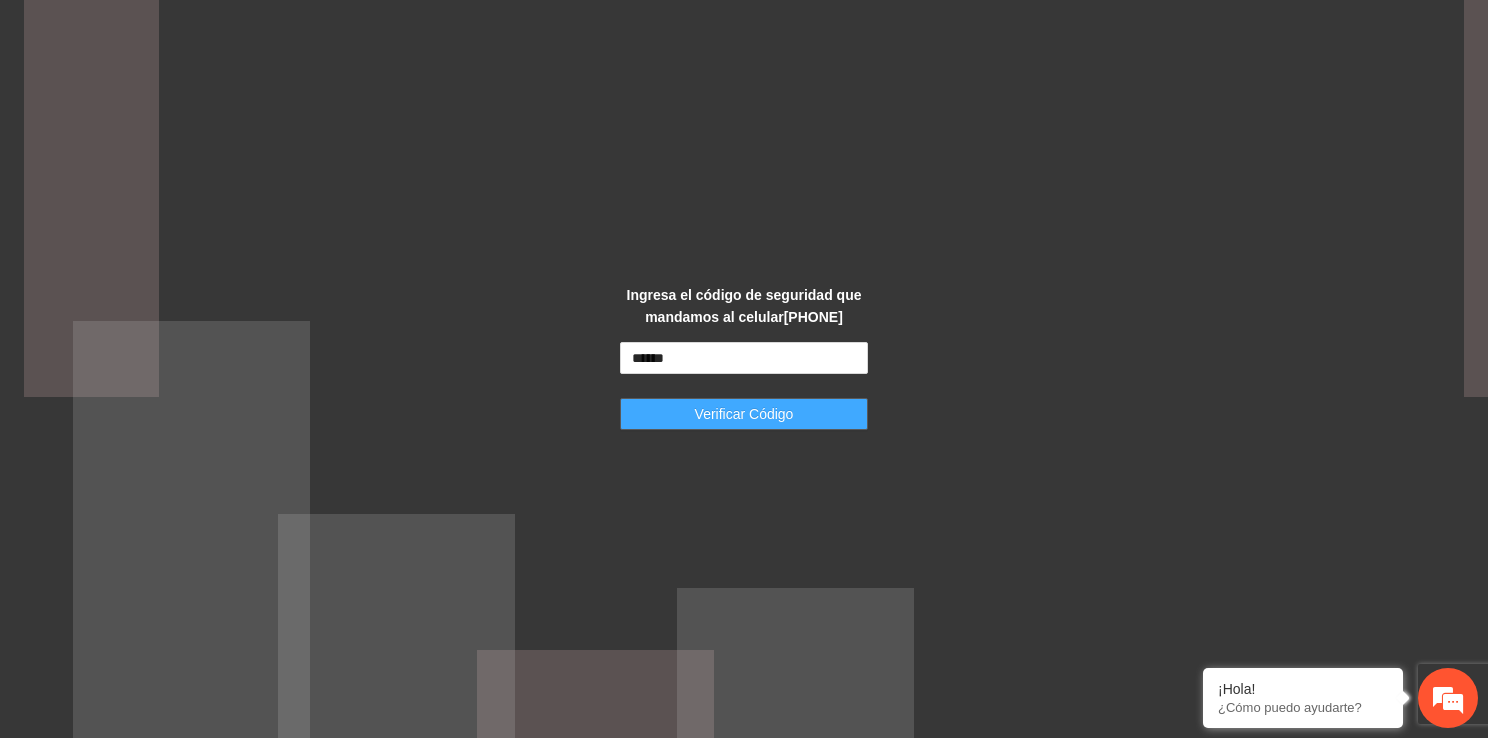 click on "Verificar Código" at bounding box center [744, 414] 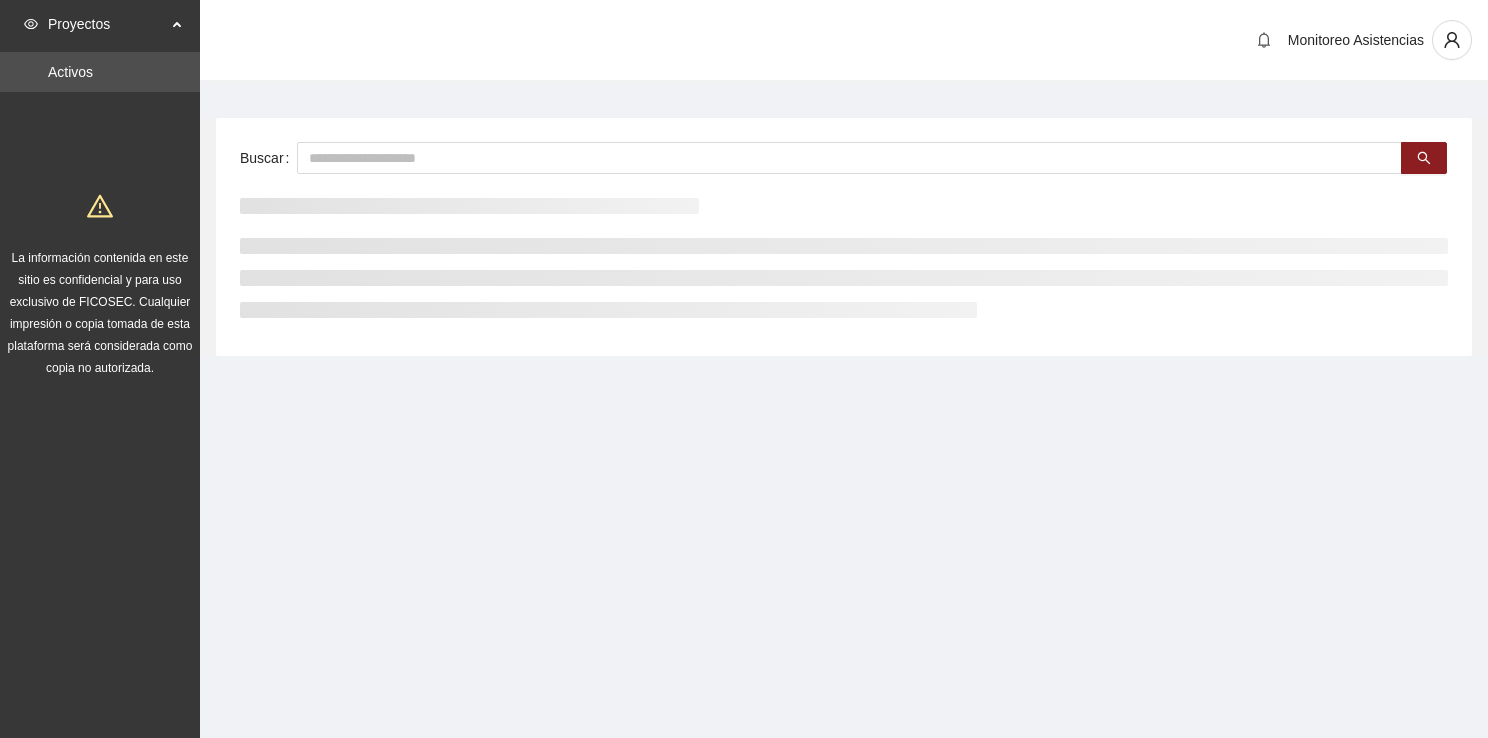 scroll, scrollTop: 0, scrollLeft: 0, axis: both 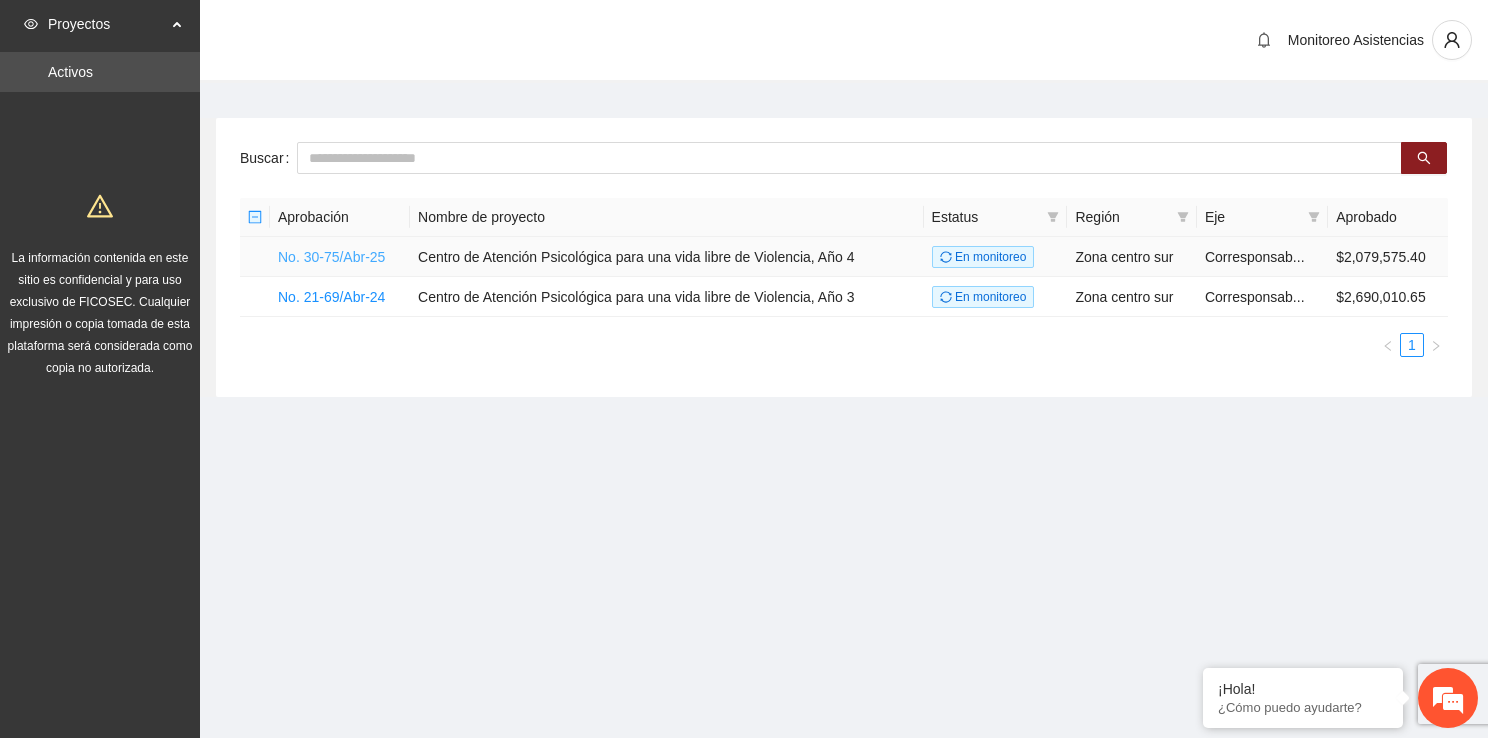 click on "No. 30-75/Abr-25" at bounding box center (331, 257) 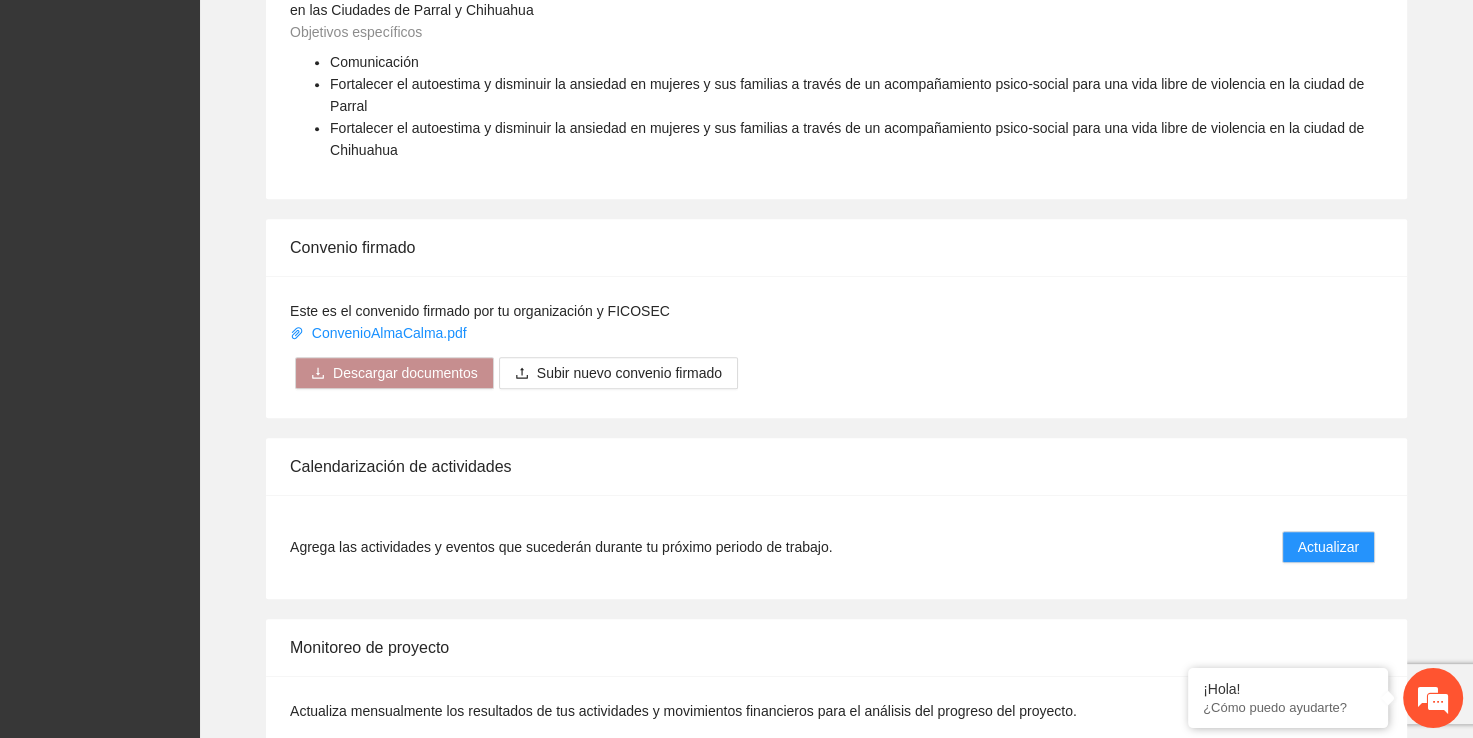 scroll, scrollTop: 1204, scrollLeft: 0, axis: vertical 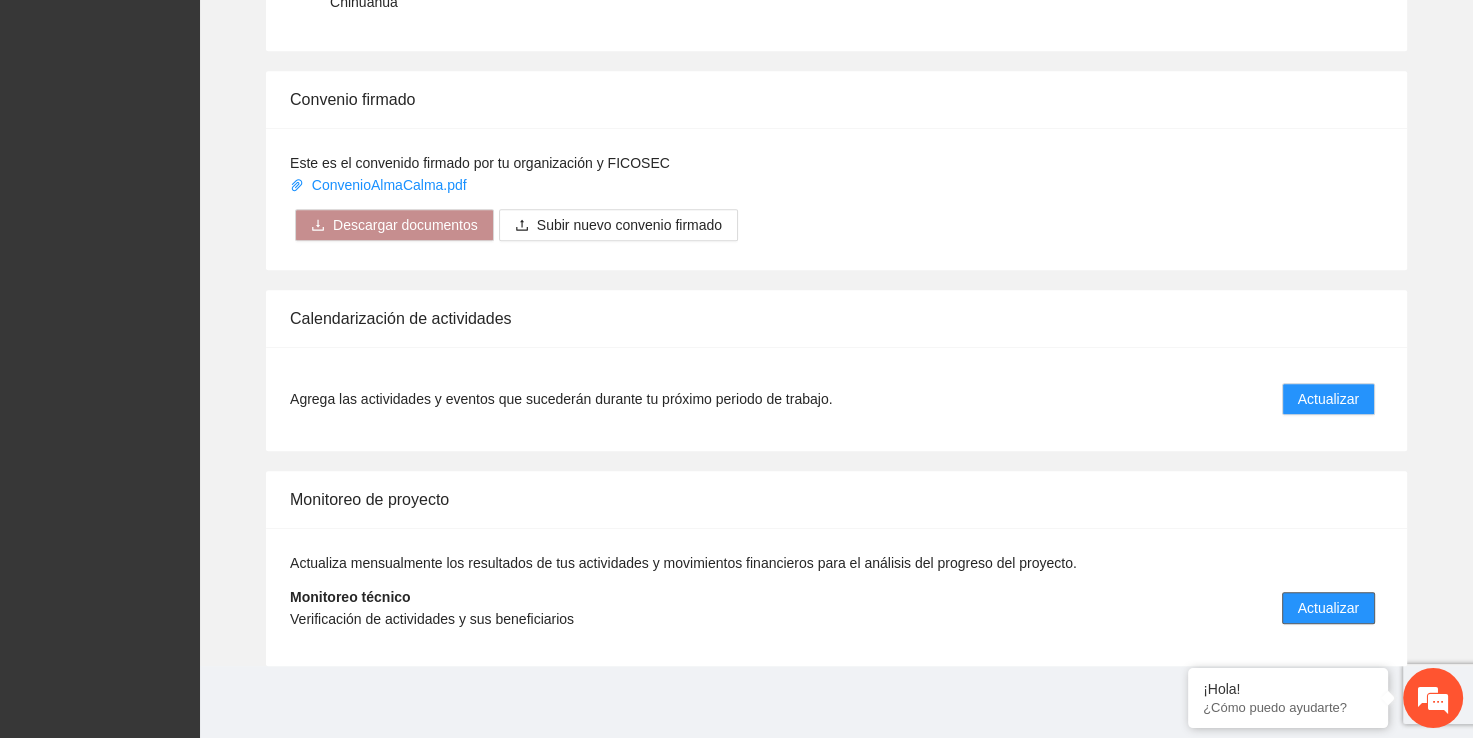 click on "Actualizar" at bounding box center [1328, 608] 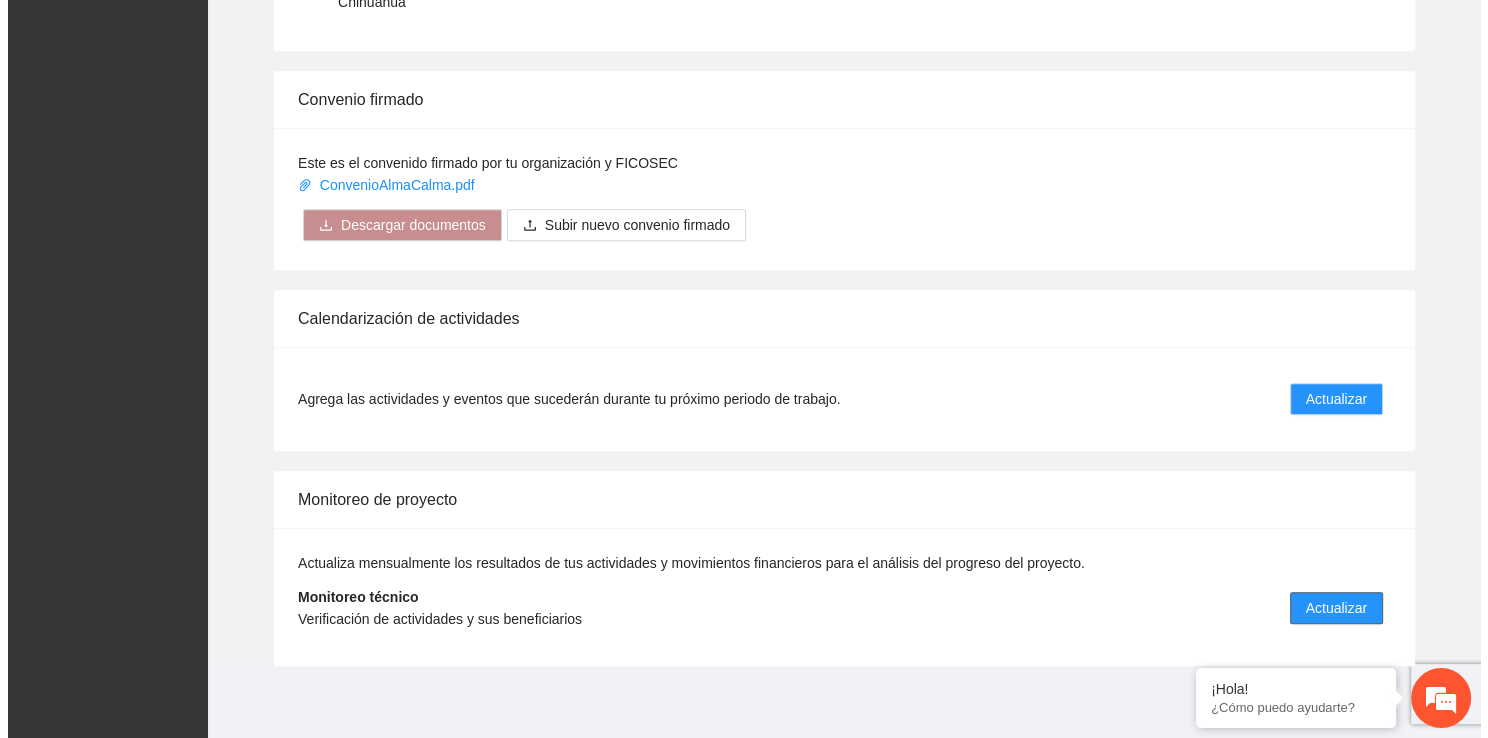 scroll, scrollTop: 0, scrollLeft: 0, axis: both 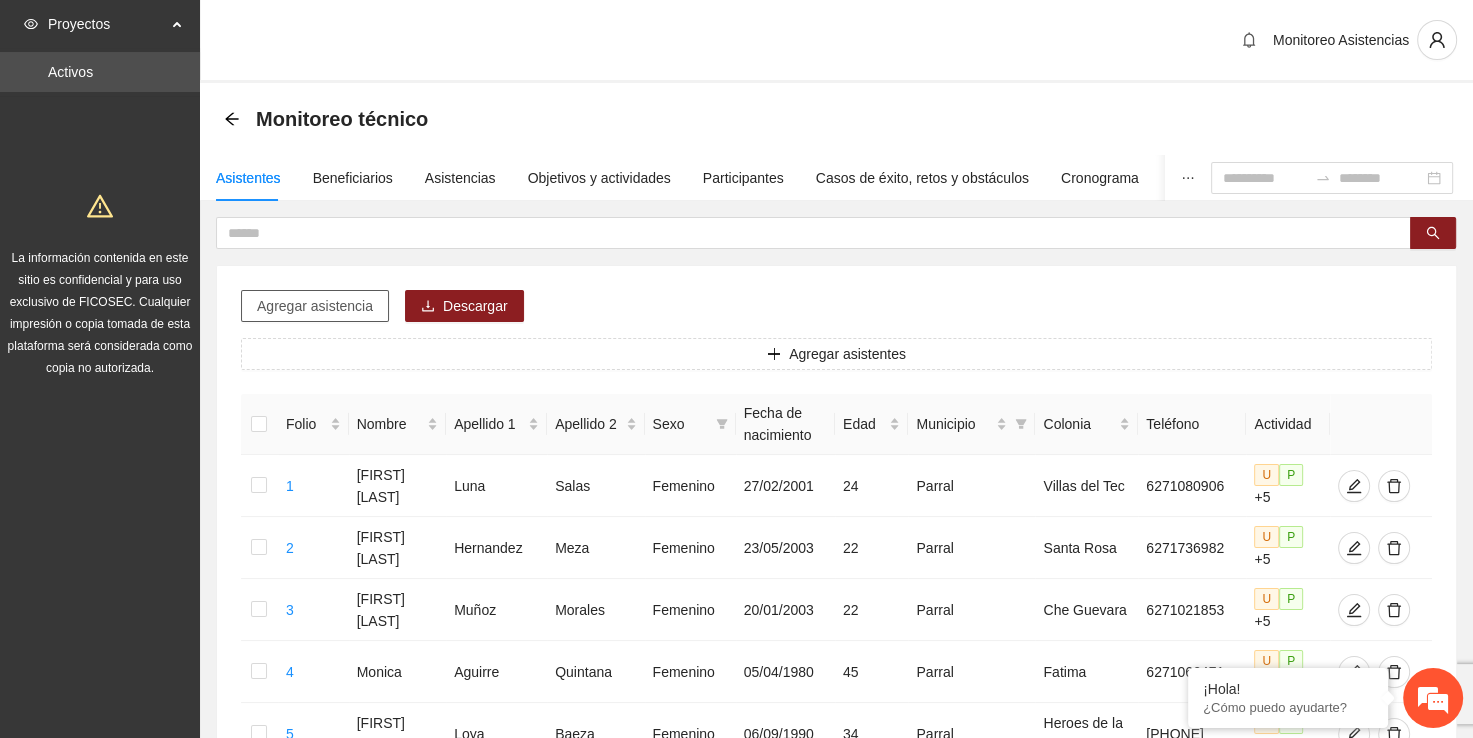 click on "Agregar asistencia" at bounding box center [315, 306] 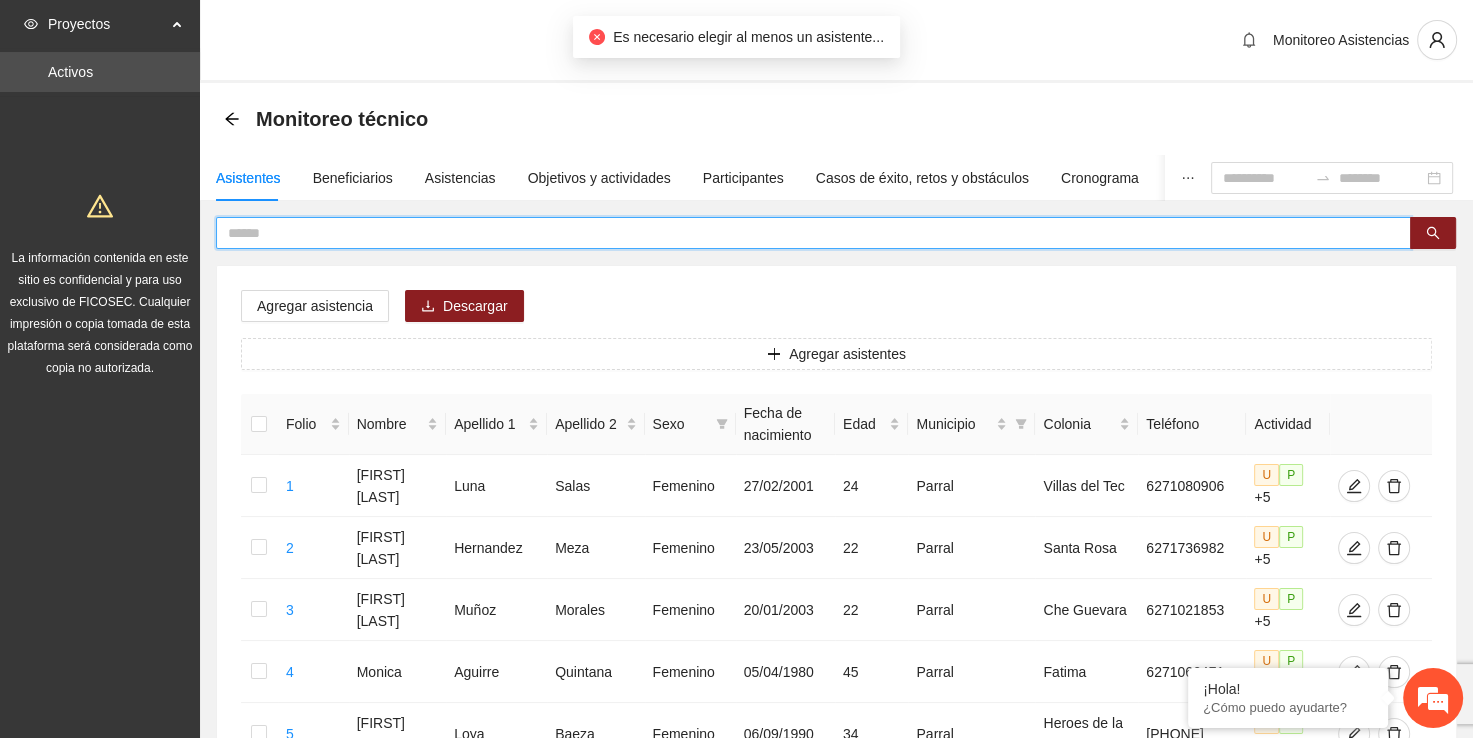 click at bounding box center [805, 233] 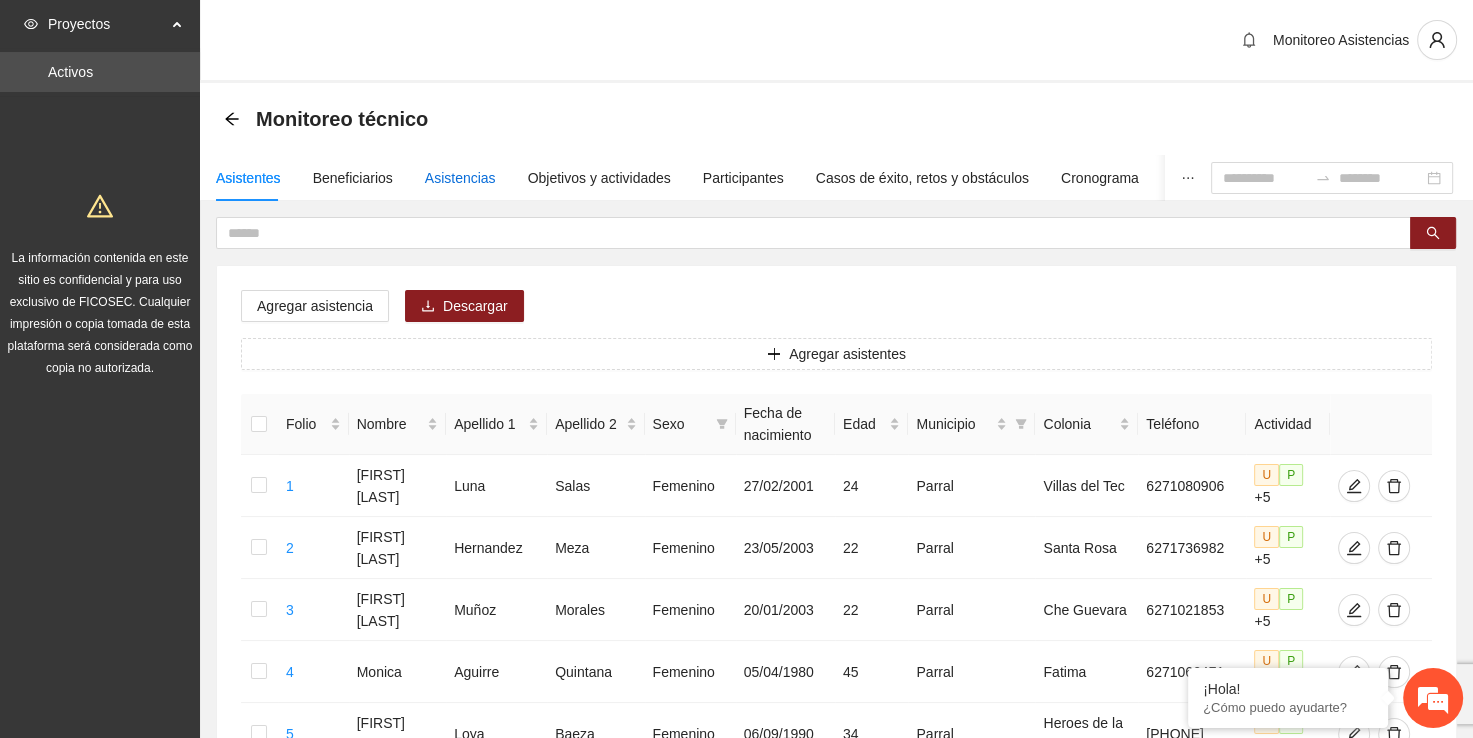 click on "Asistencias" at bounding box center (460, 178) 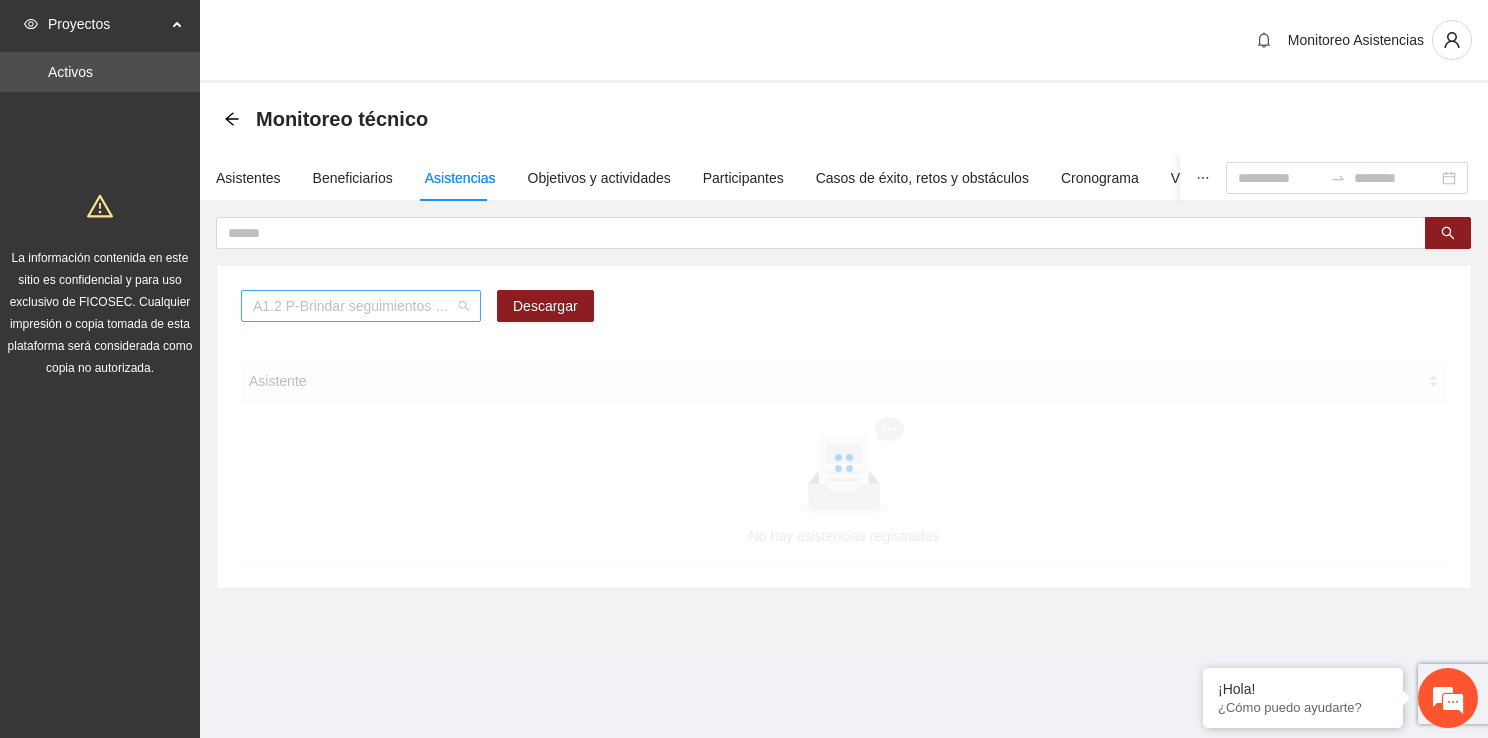 click on "A1.2 P-Brindar seguimientos de Trabajo Social en Parral" at bounding box center [361, 306] 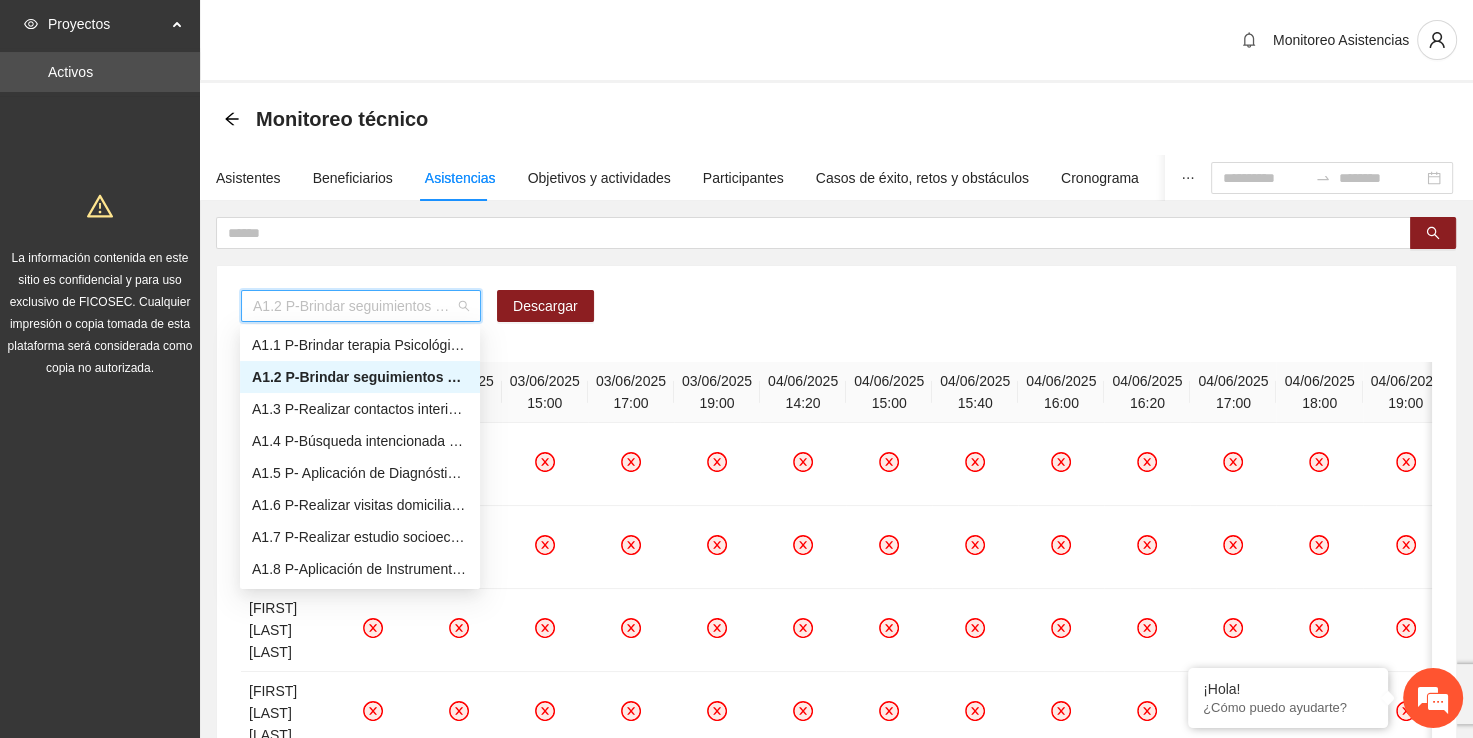 click on "A1.2 P-Brindar seguimientos de Trabajo Social en Parral" at bounding box center [360, 377] 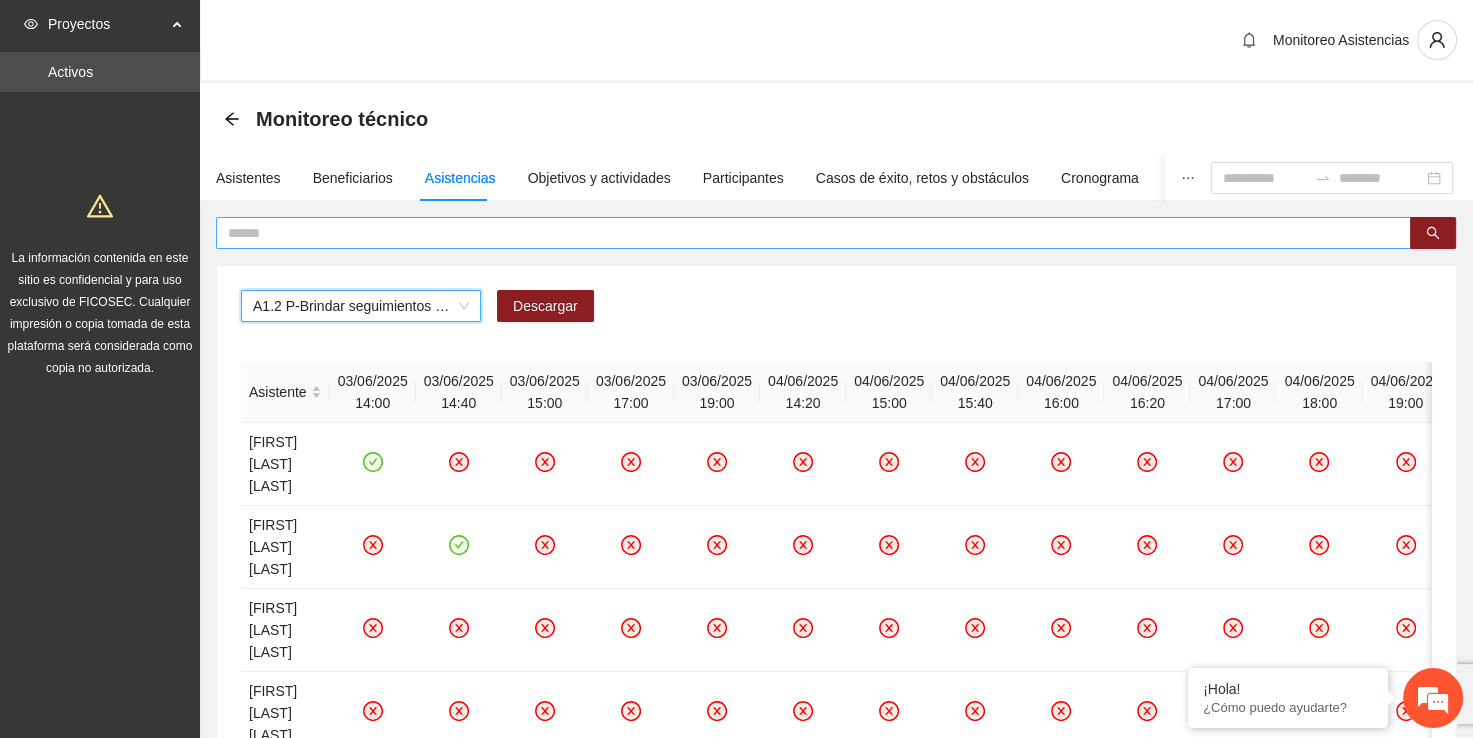 click at bounding box center [805, 233] 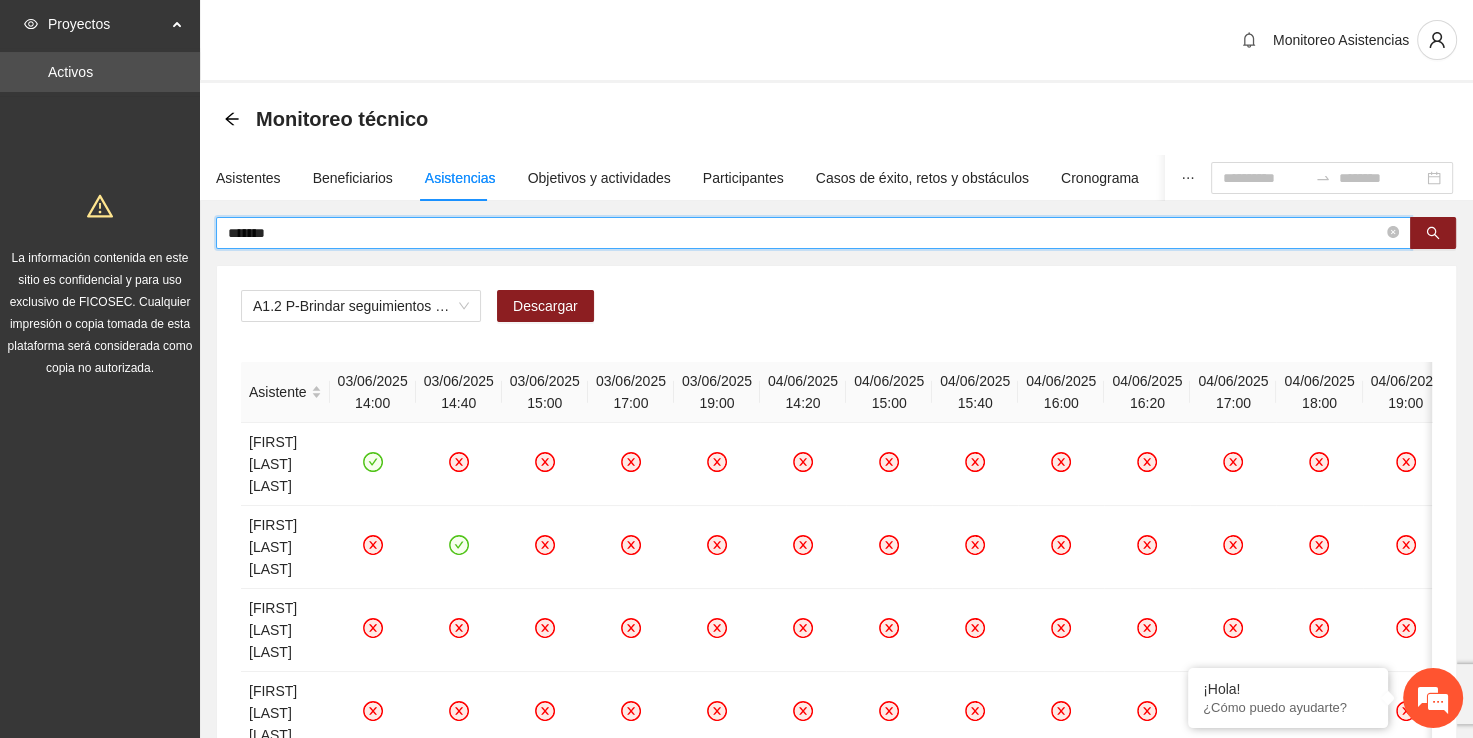 type on "*******" 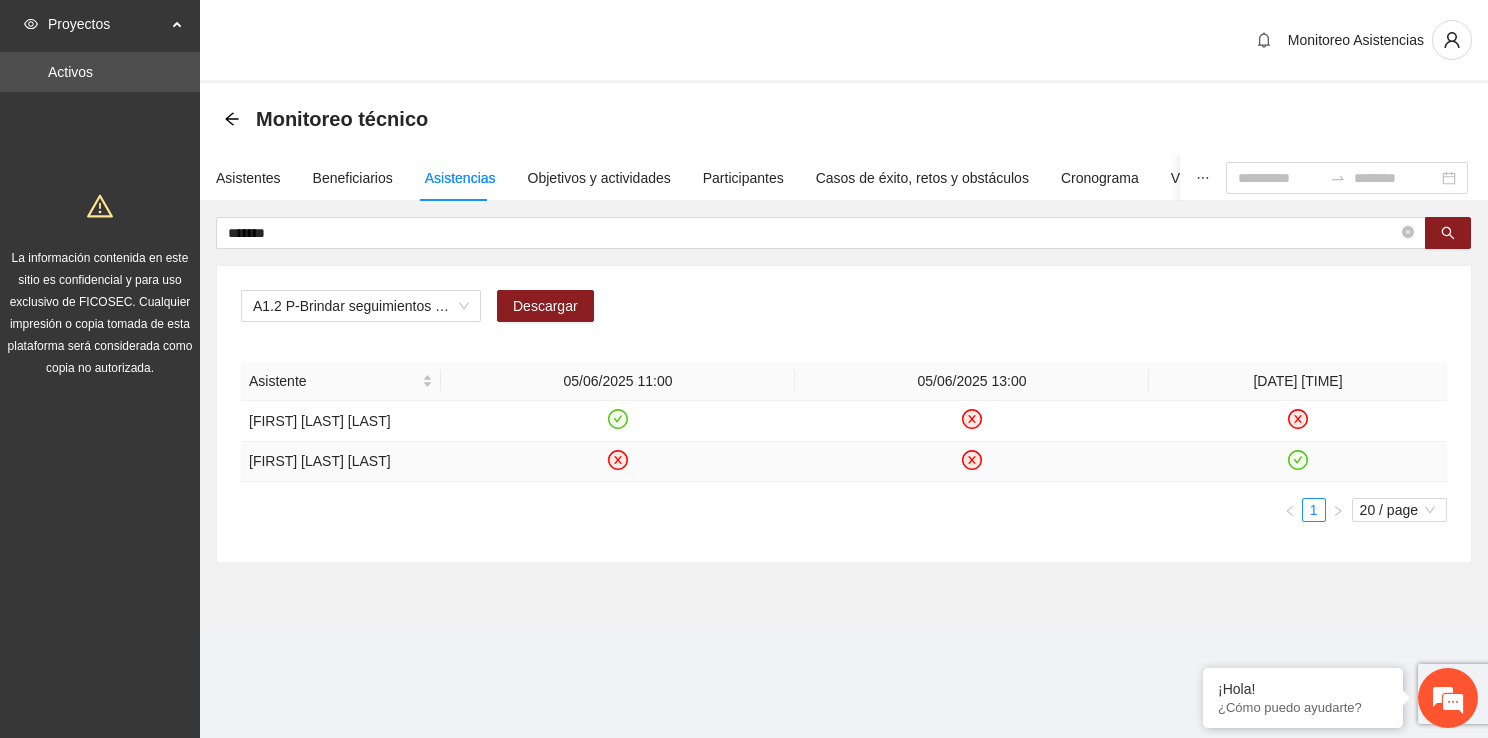 click 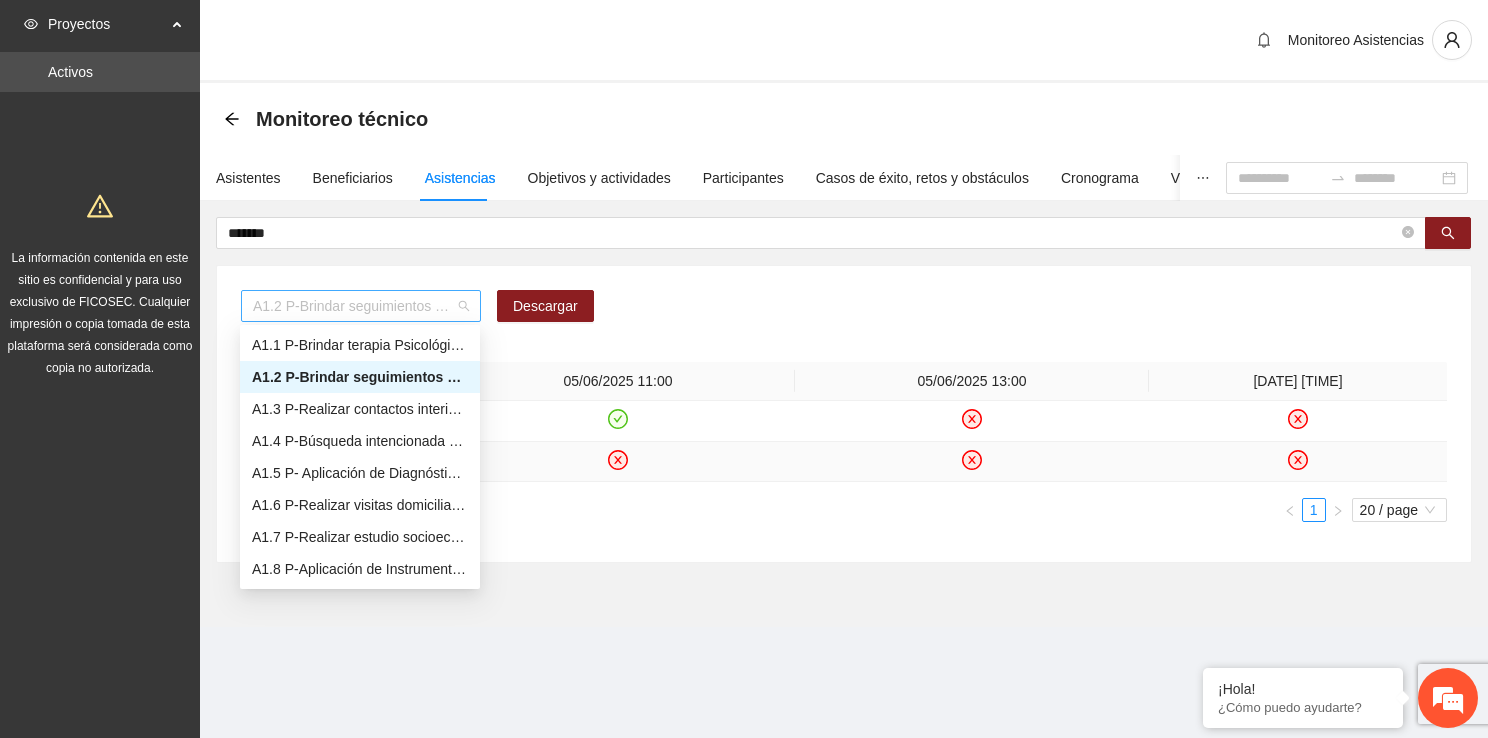 click on "A1.2 P-Brindar seguimientos de Trabajo Social en Parral" at bounding box center [361, 306] 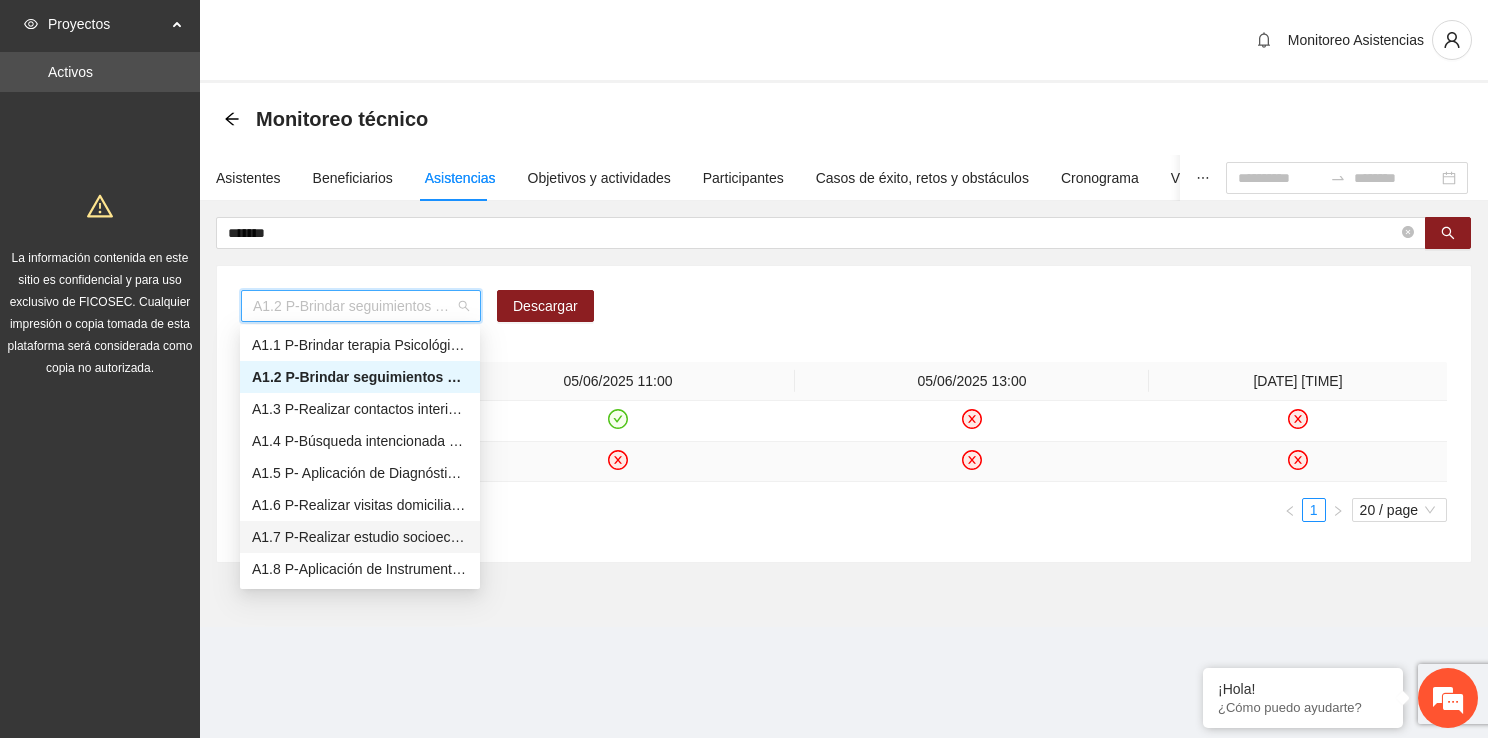 click on "A1.7 P-Realizar estudio socioeconómico de Trabajo Social en Parral" at bounding box center (360, 537) 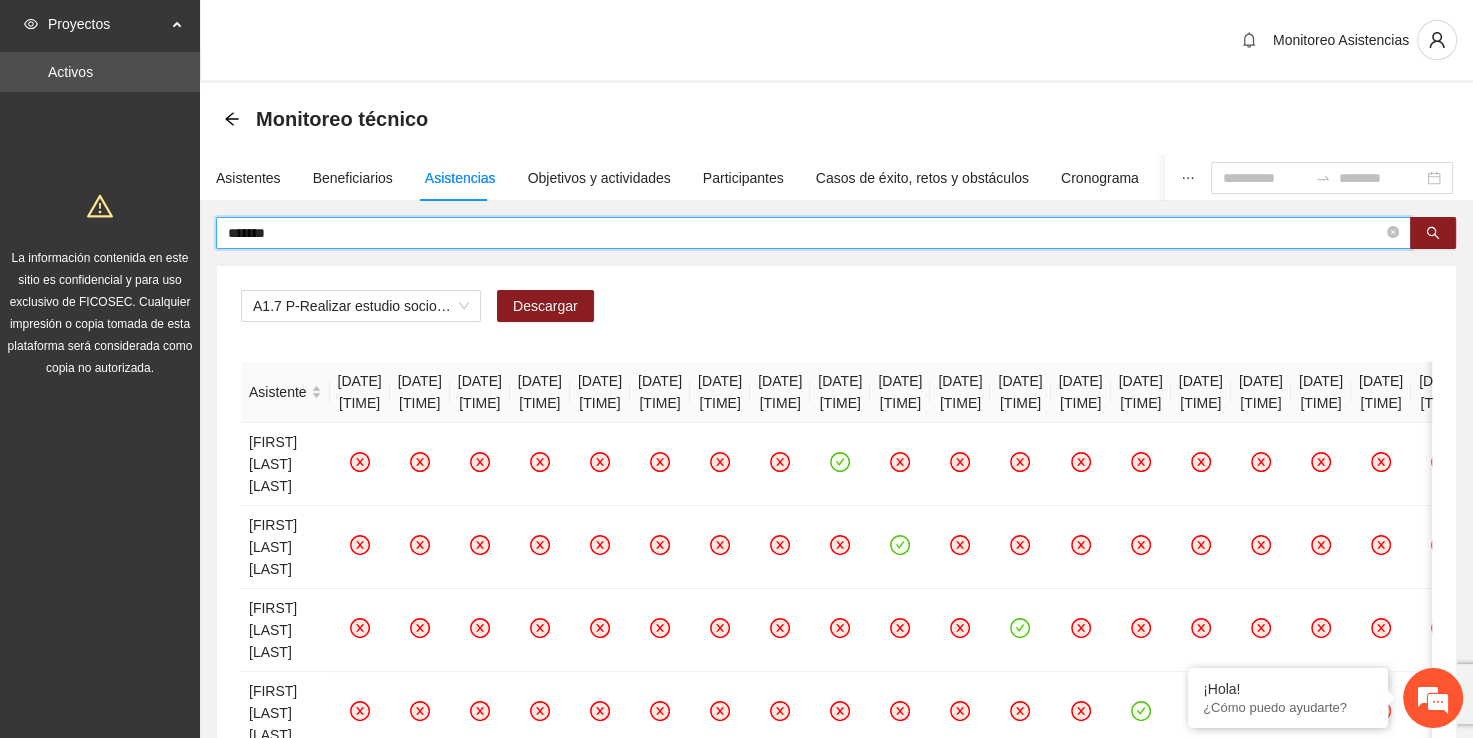 click on "*******" at bounding box center (805, 233) 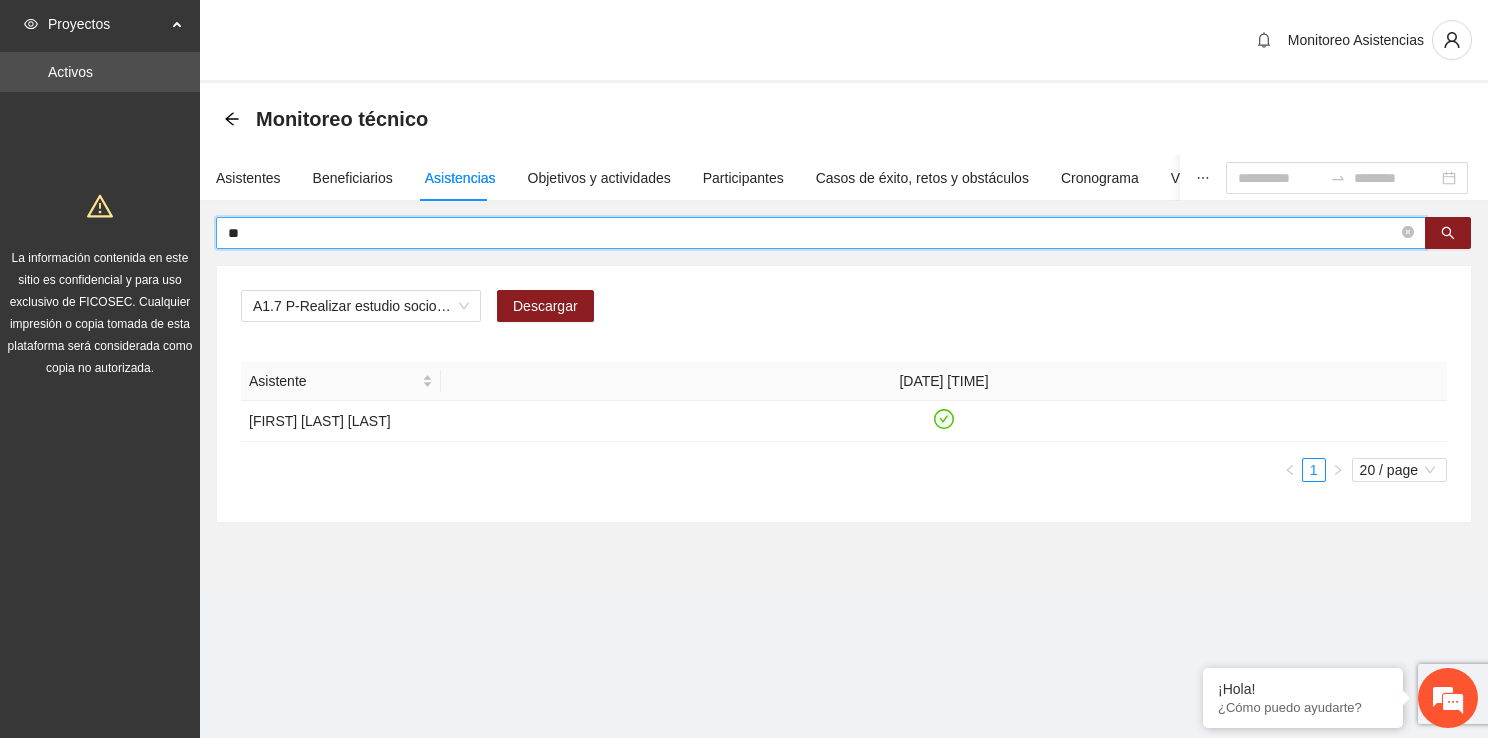 type on "*" 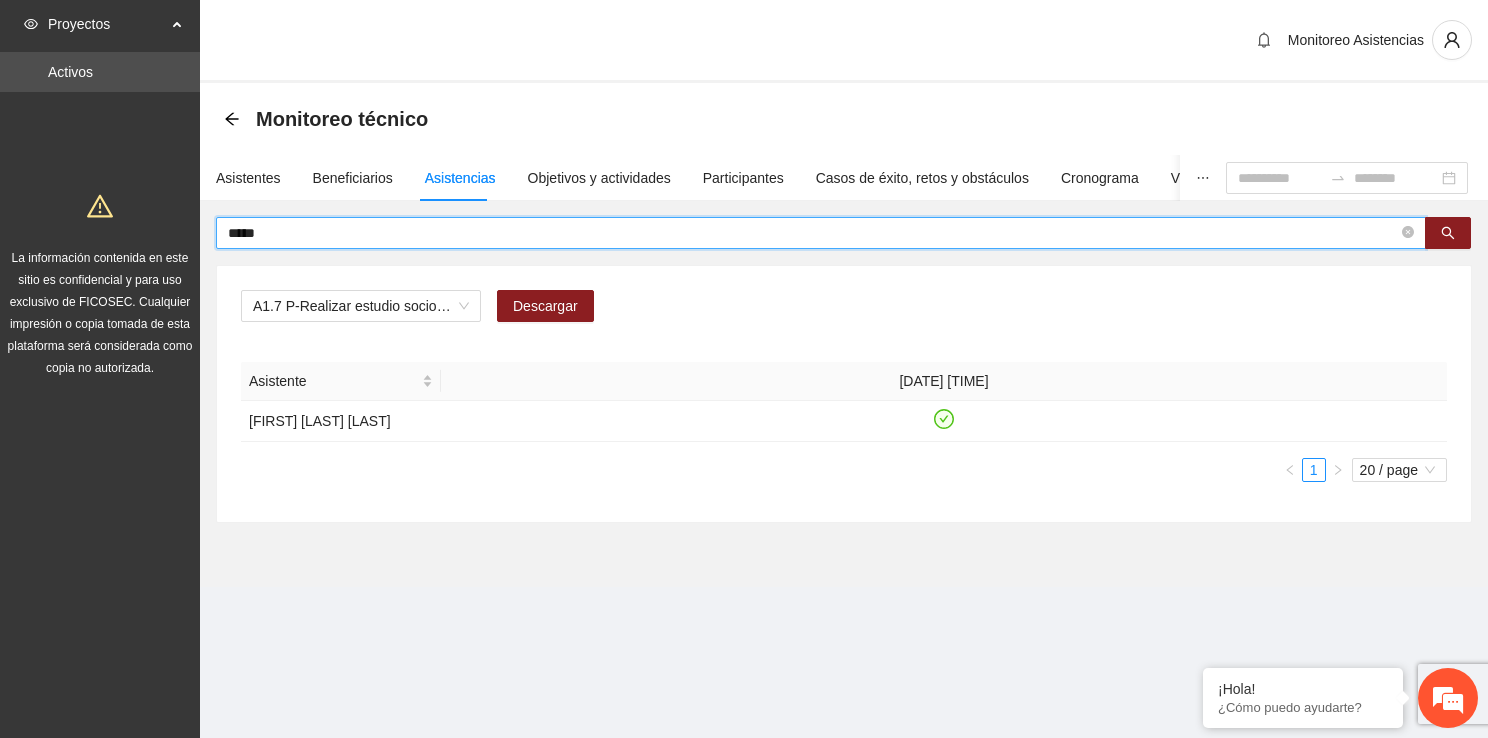 type on "*****" 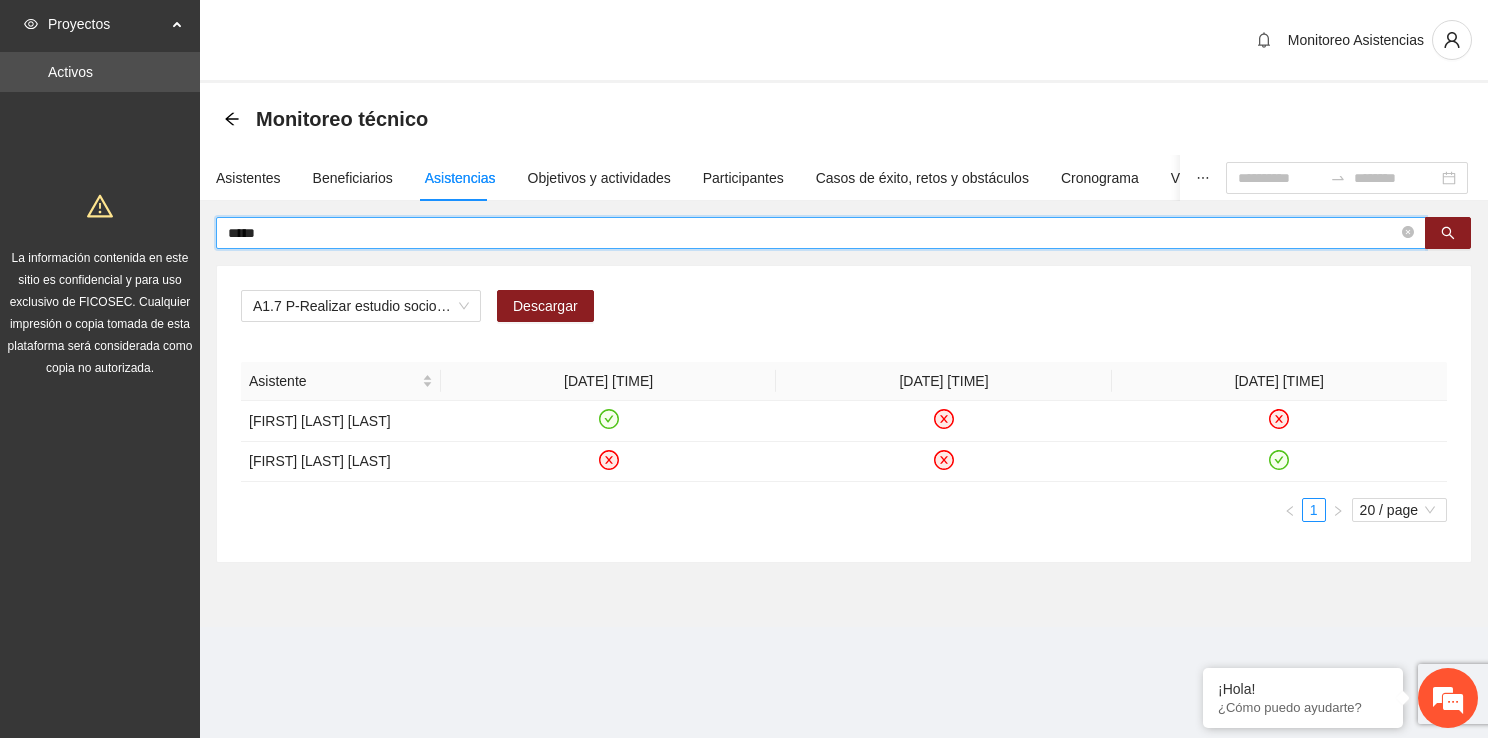 click on "*****" at bounding box center [813, 233] 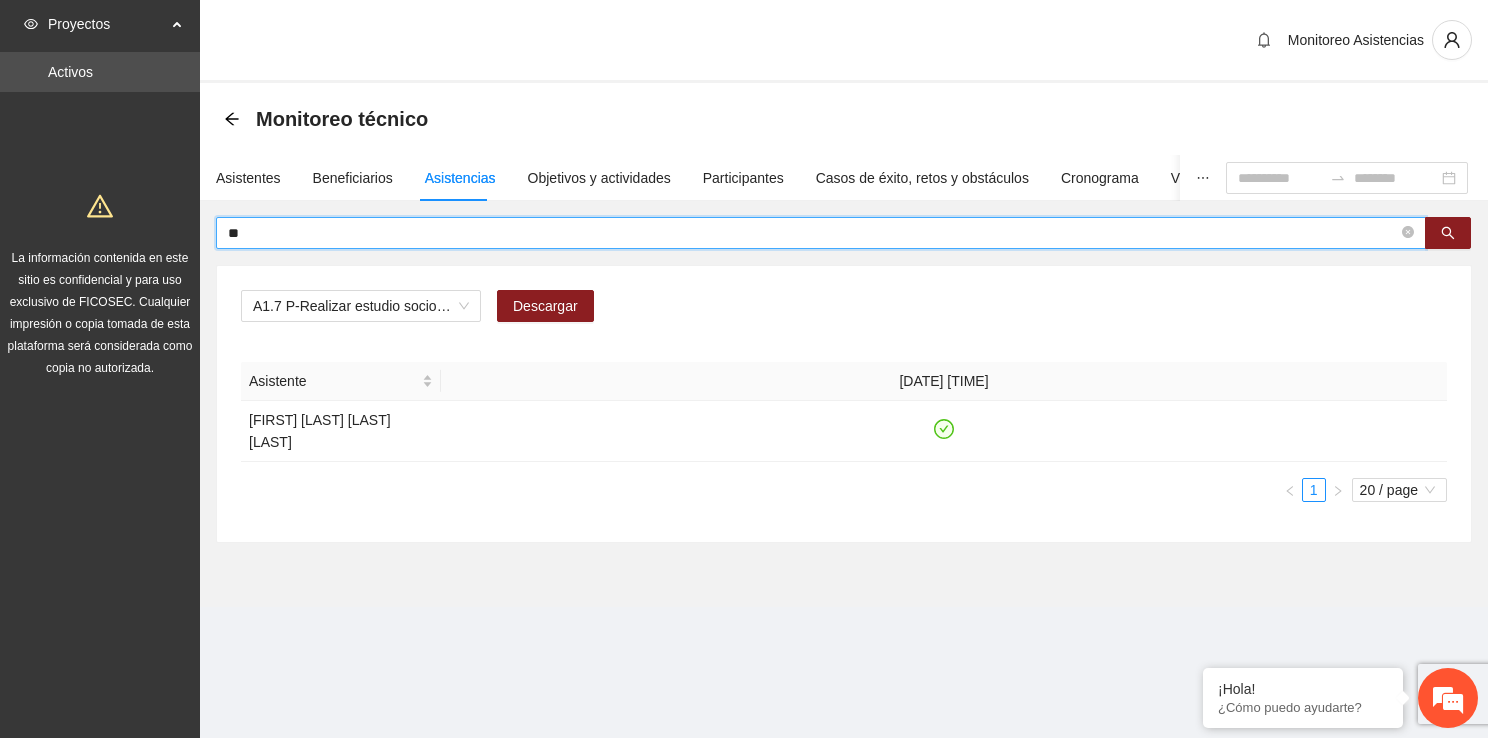 type on "*" 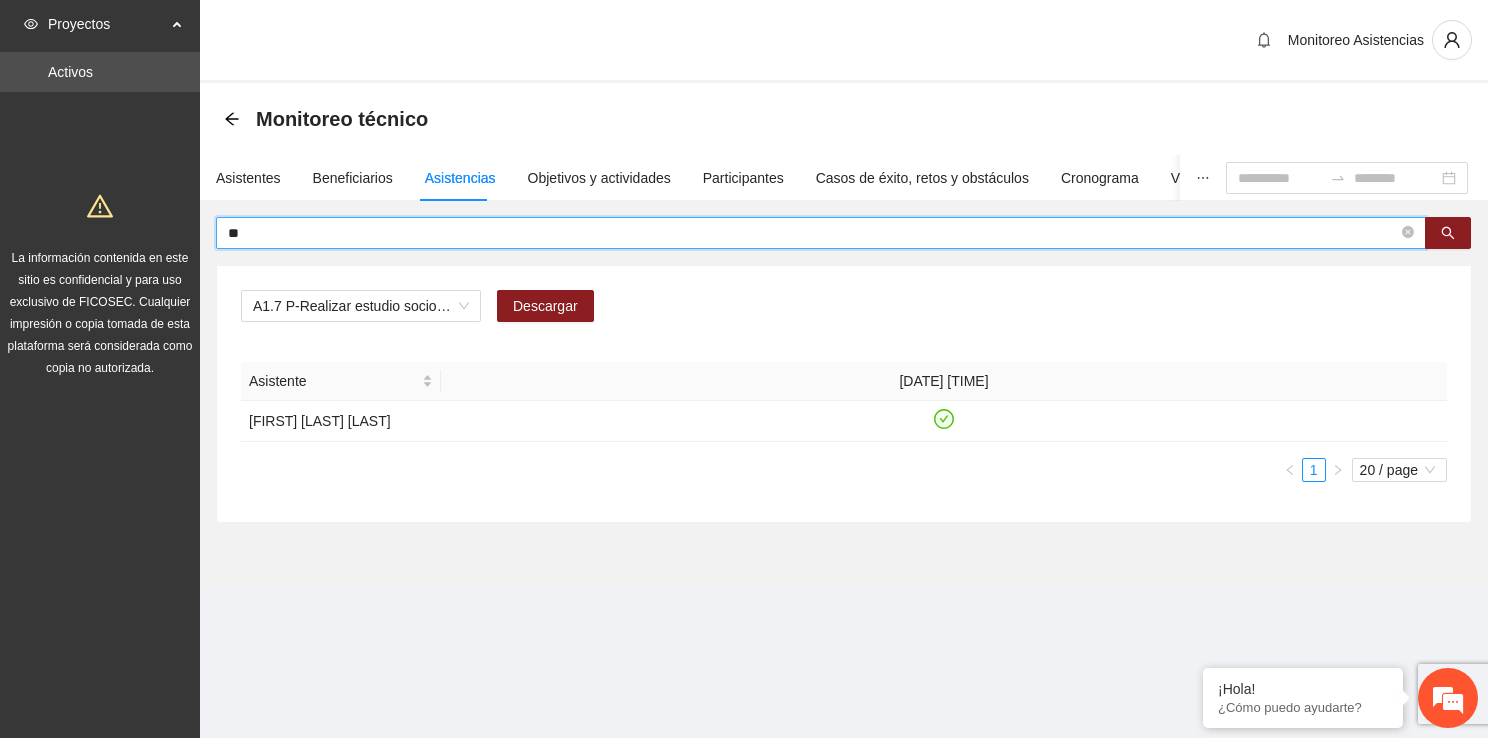 type on "*" 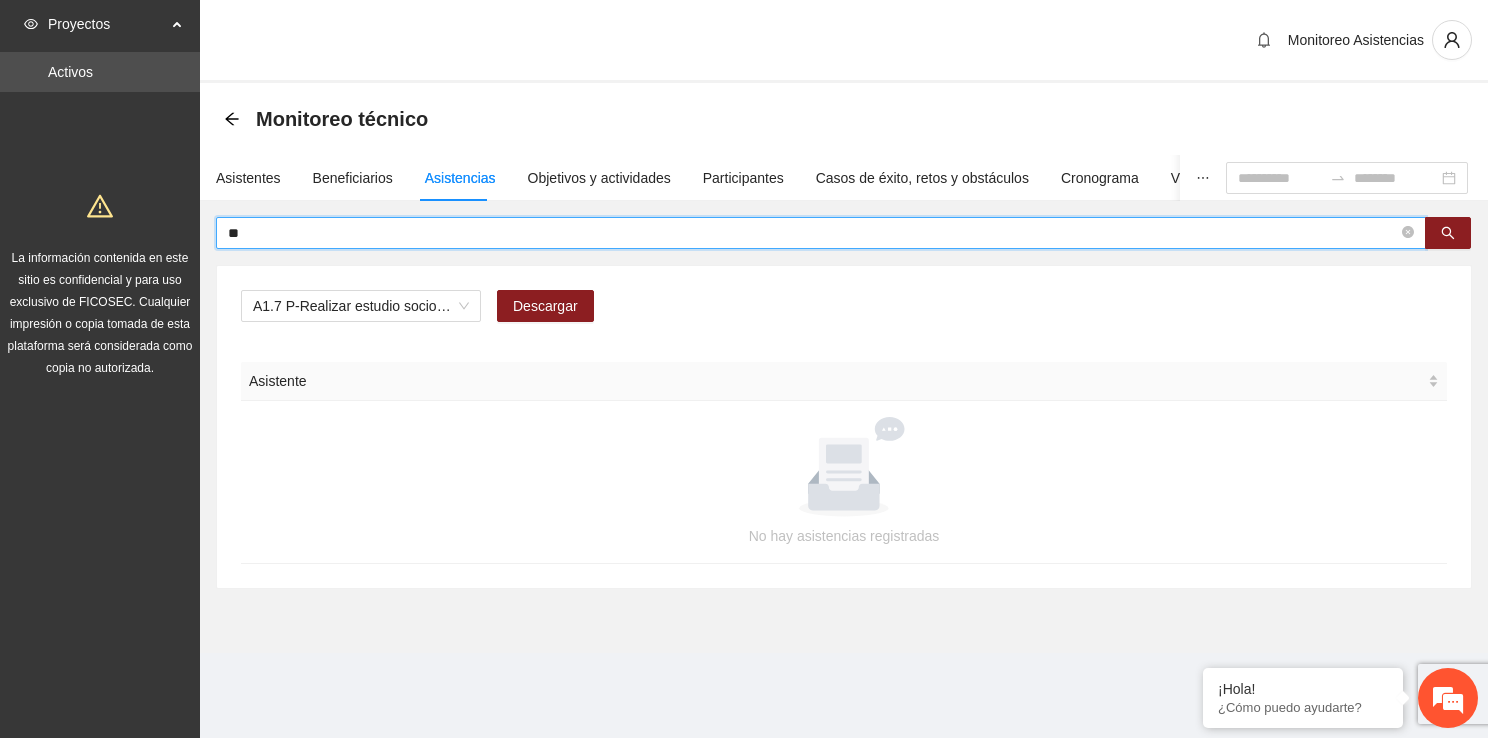 type on "*" 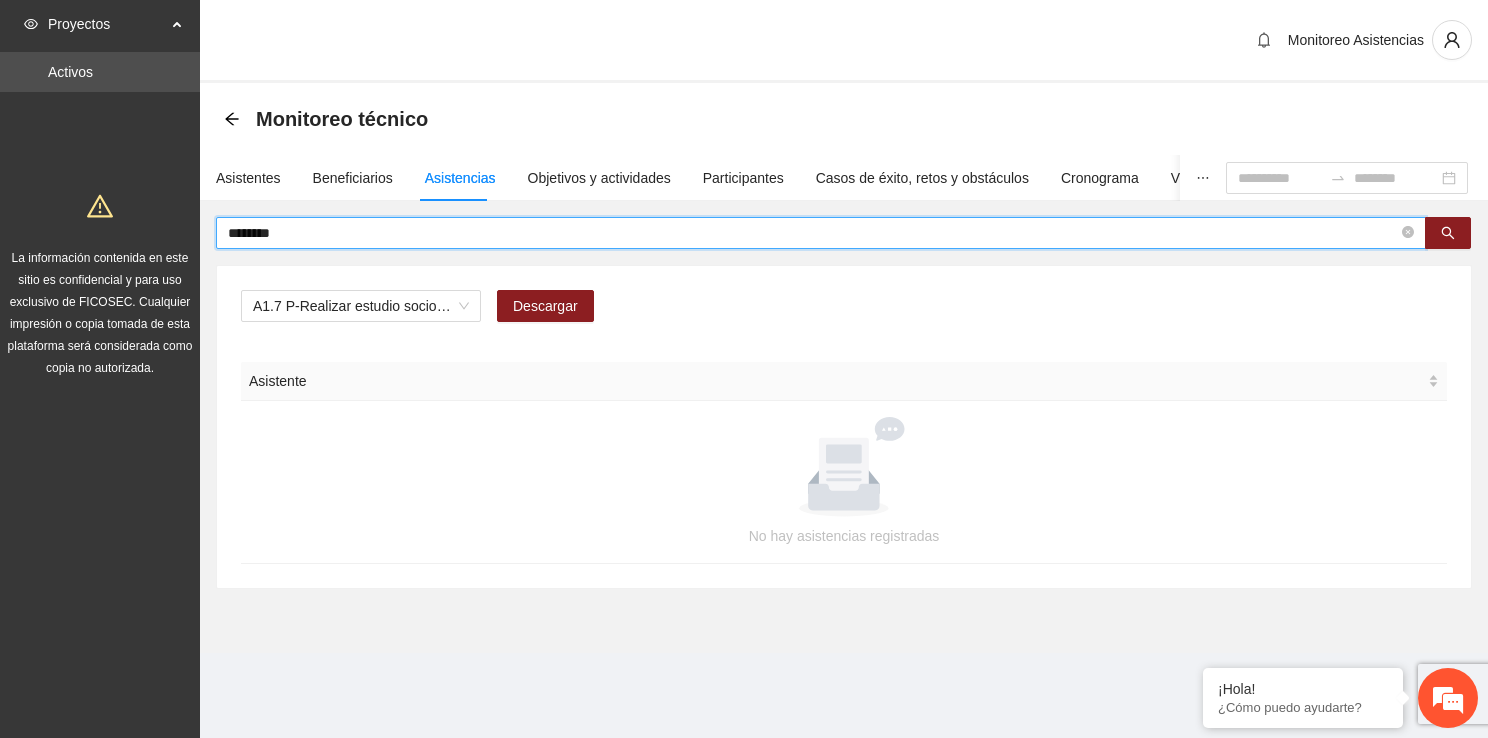 type on "********" 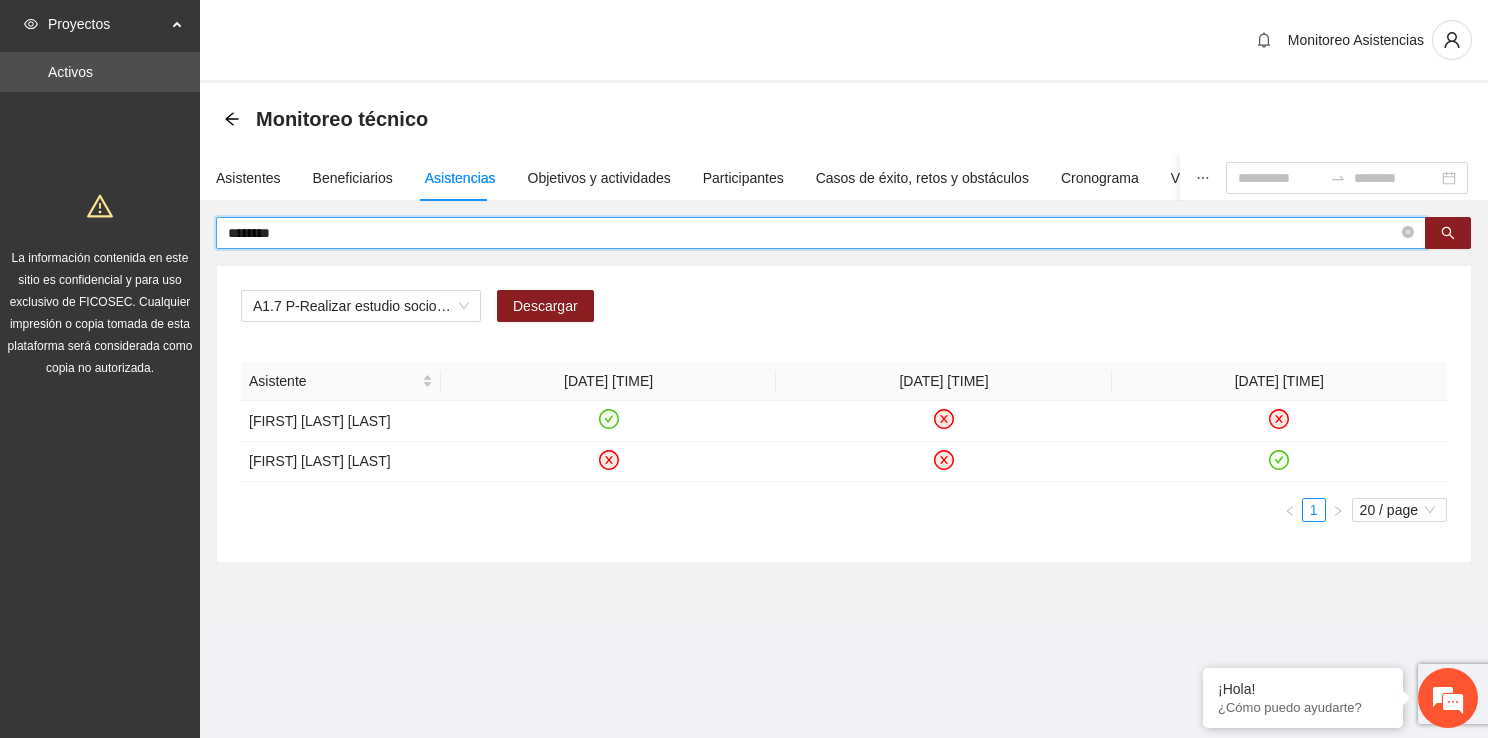 click on "********" at bounding box center [813, 233] 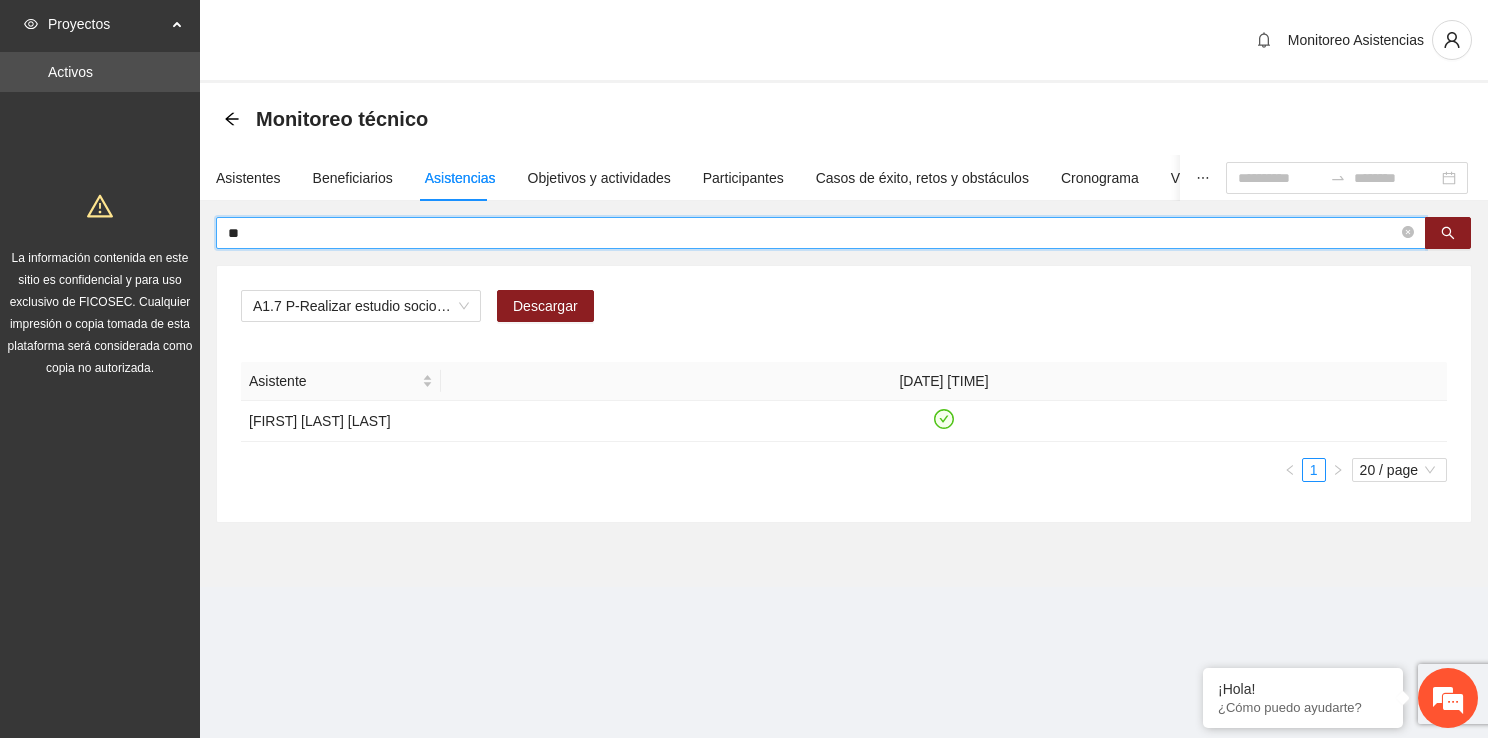 type on "*" 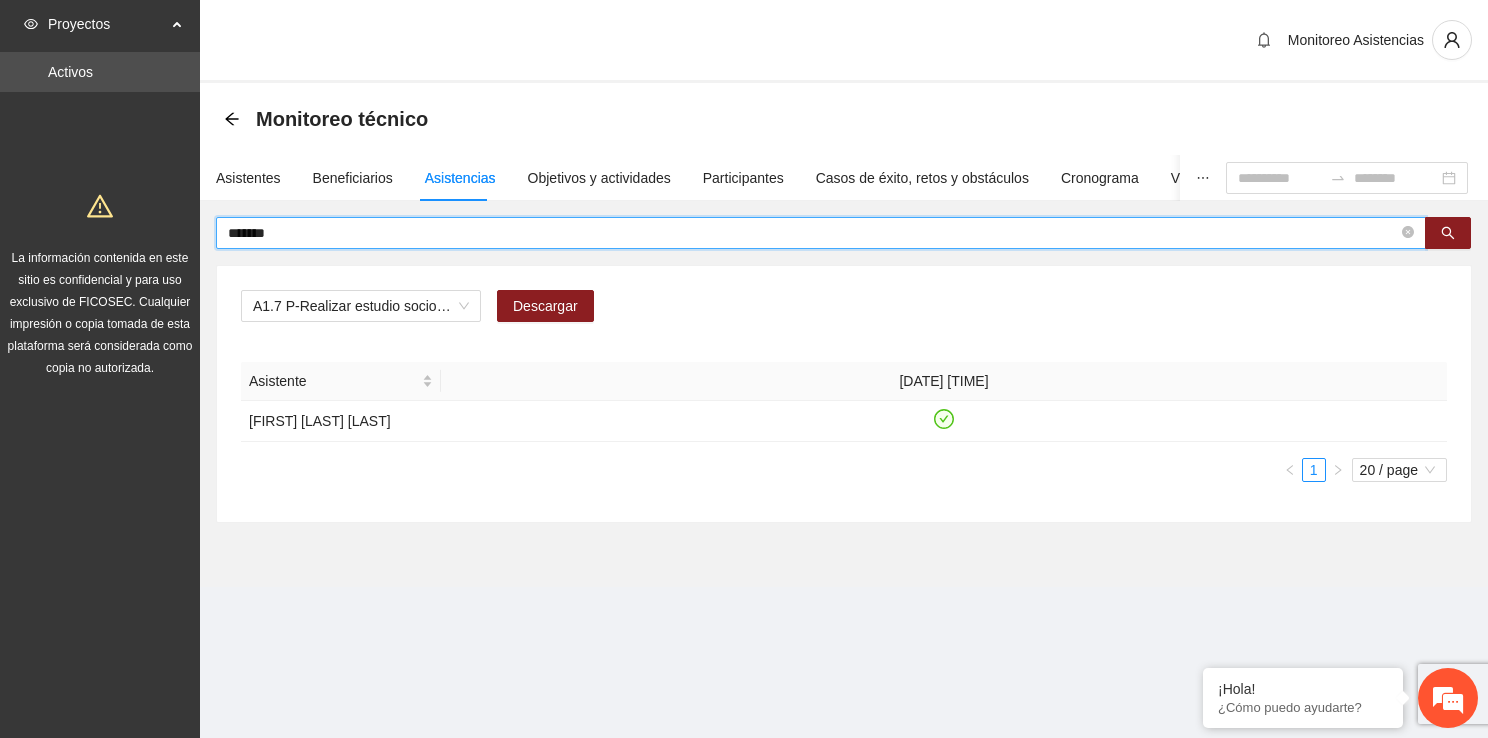 type on "*******" 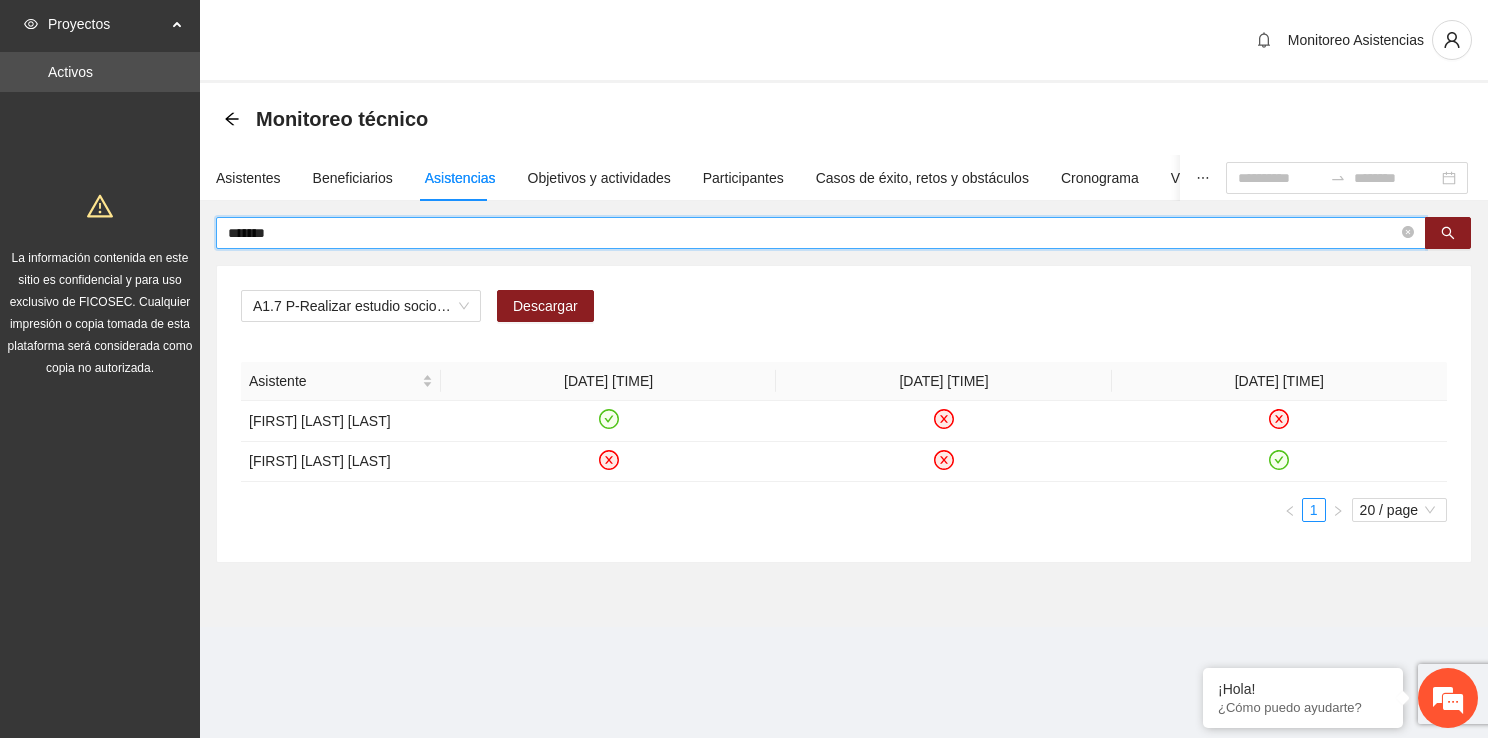 click on "*******" at bounding box center [813, 233] 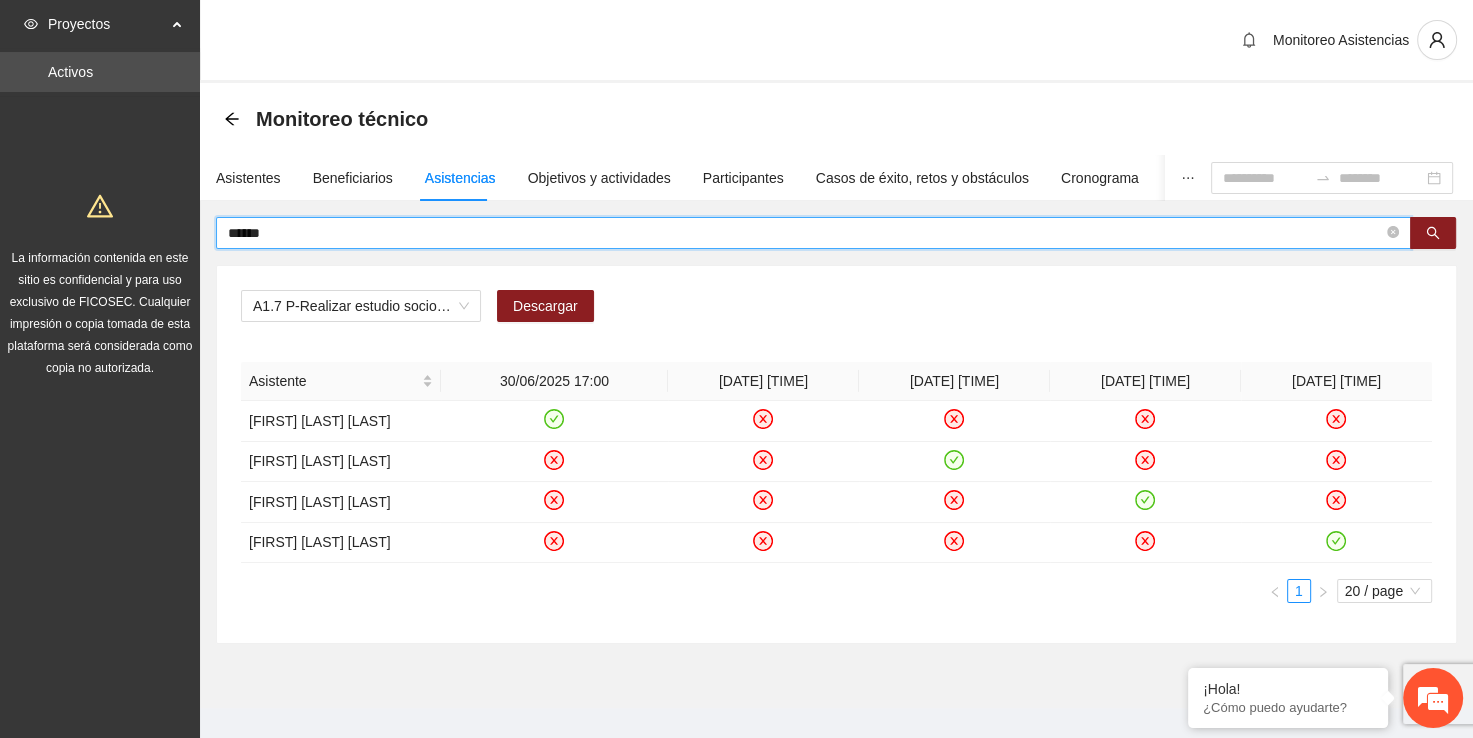 click on "******" at bounding box center (805, 233) 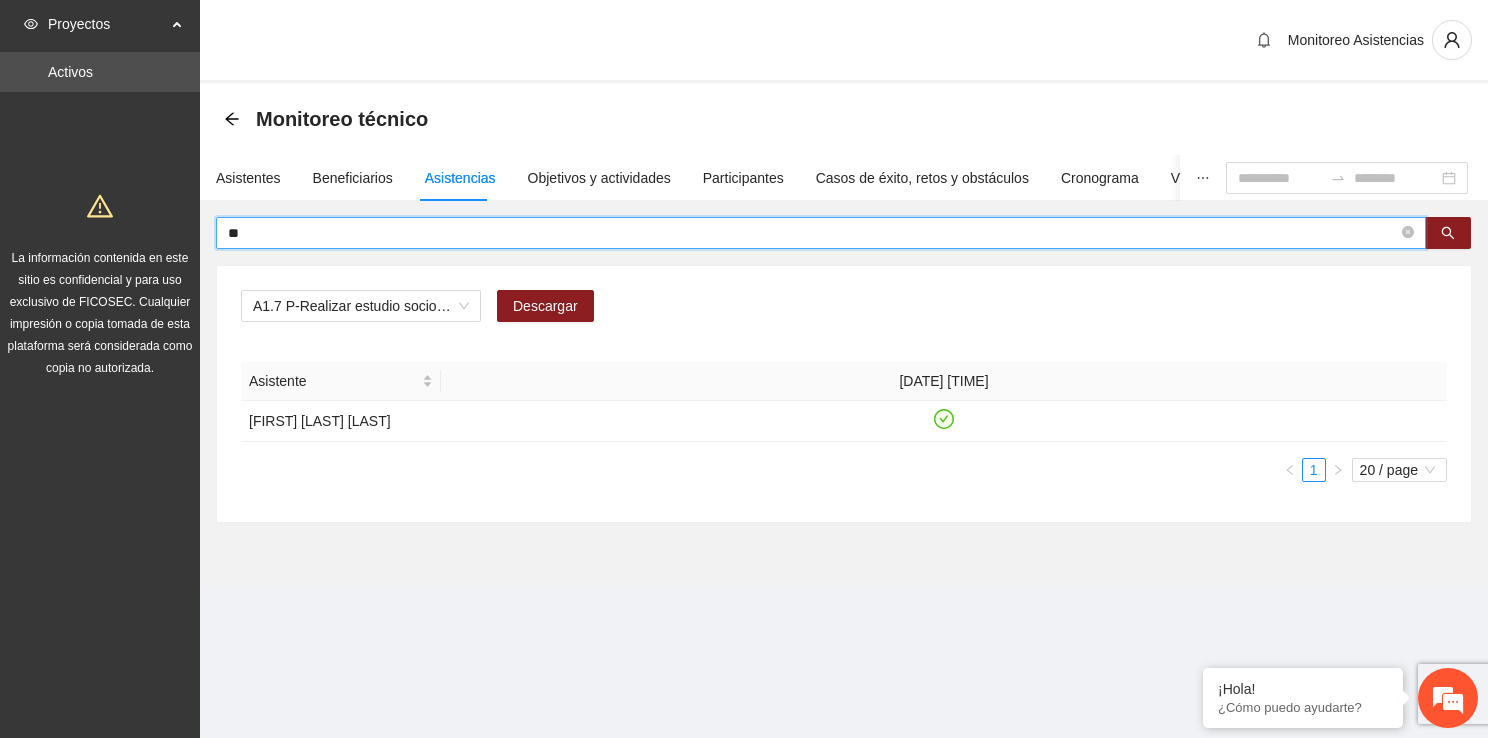 type on "*" 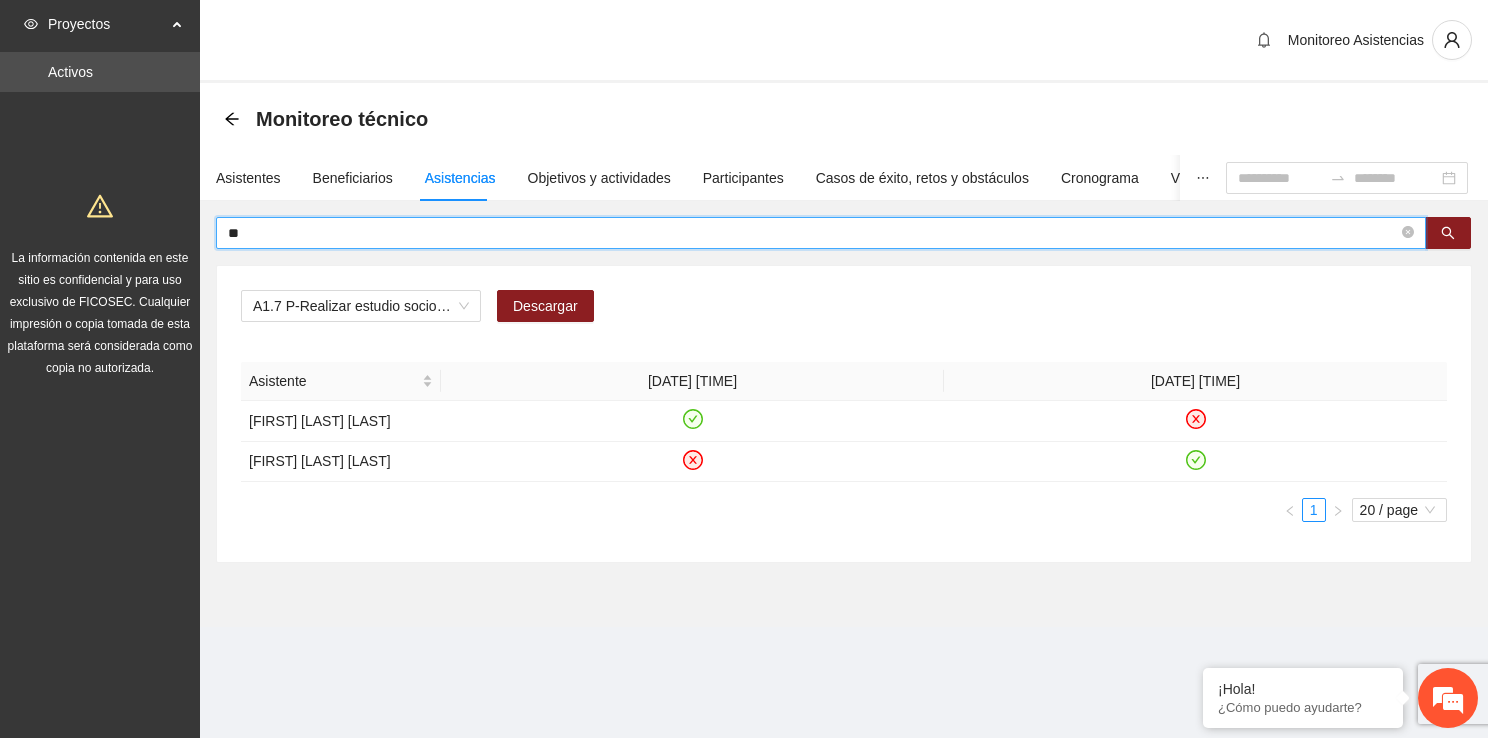 type on "*" 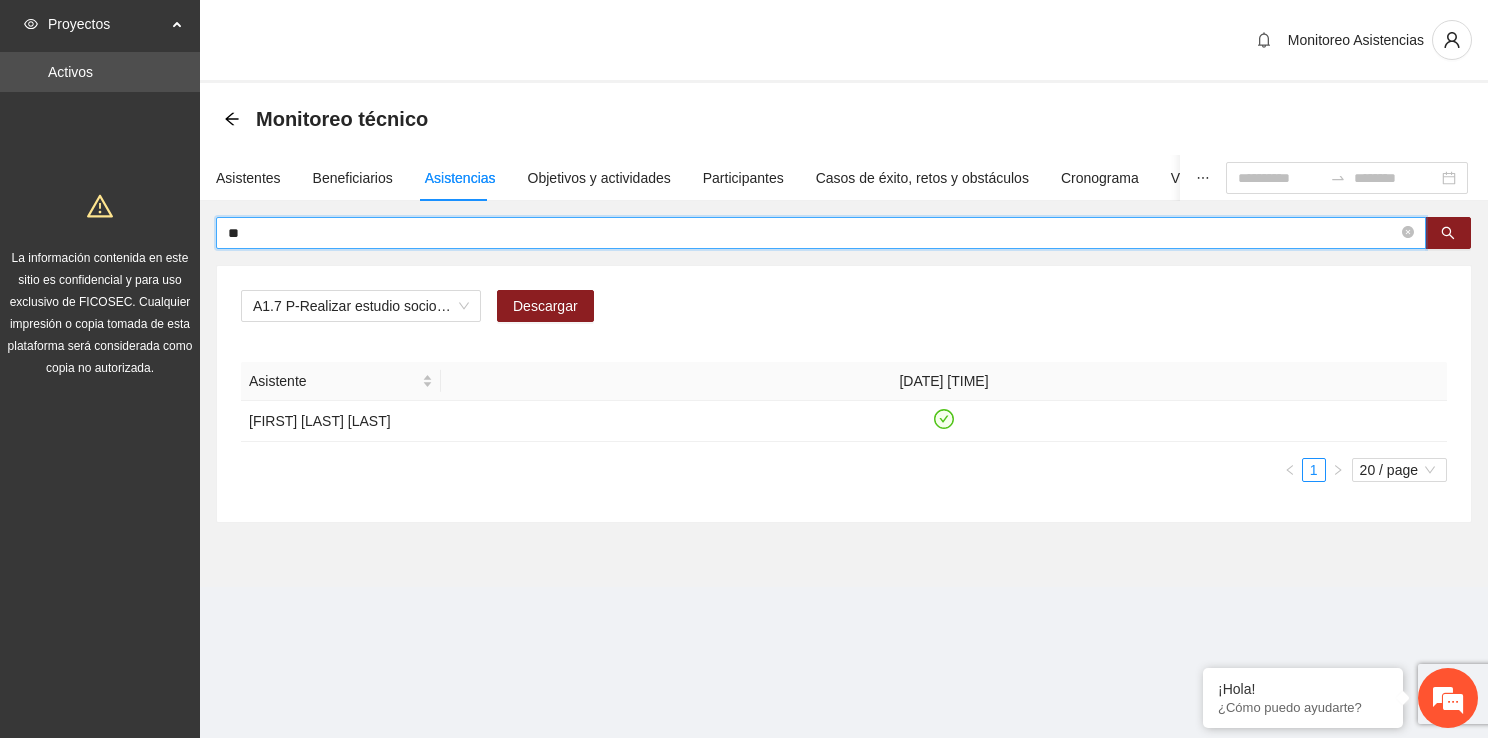 type on "*" 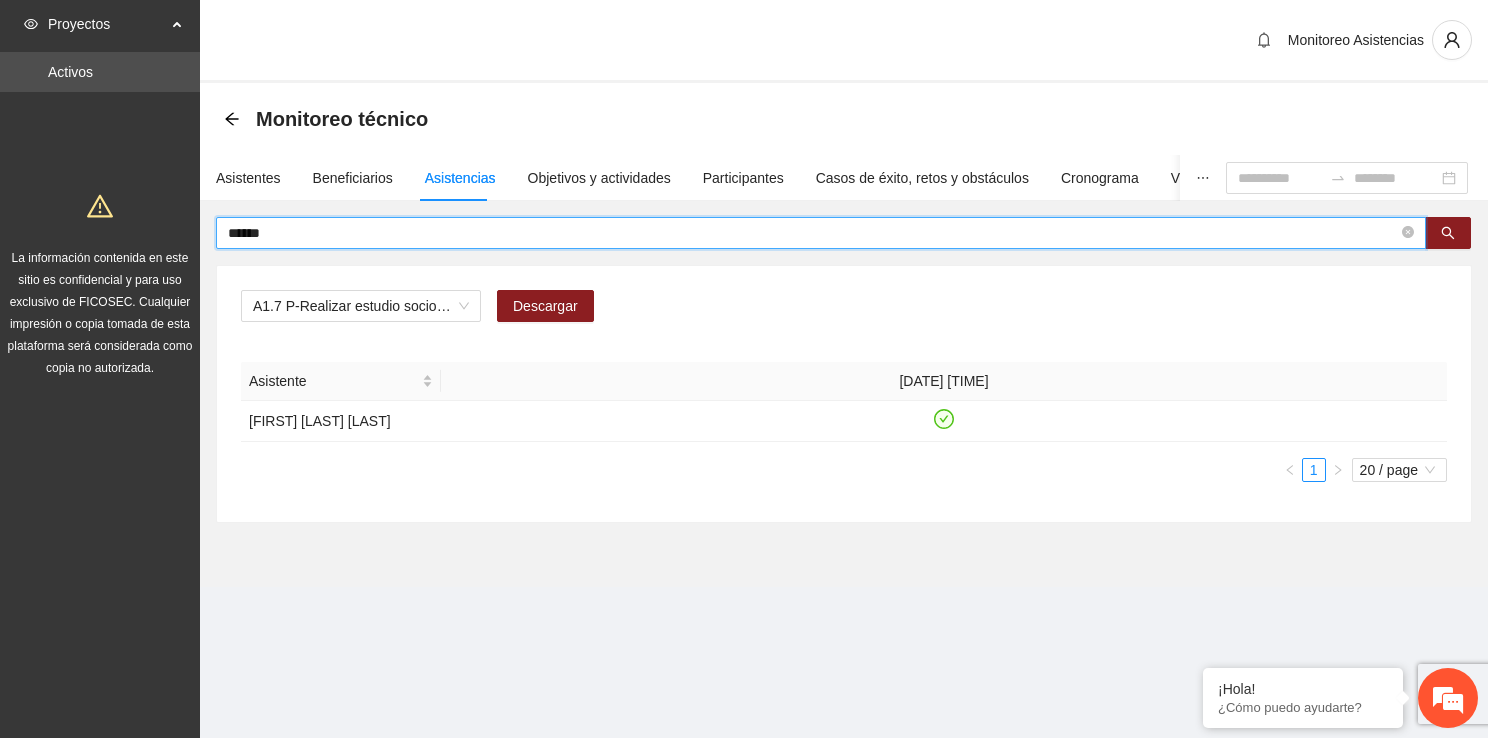 type on "******" 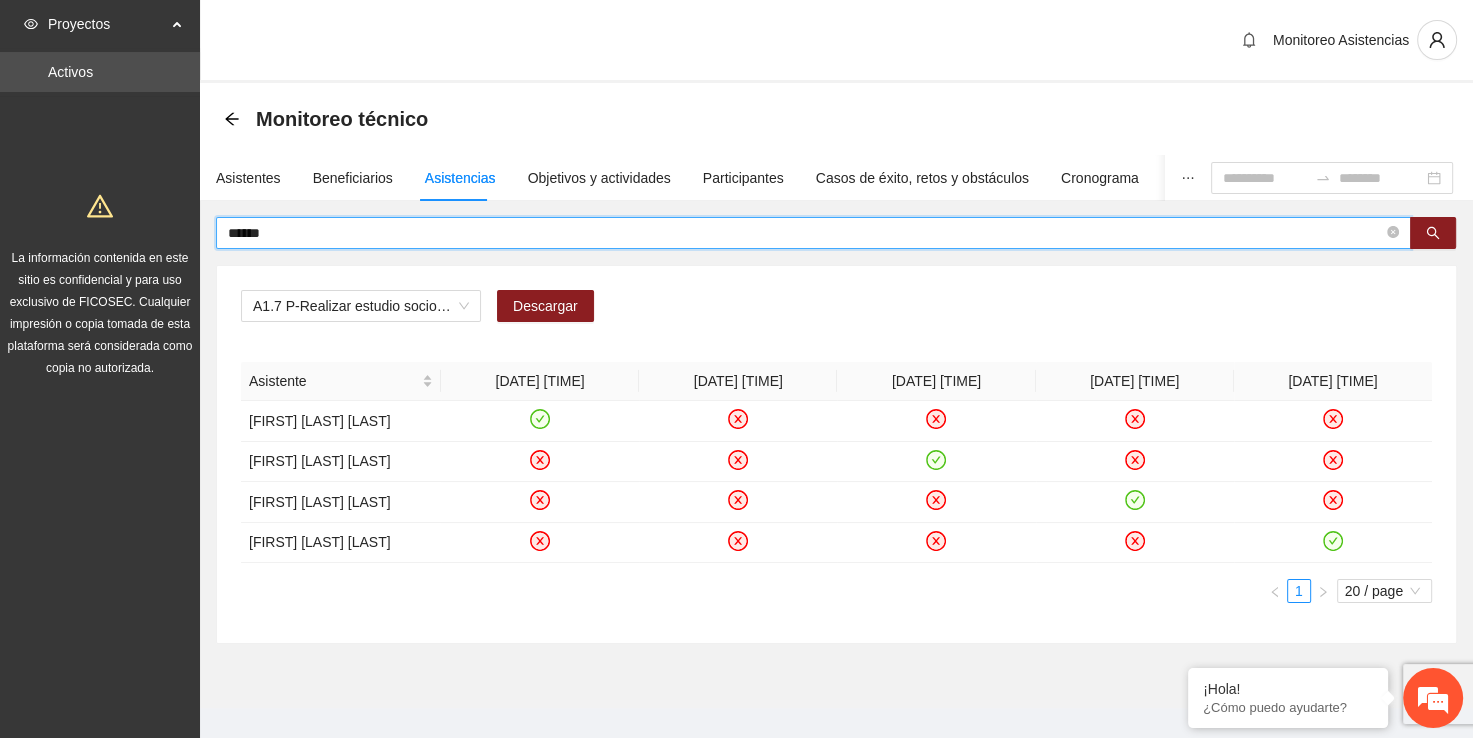 click on "******" at bounding box center [805, 233] 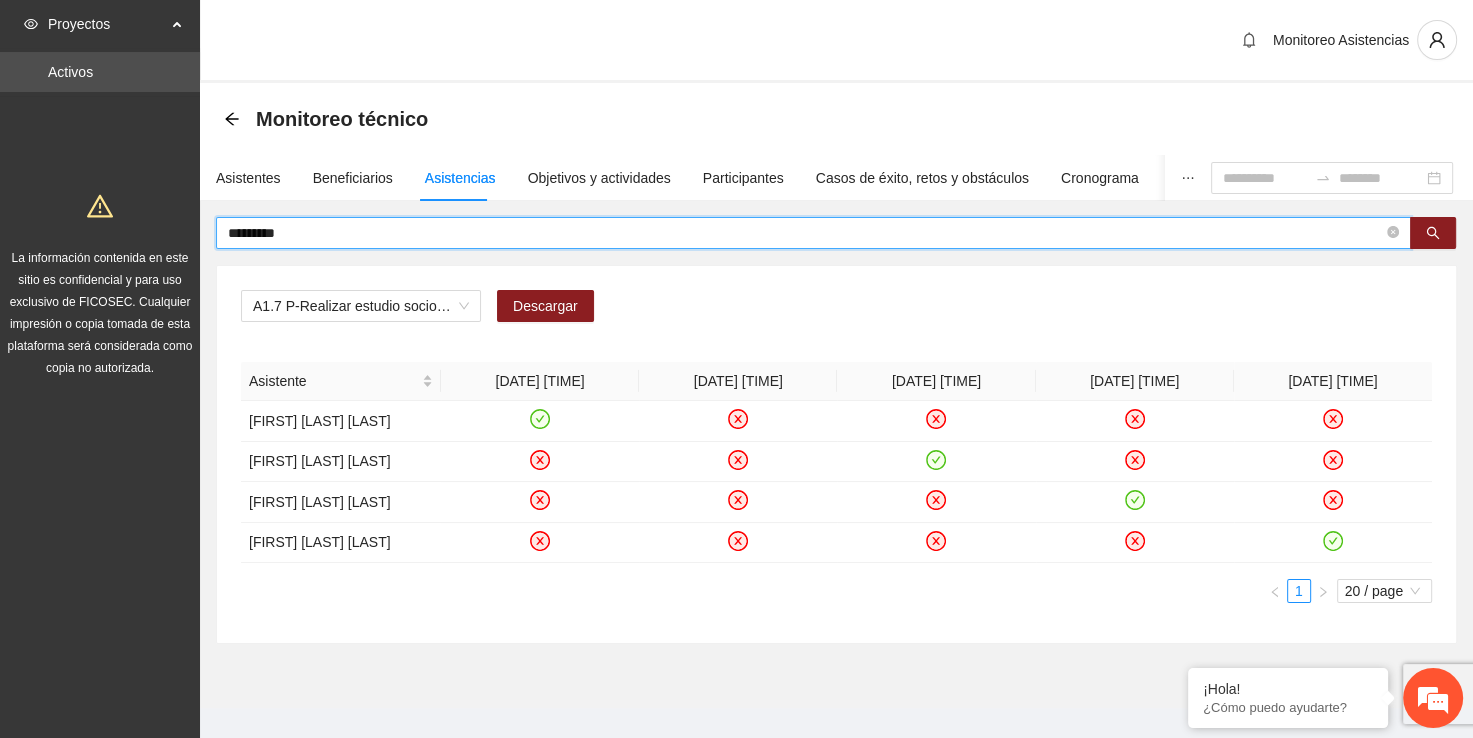 type on "*********" 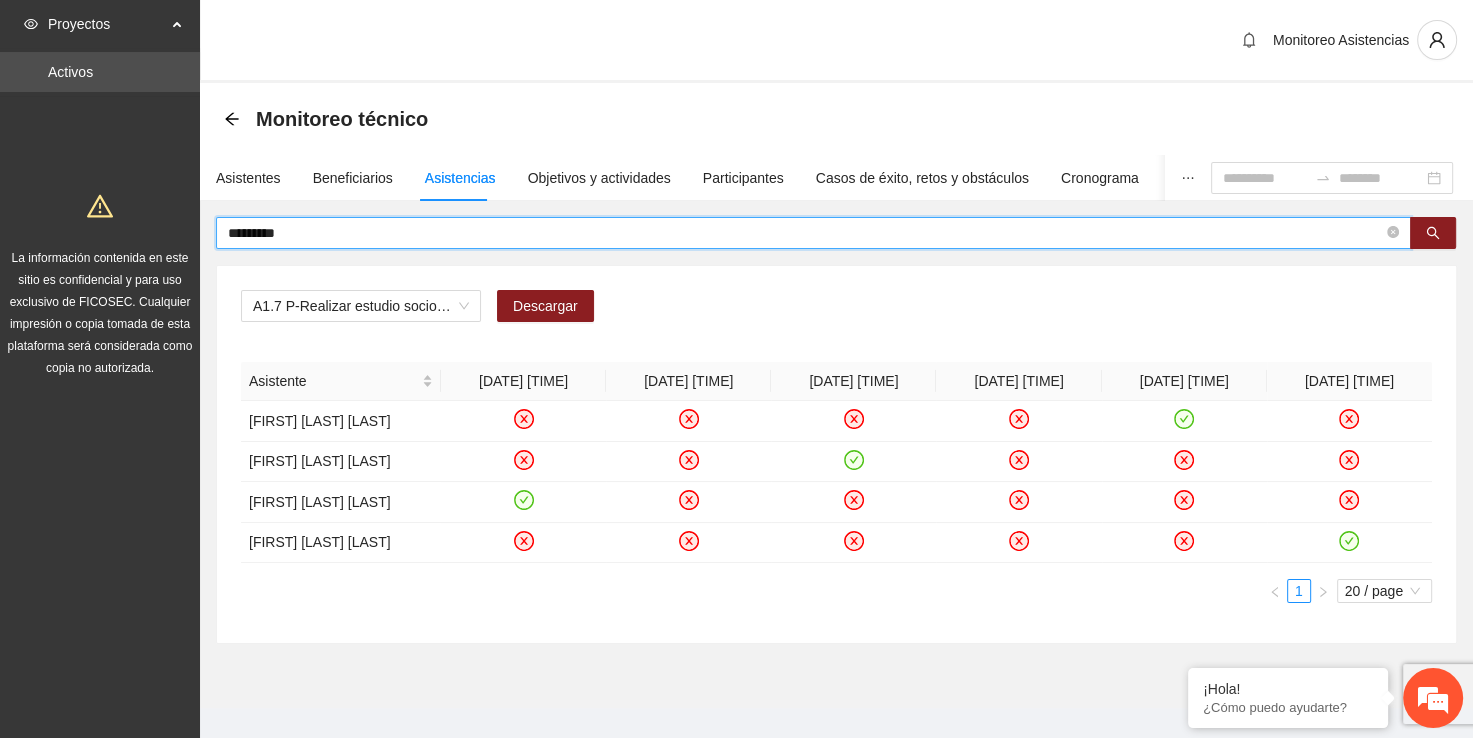 click on "*********" at bounding box center (805, 233) 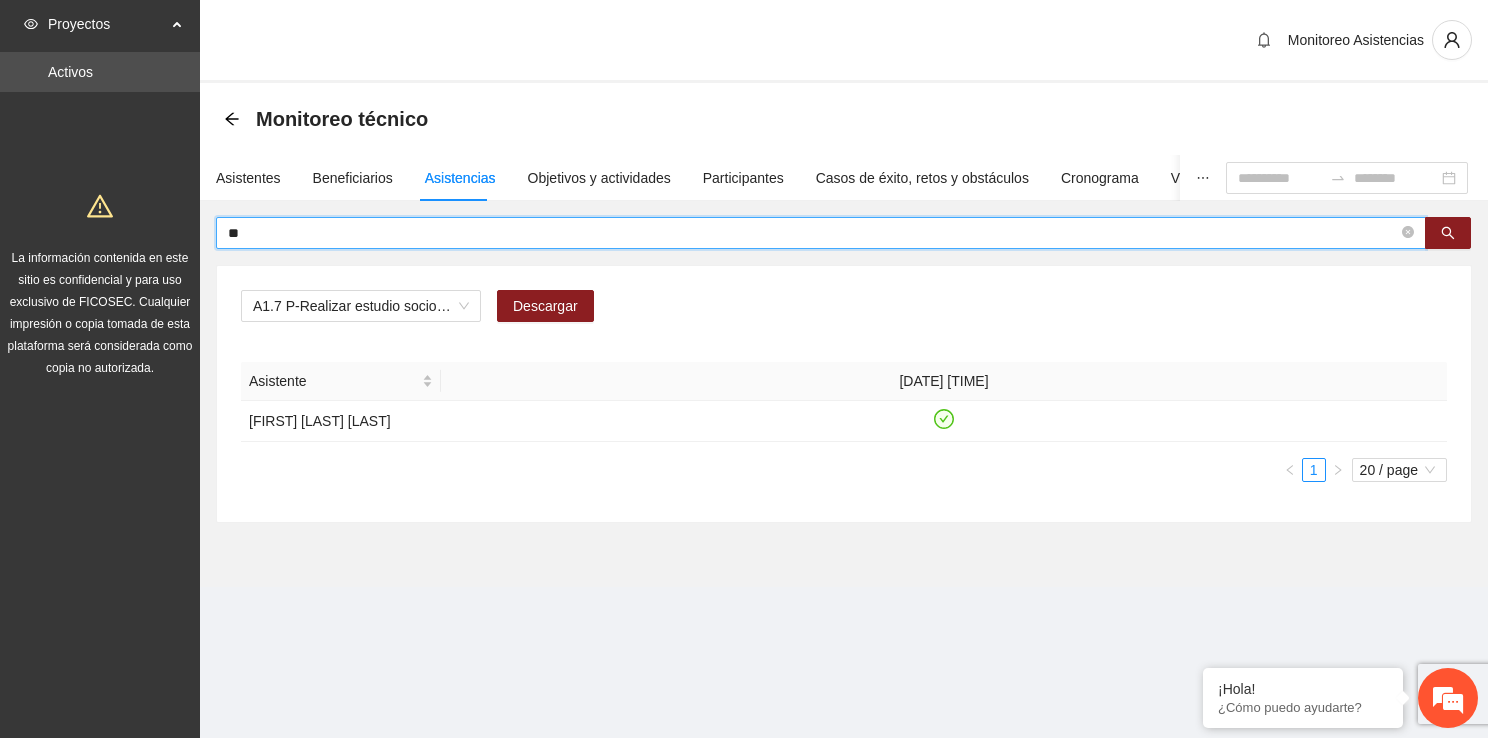 type on "*" 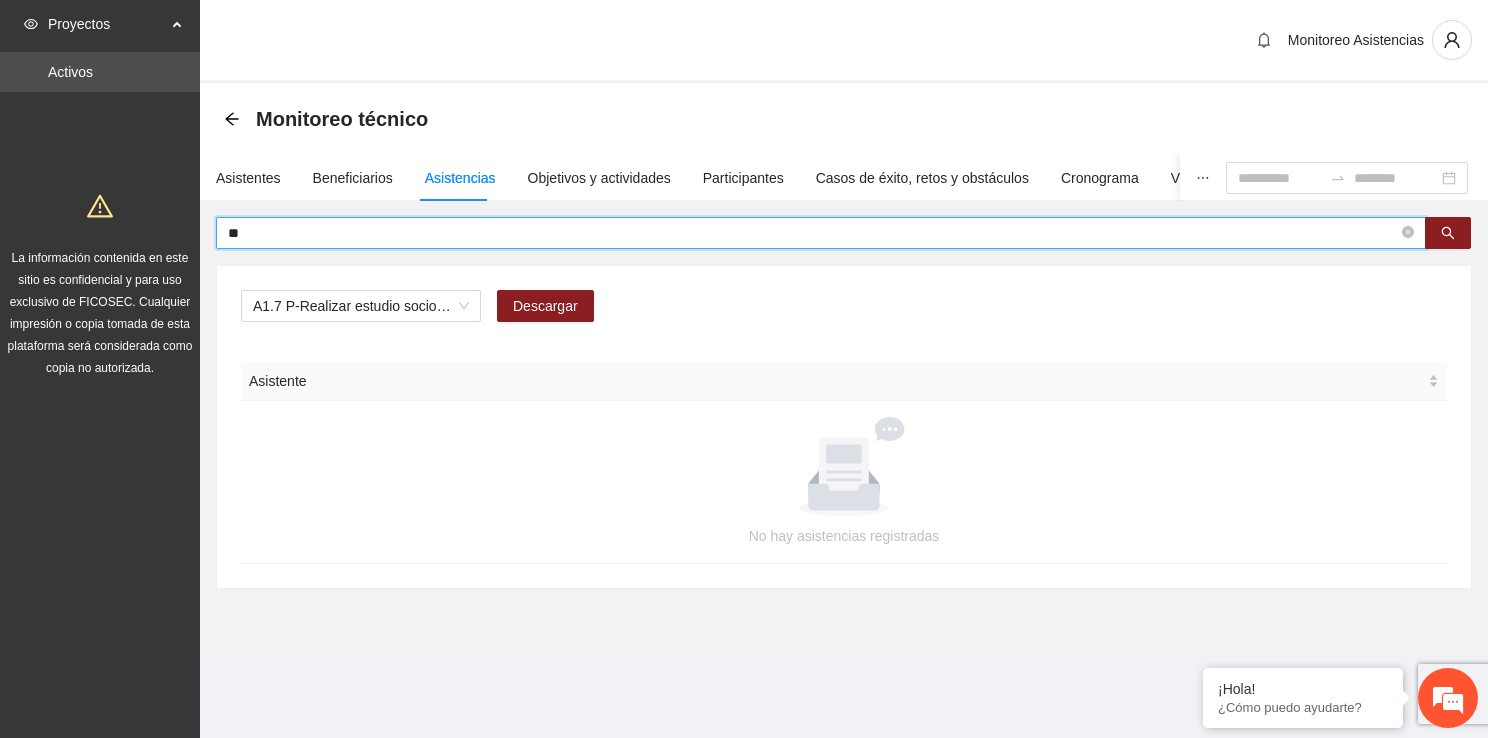 type on "*" 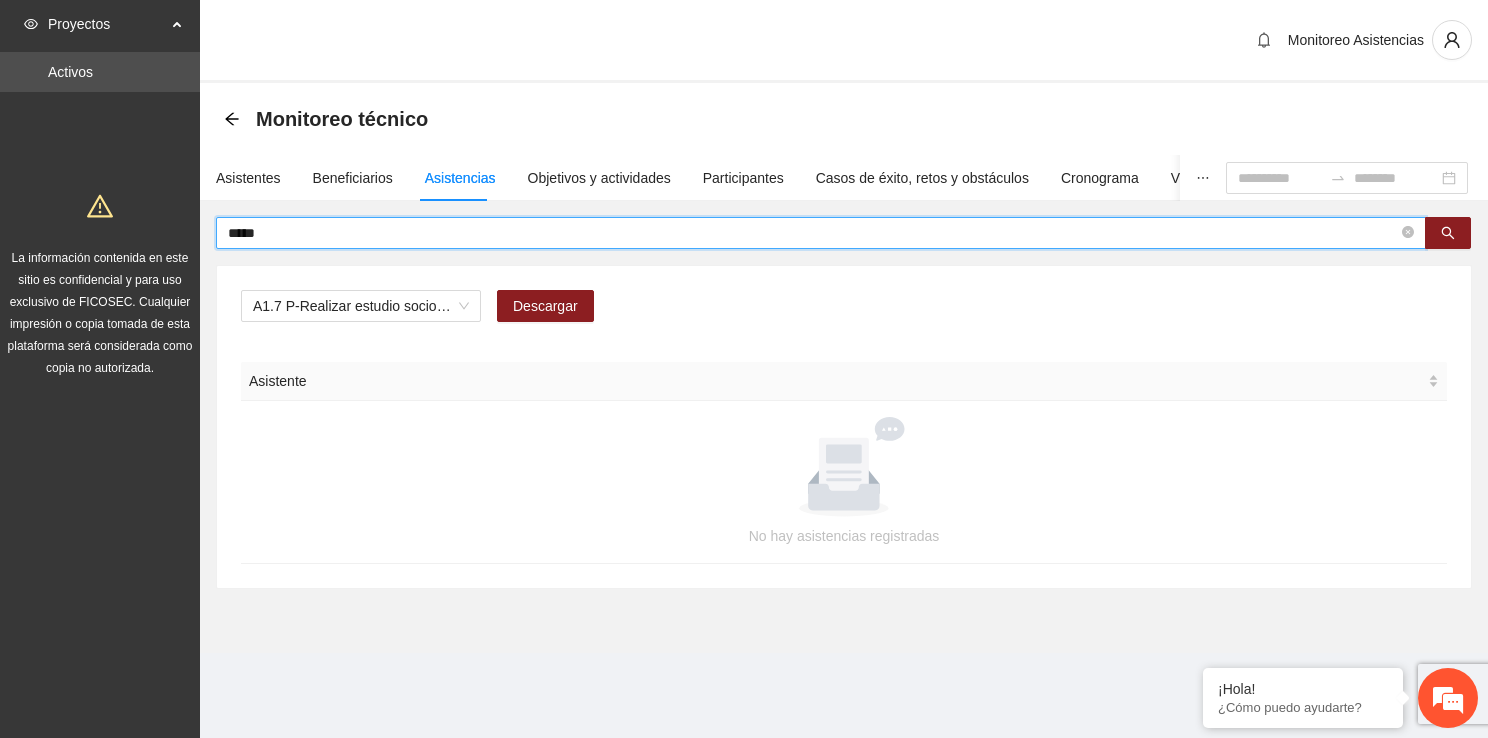 type on "*****" 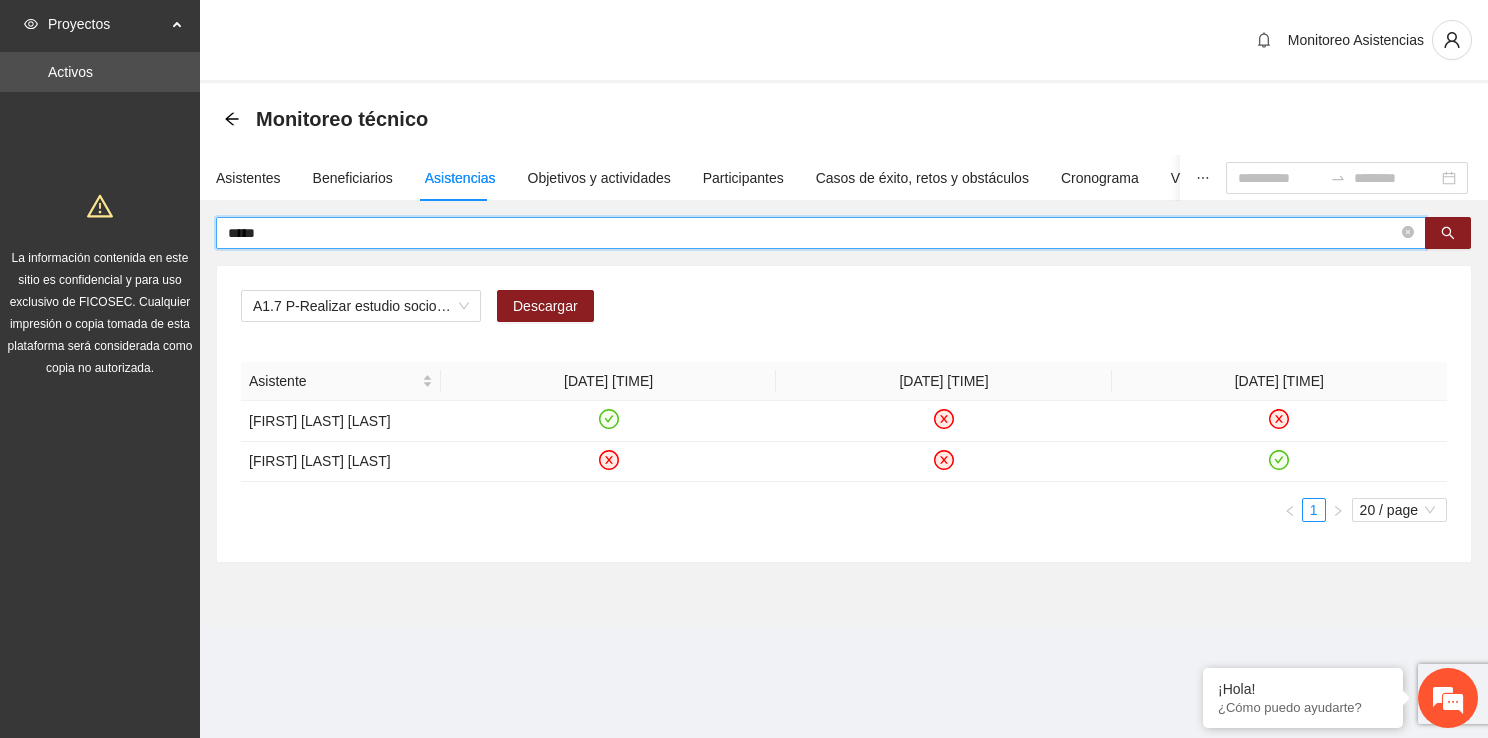 click on "*****" at bounding box center (813, 233) 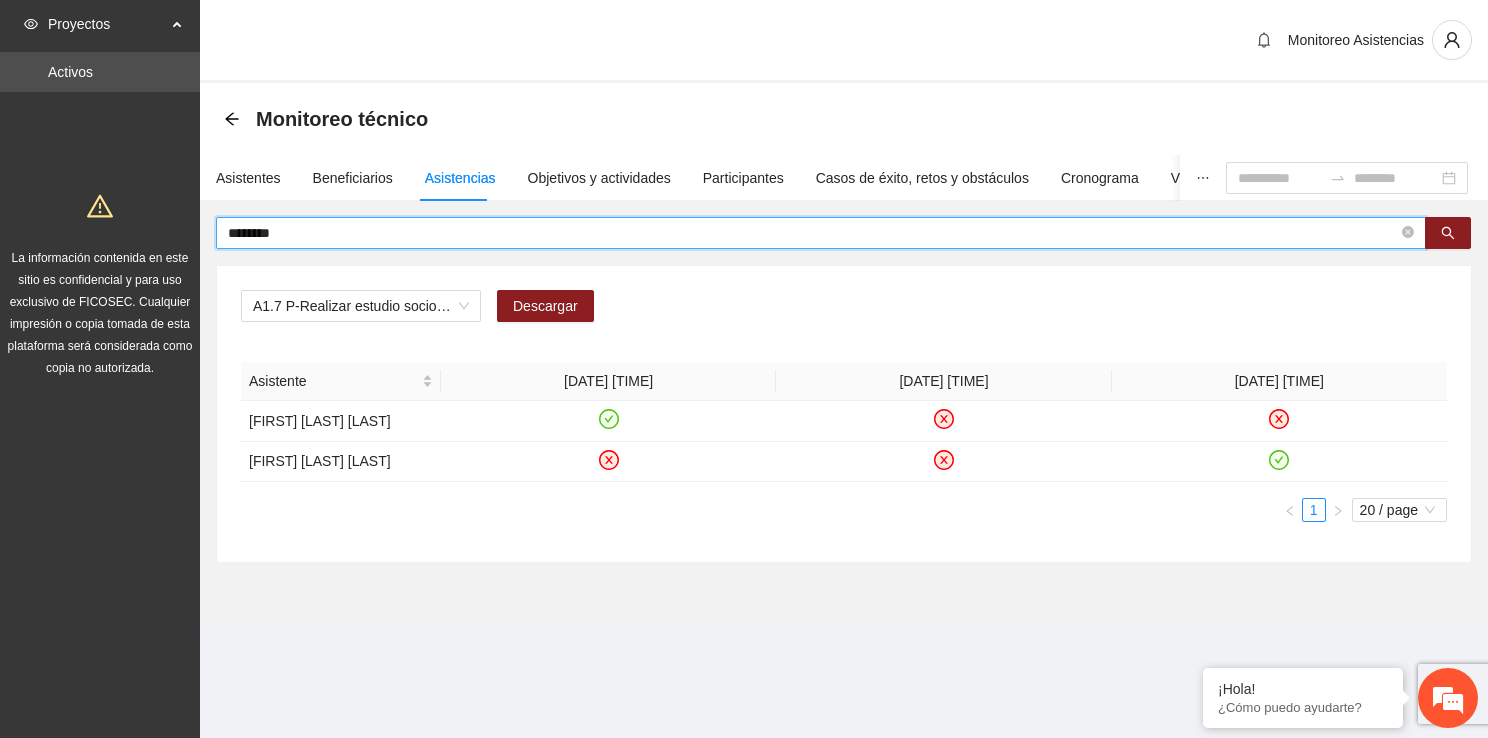 type on "********" 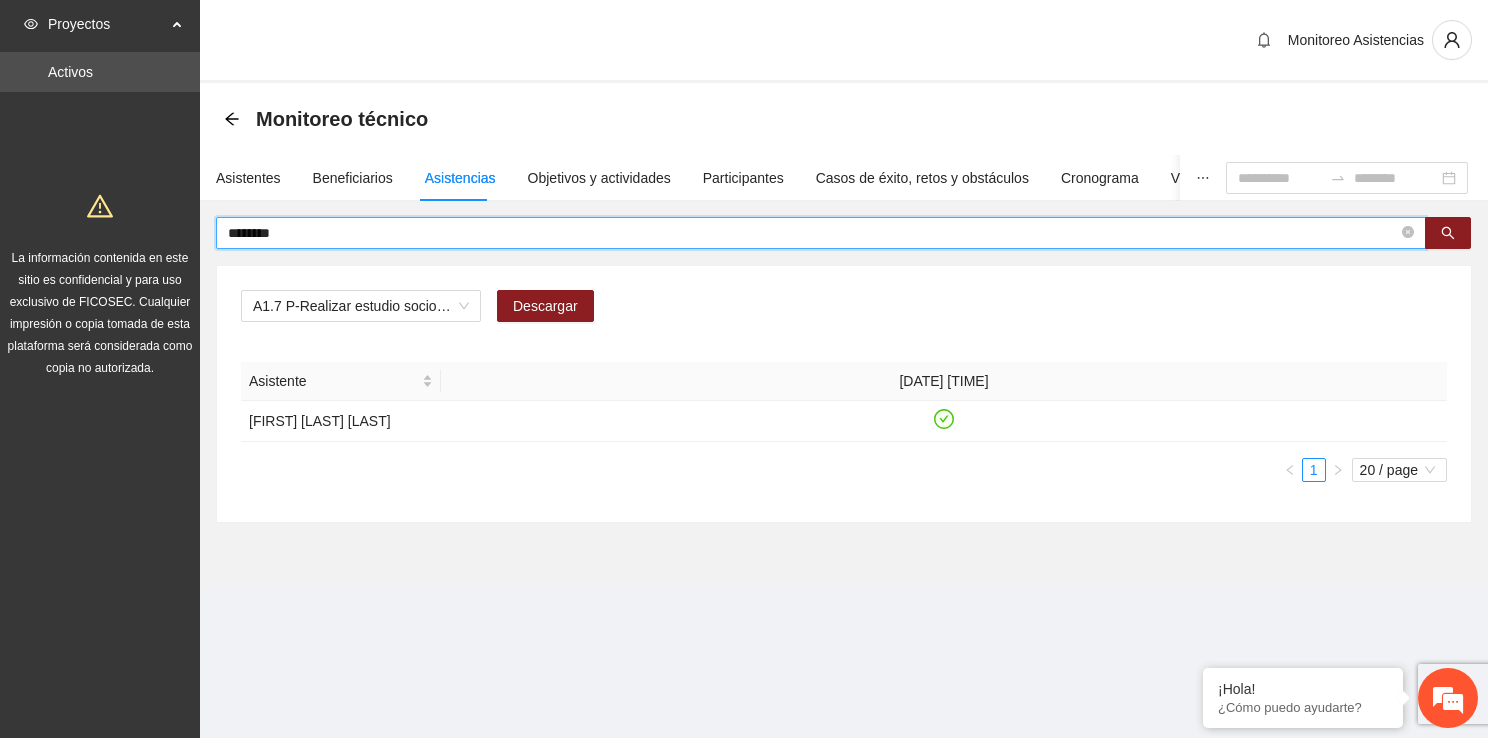 click on "********" at bounding box center [813, 233] 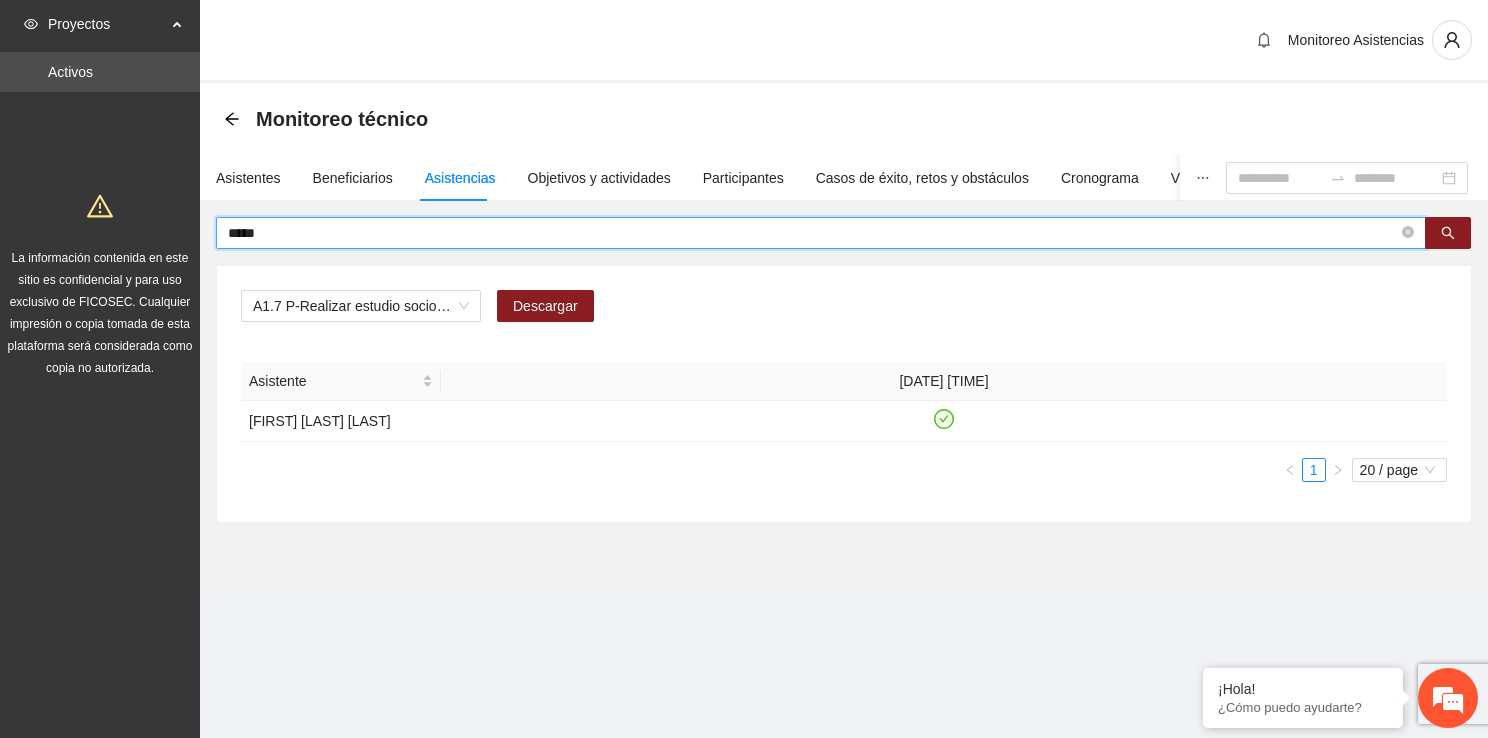 type on "*****" 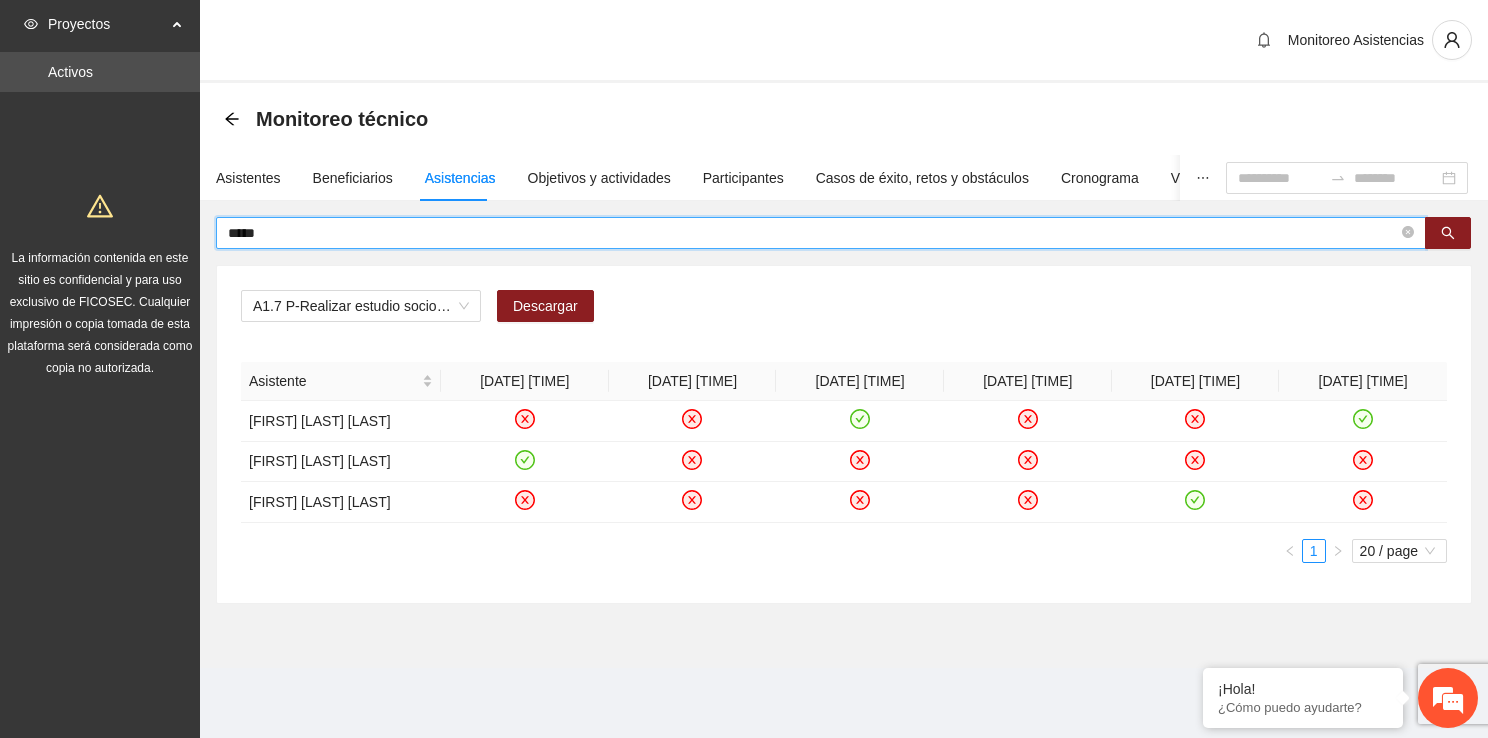 click on "*****" at bounding box center (813, 233) 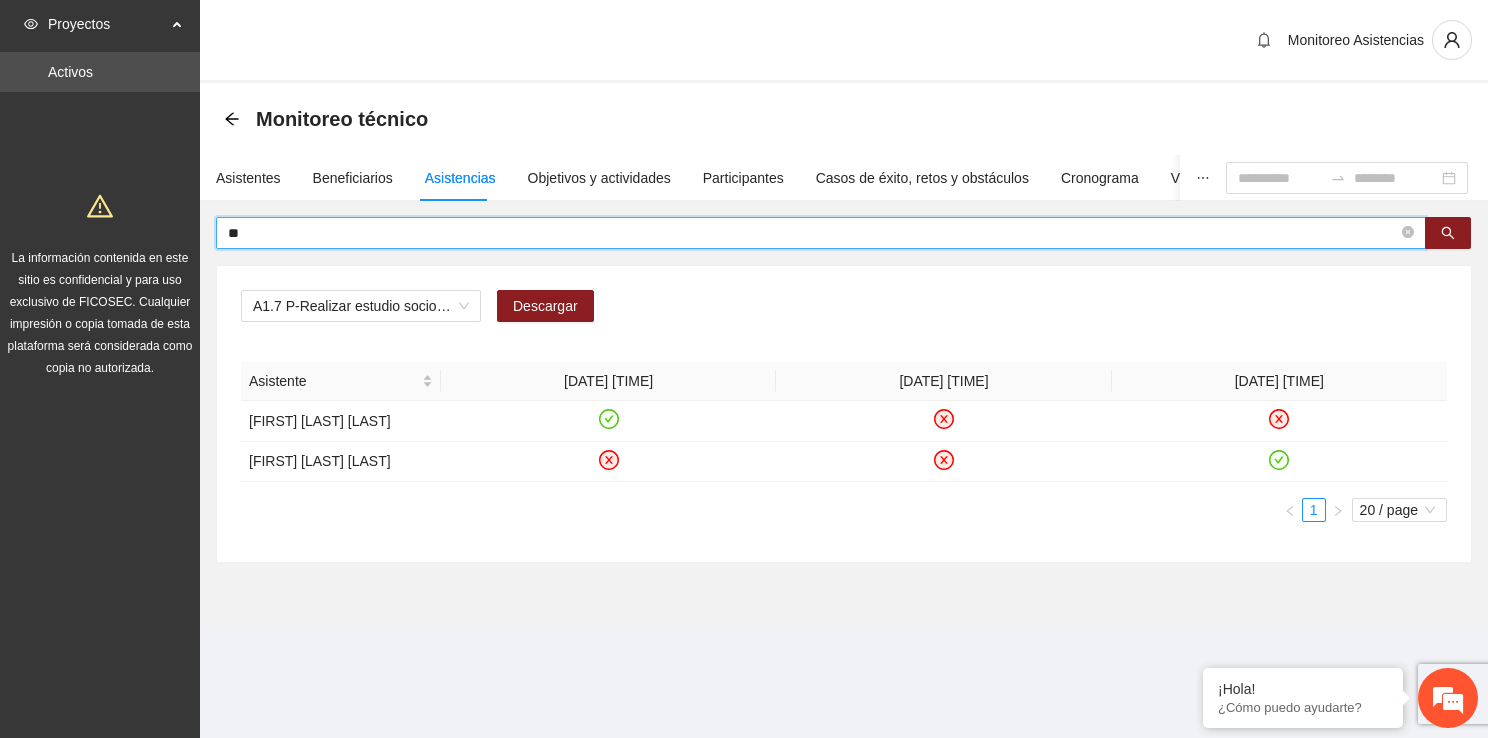 type on "*" 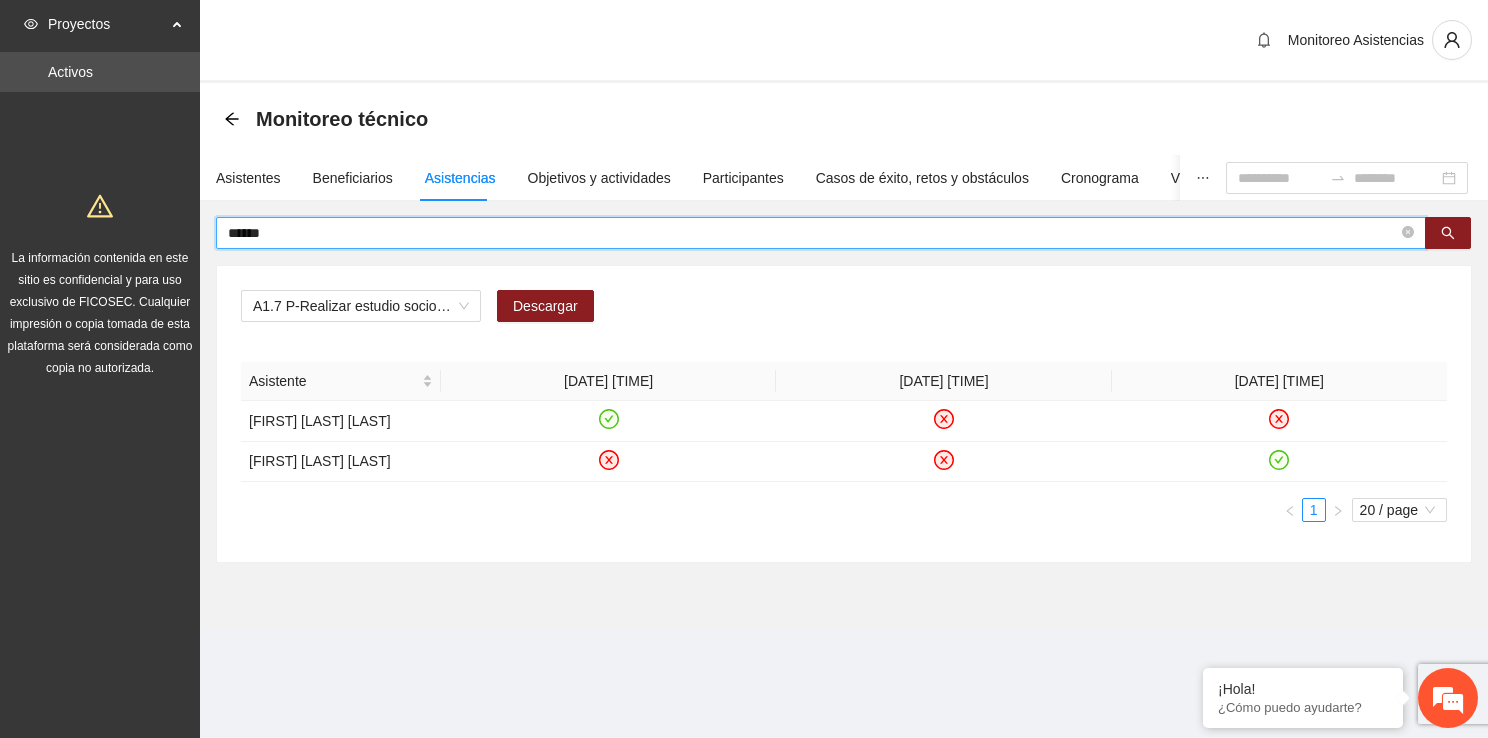 type on "******" 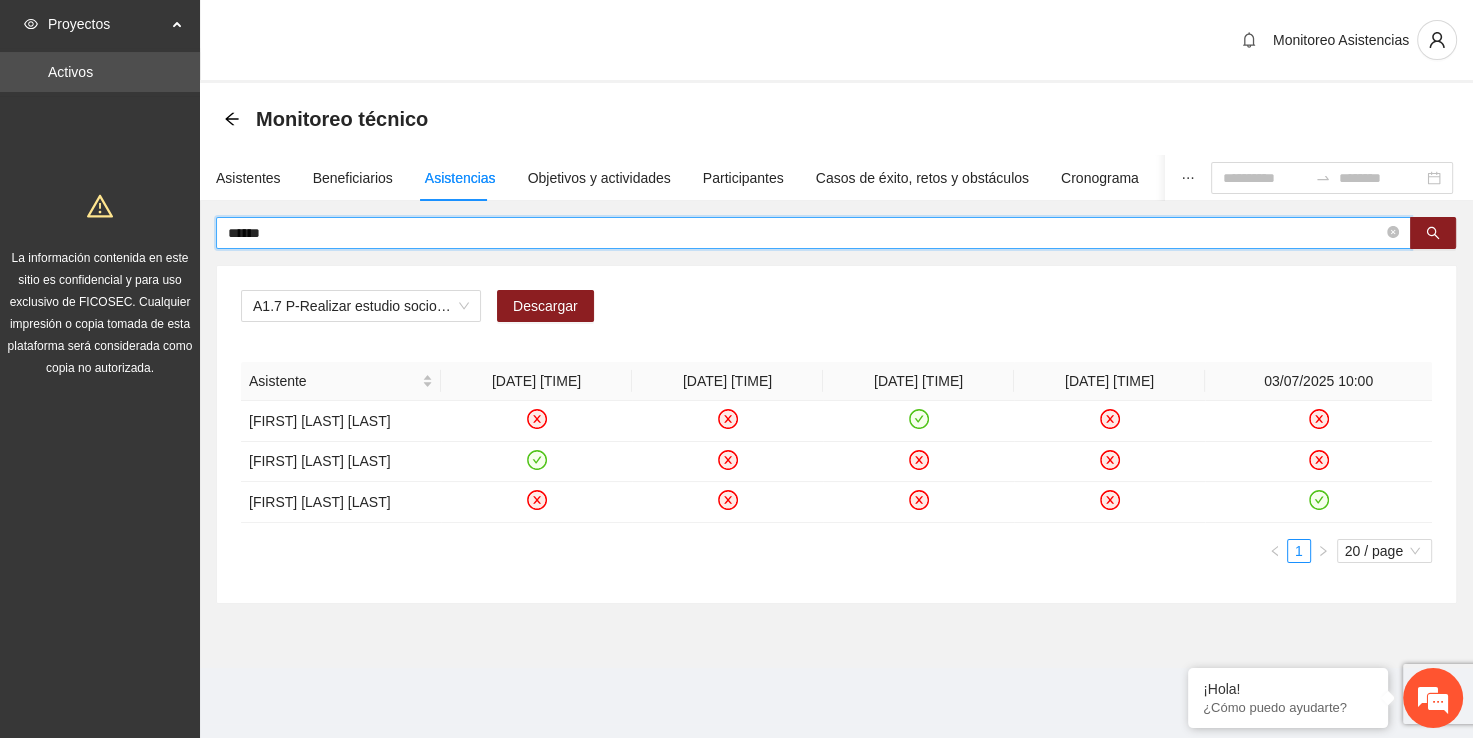 click on "******" at bounding box center (805, 233) 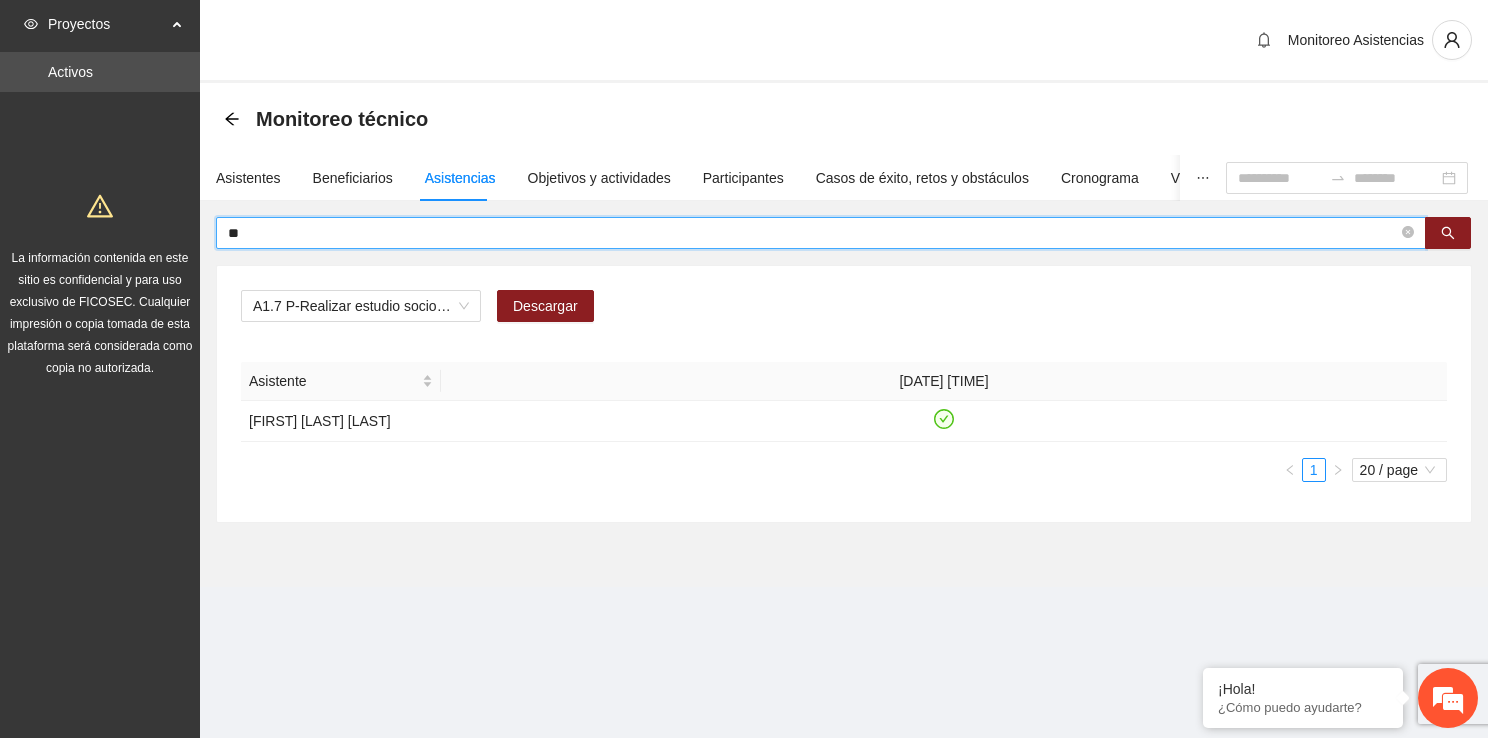 type on "*" 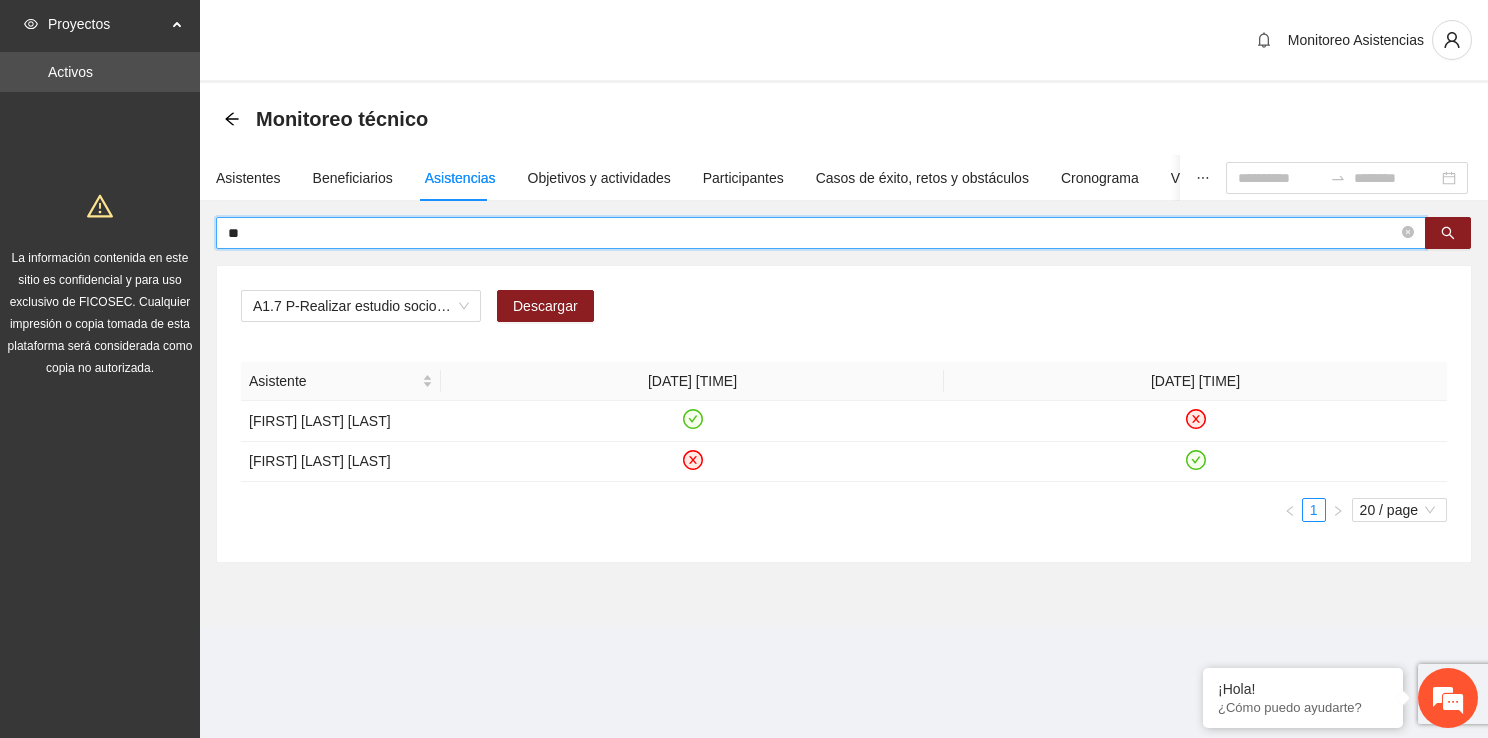type on "*" 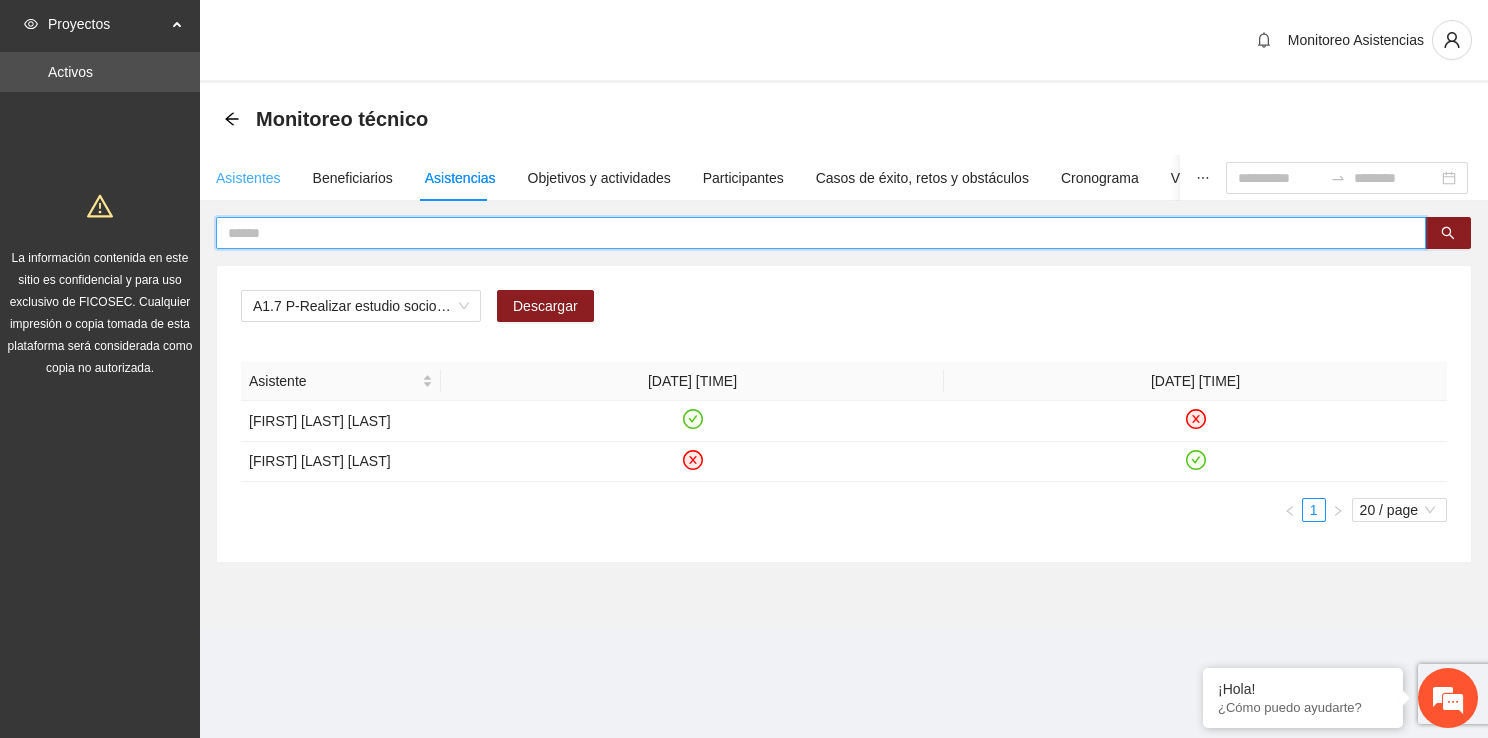 type 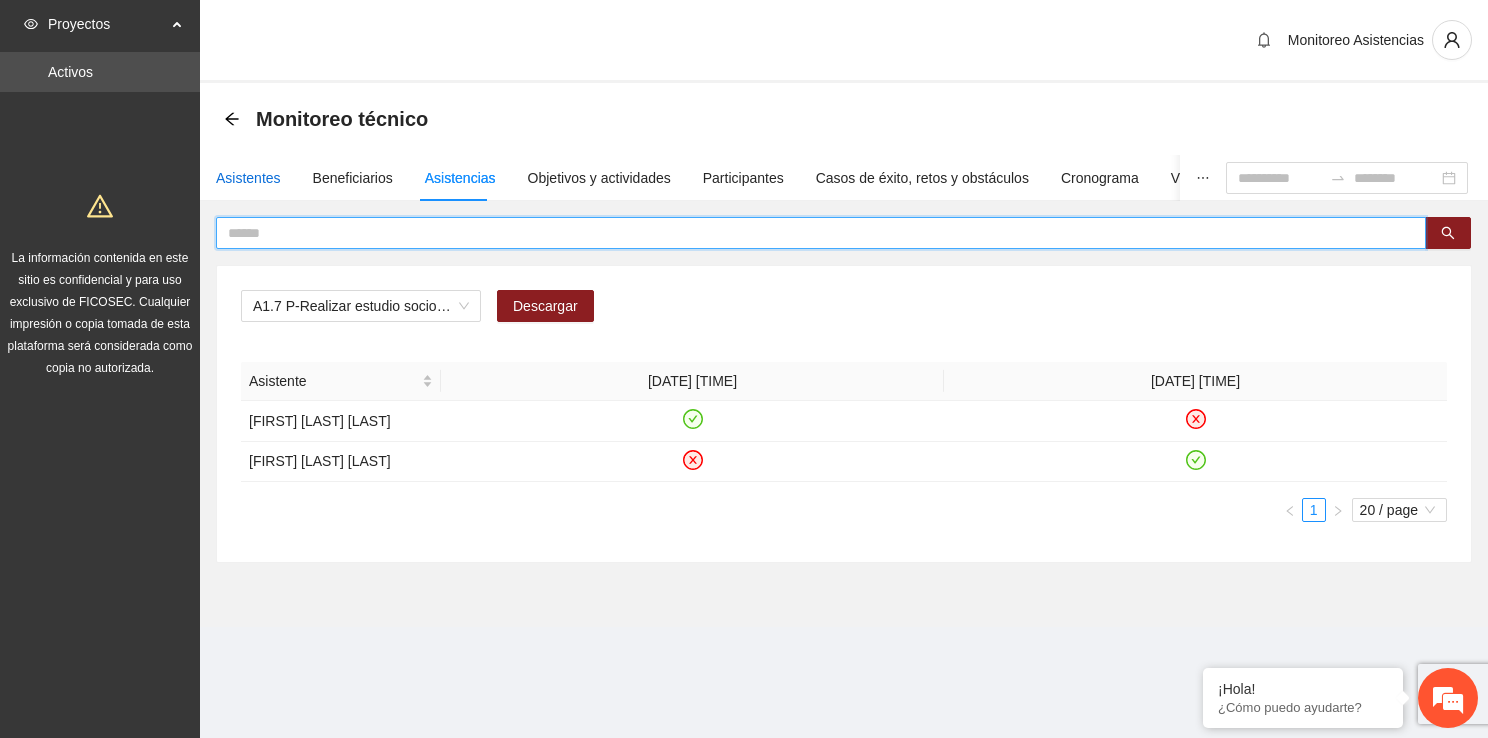 click on "Asistentes" at bounding box center [248, 178] 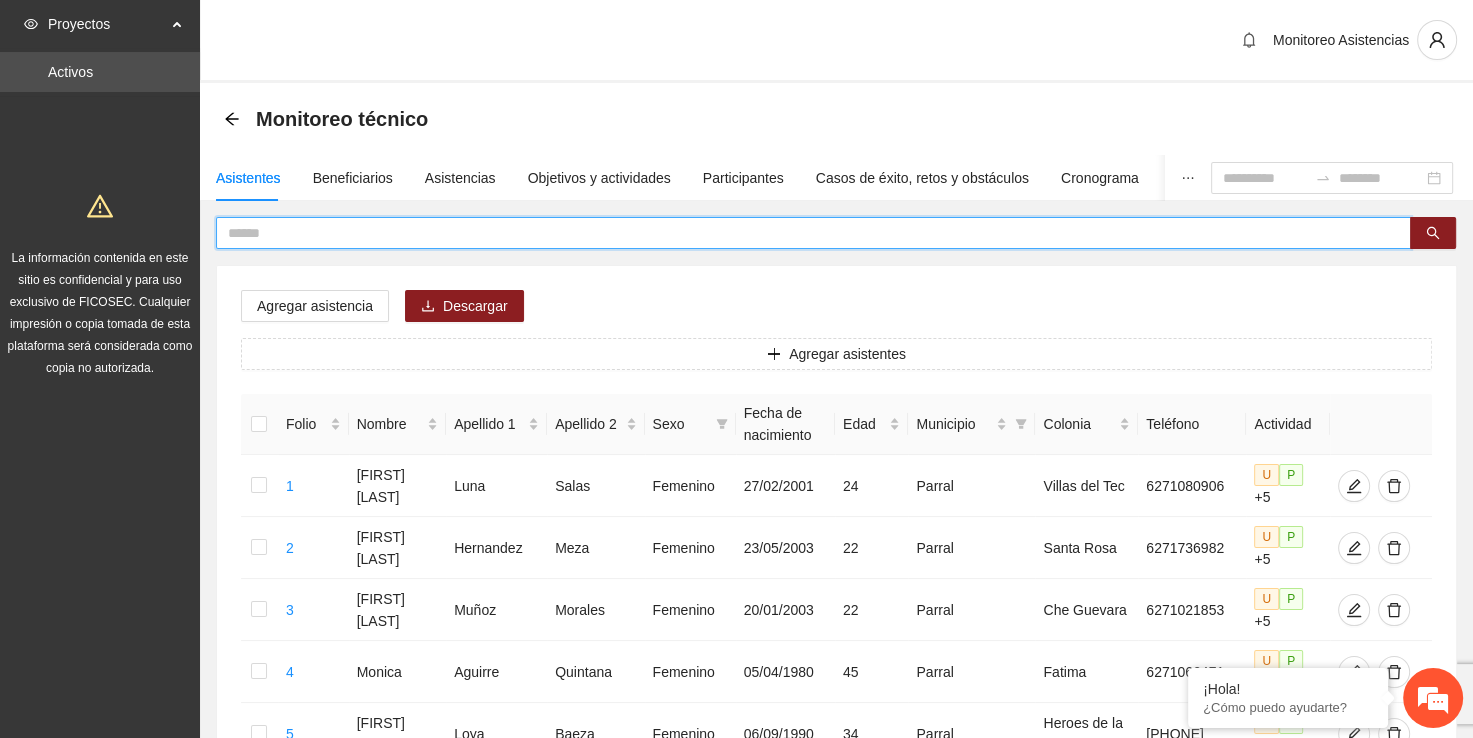 click at bounding box center [805, 233] 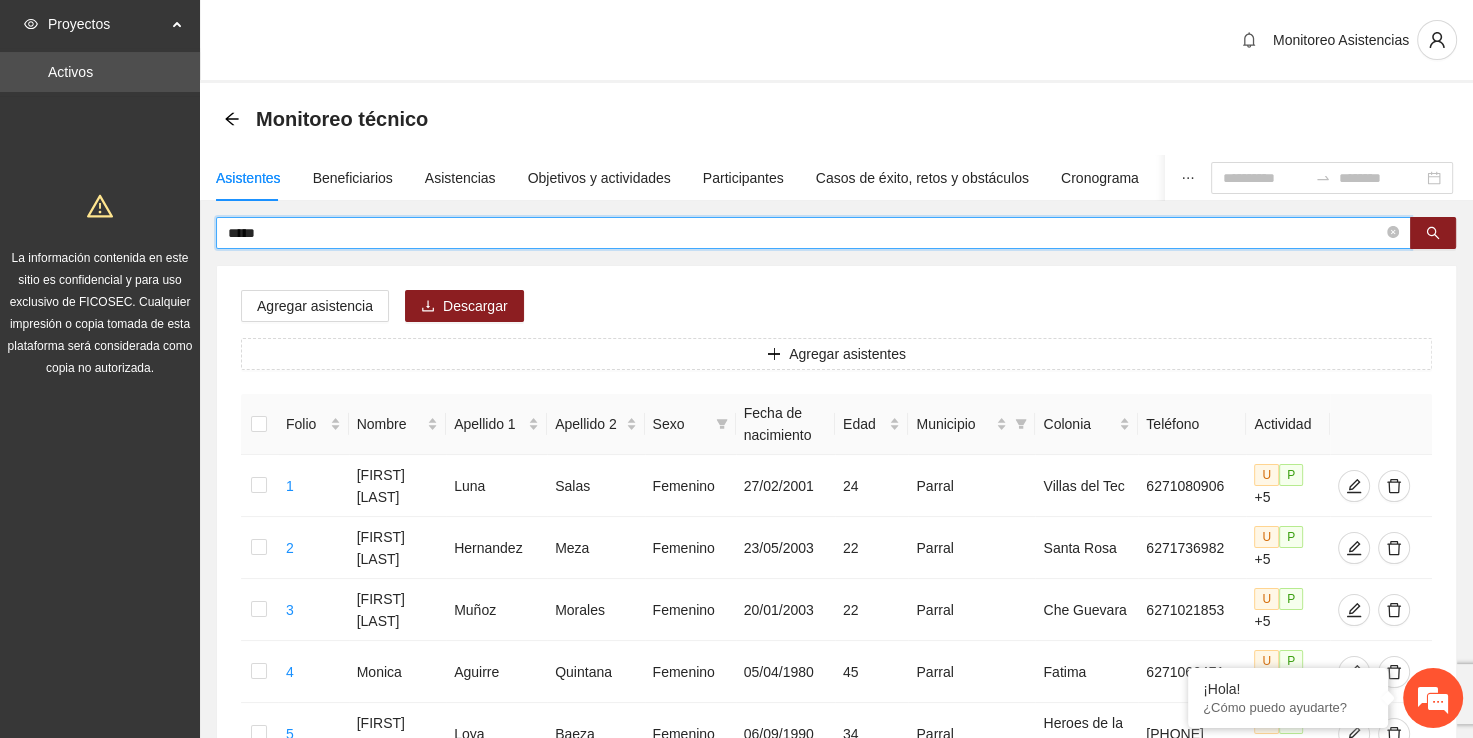 type on "*****" 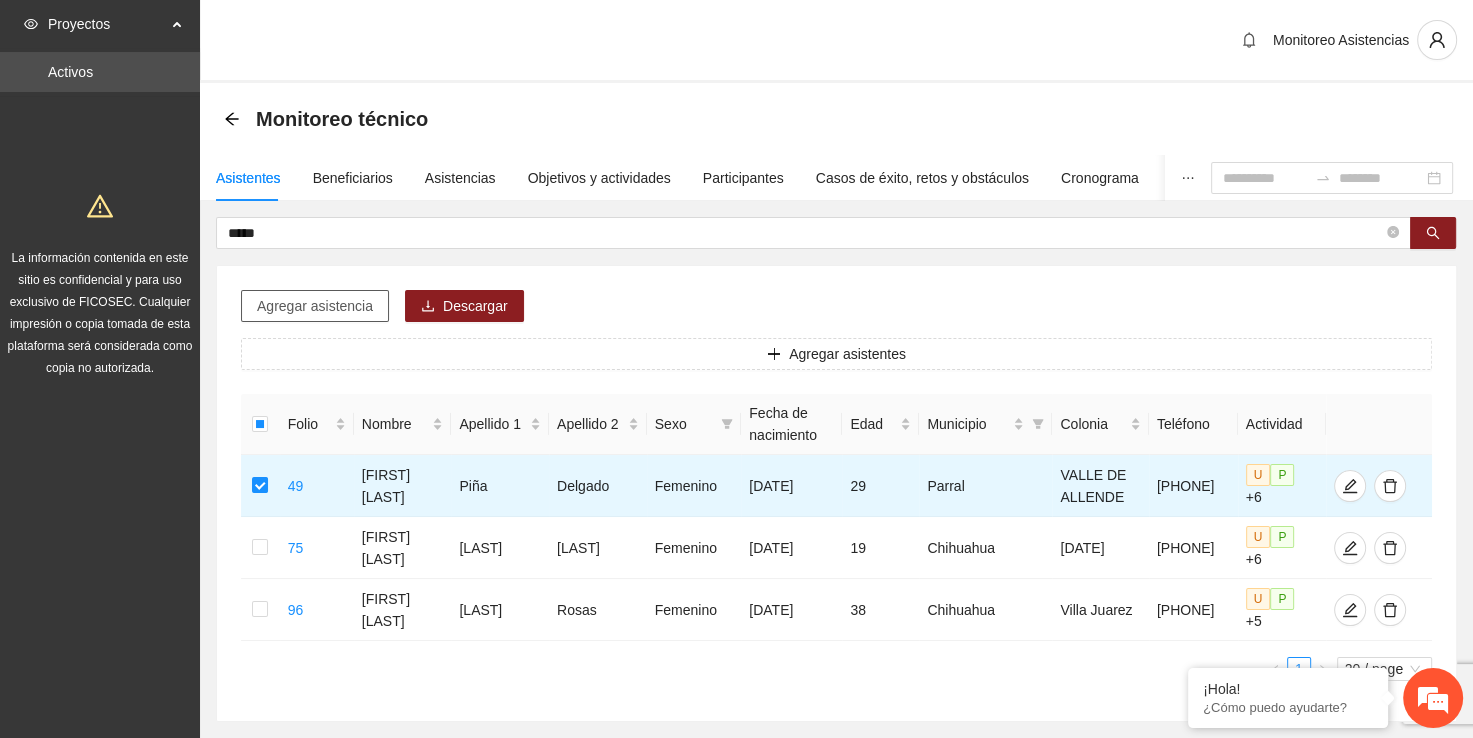 click on "Agregar asistencia" at bounding box center (315, 306) 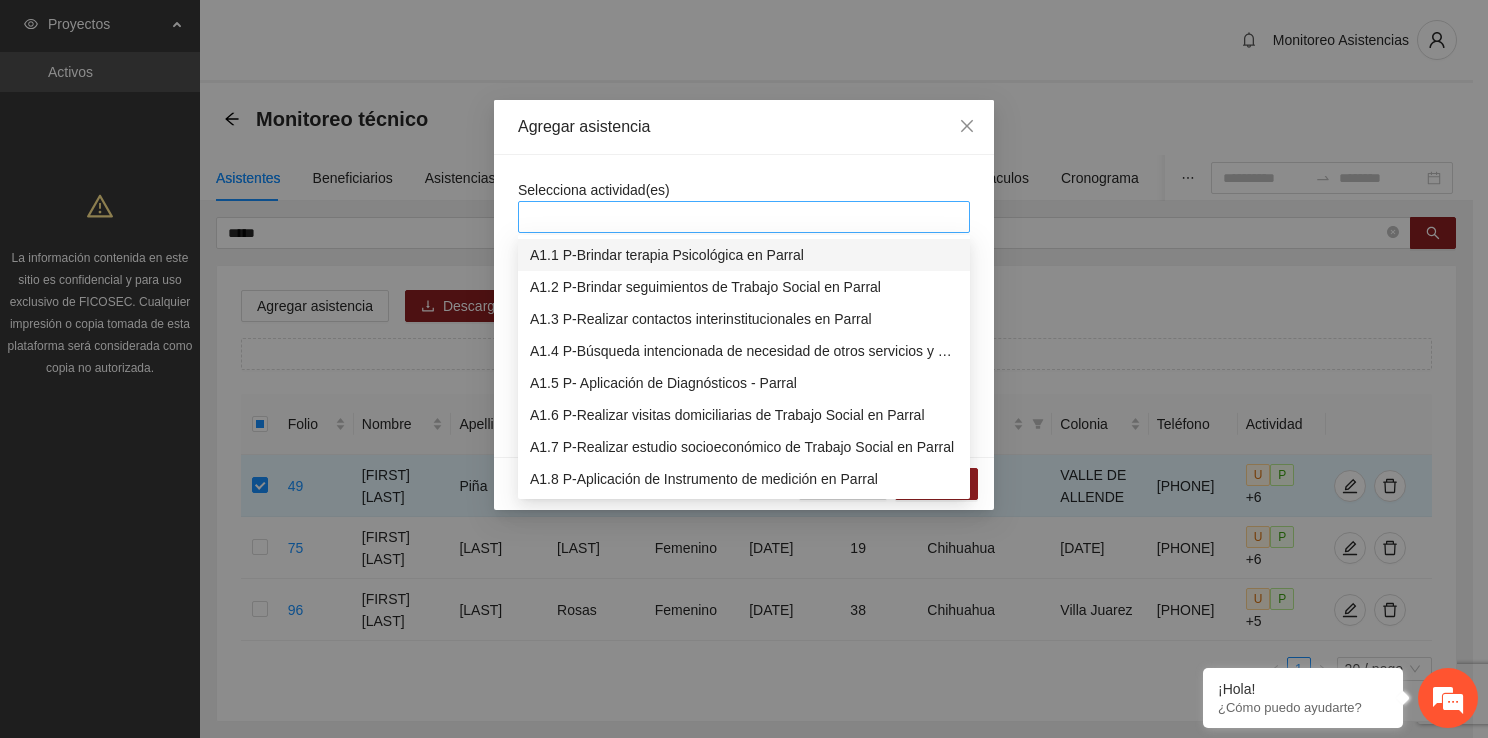 click at bounding box center (744, 217) 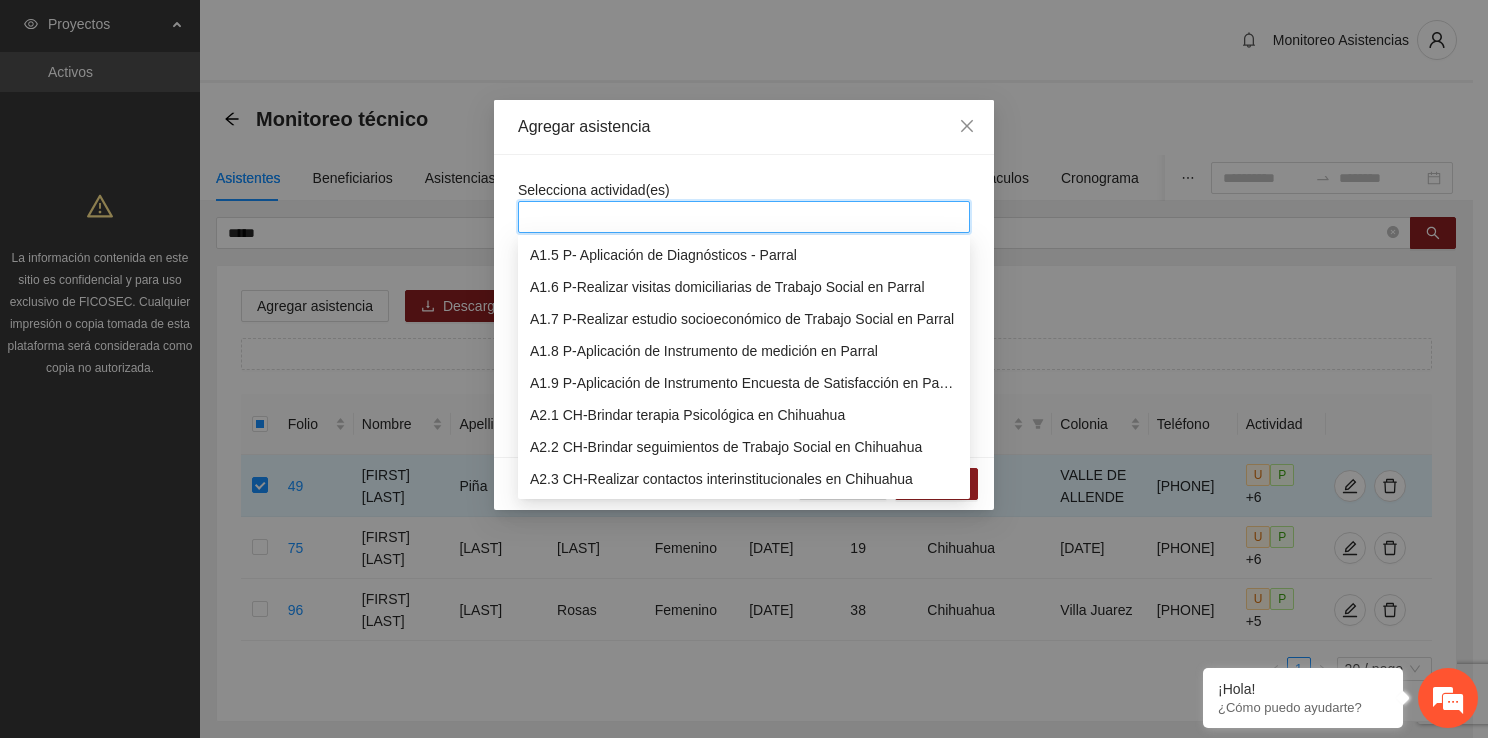 scroll, scrollTop: 96, scrollLeft: 0, axis: vertical 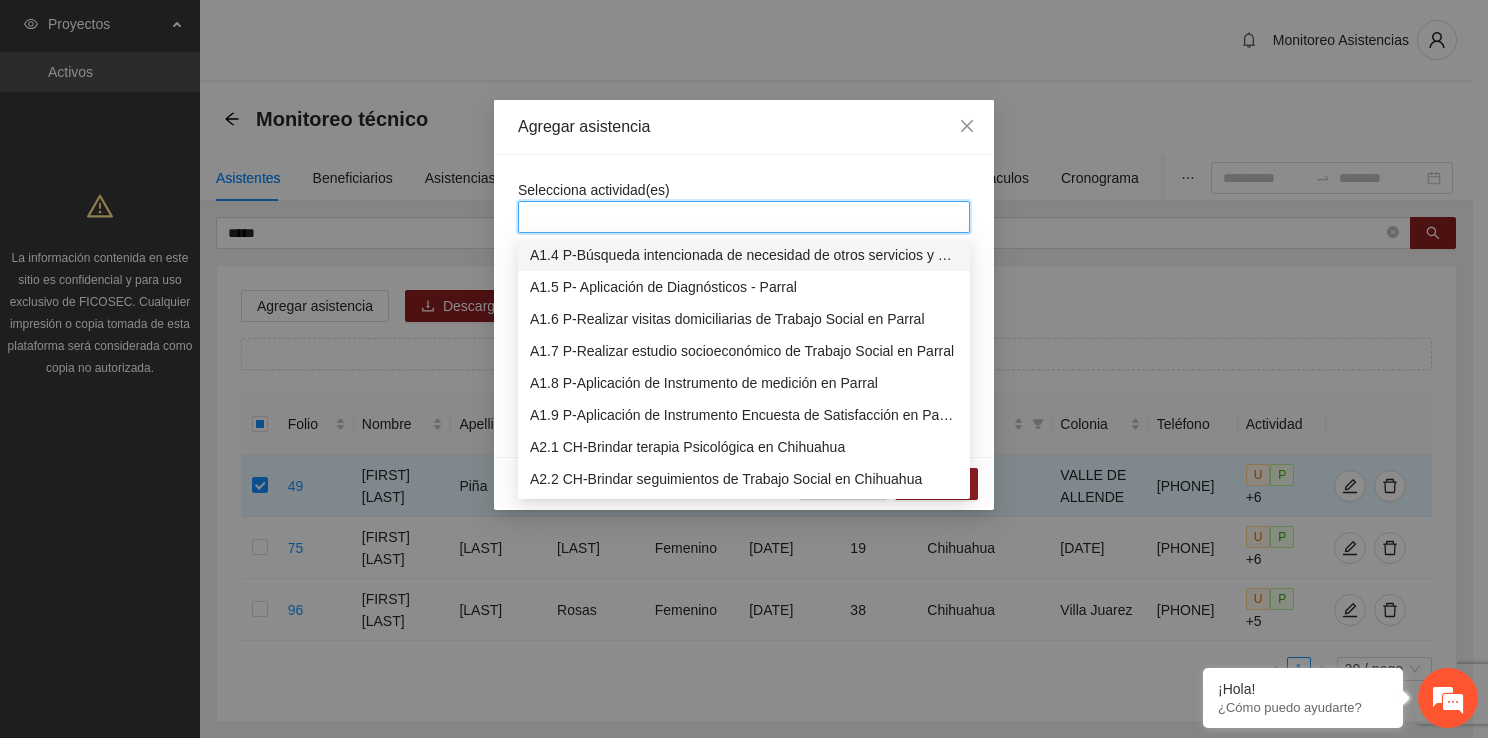 click on "A1.4 P-Búsqueda intencionada de necesidad de otros servicios y canalización a las instituciones correspondientes durante el proceso terapéutico en Parral" at bounding box center (744, 255) 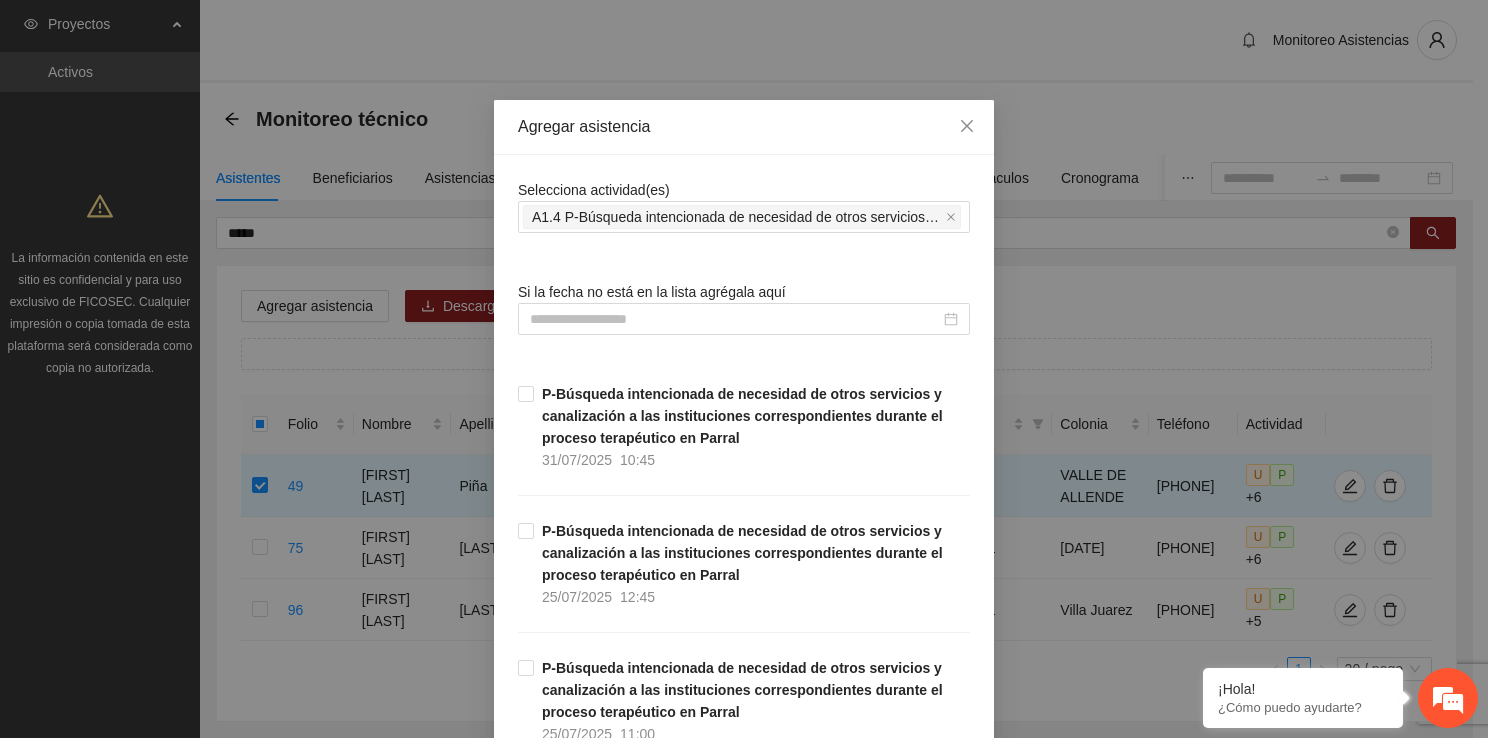 click on "Selecciona actividad(es) A1.4 P-Búsqueda intencionada de necesidad de otros servicios y canalización a las instituciones correspondientes durante el proceso terapéutico en Parral   Si la fecha no está en la lista agrégala aquí P-Búsqueda intencionada de necesidad de otros servicios y canalización a las instituciones correspondientes durante el proceso terapéutico en Parral [DATE] [TIME] P-Búsqueda intencionada de necesidad de otros servicios y canalización a las instituciones correspondientes durante el proceso terapéutico en Parral [DATE] [TIME] P-Búsqueda intencionada de necesidad de otros servicios y canalización a las instituciones correspondientes durante el proceso terapéutico en Parral [DATE] [TIME] P-Búsqueda intencionada de necesidad de otros servicios y canalización a las instituciones correspondientes durante el proceso terapéutico en Parral [DATE] [TIME] [DATE] [TIME] [DATE] [TIME] [DATE] [TIME]" at bounding box center [744, 785] 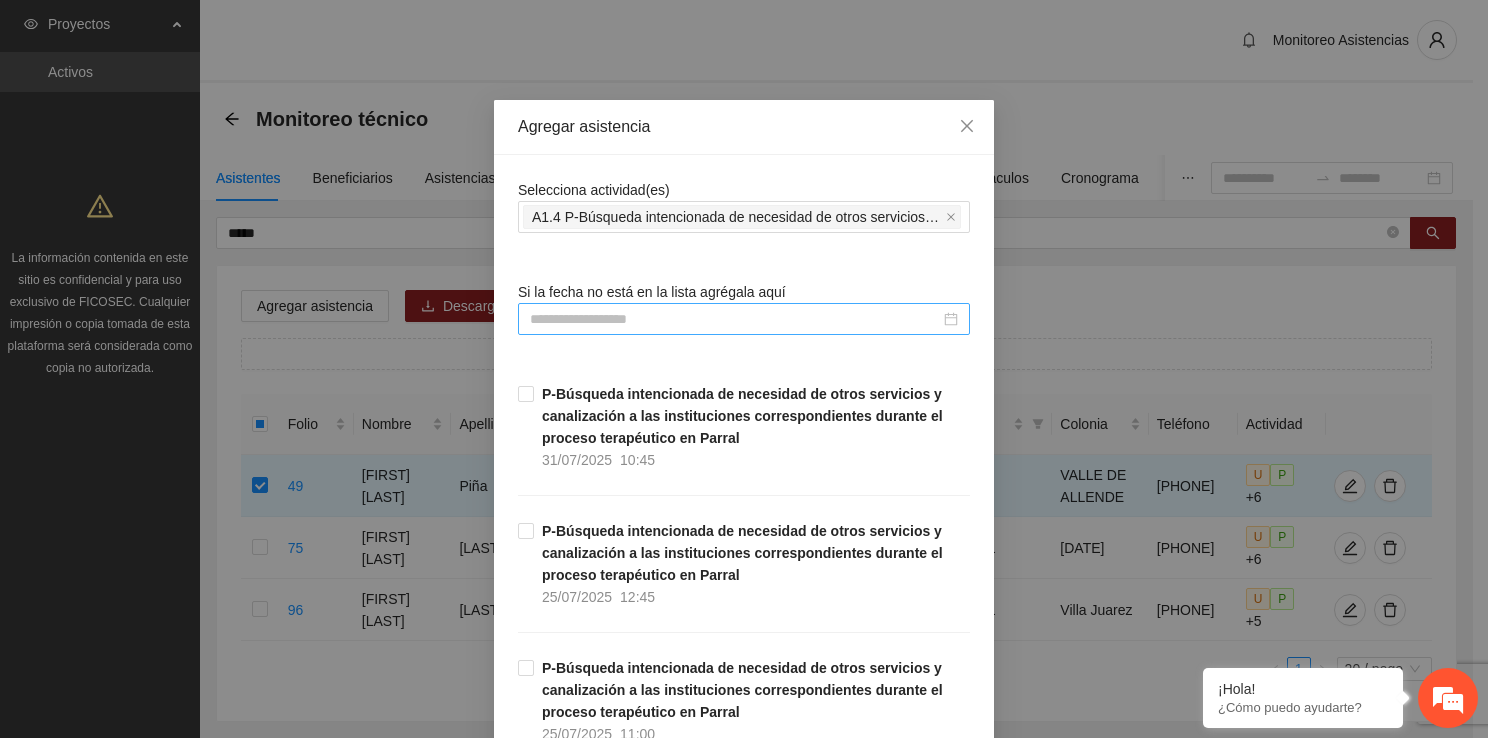 click at bounding box center (735, 319) 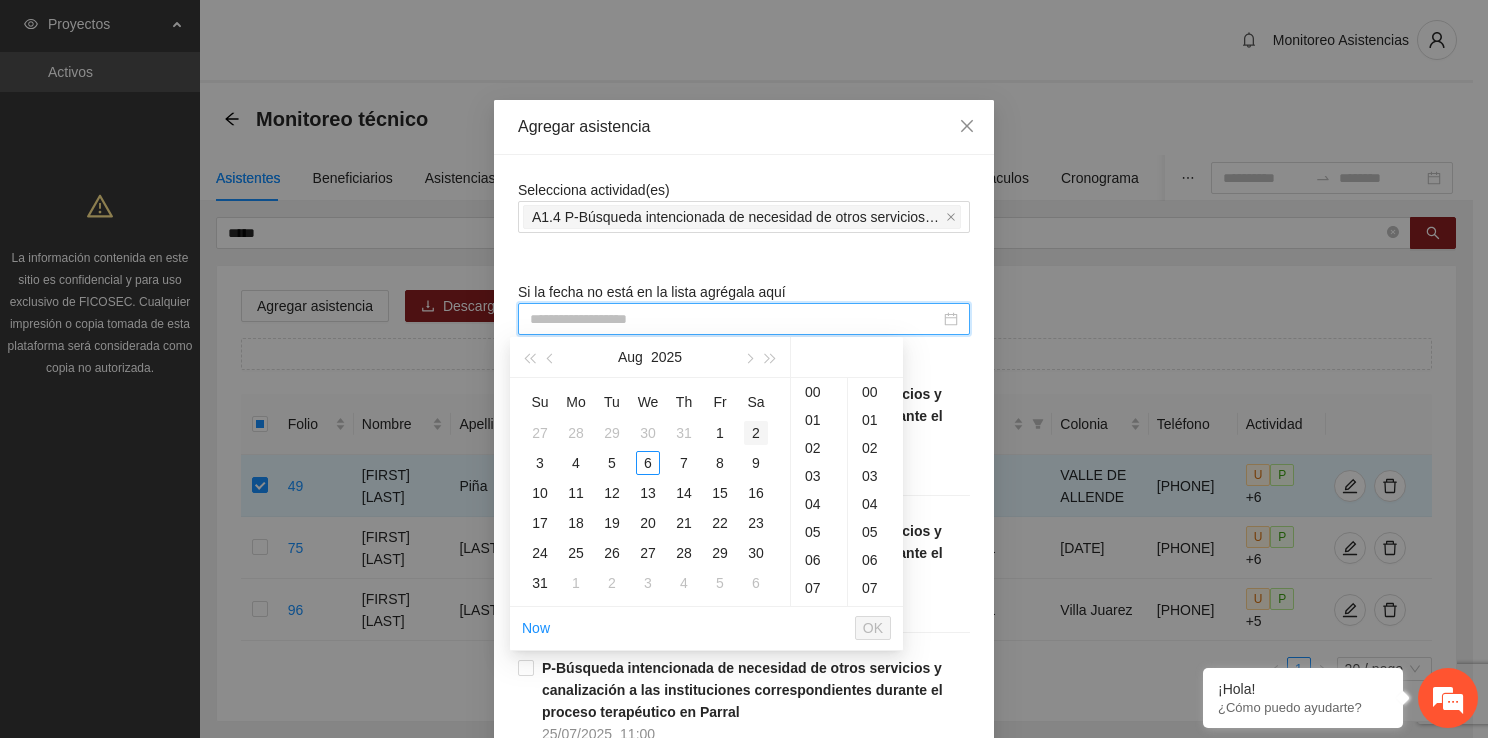 type on "**********" 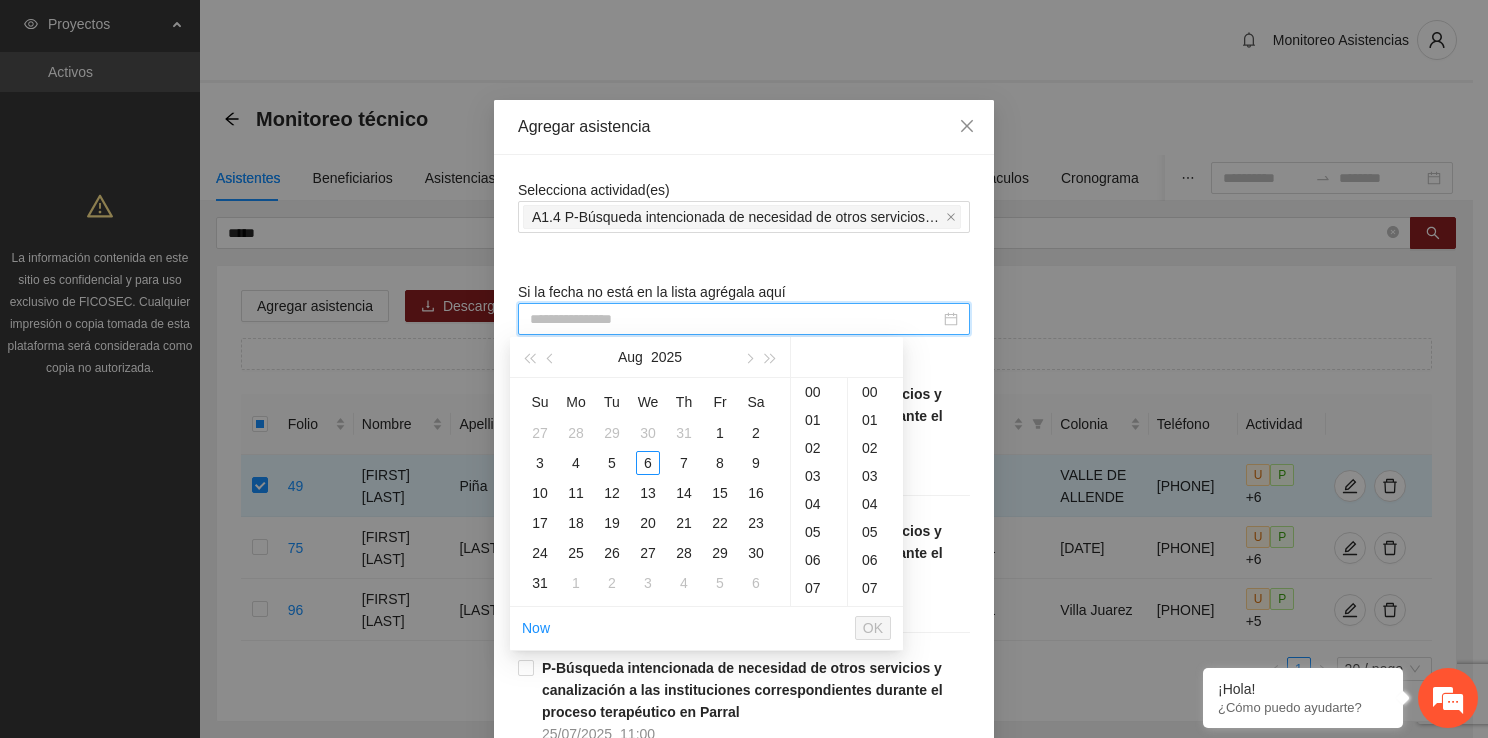 type on "**********" 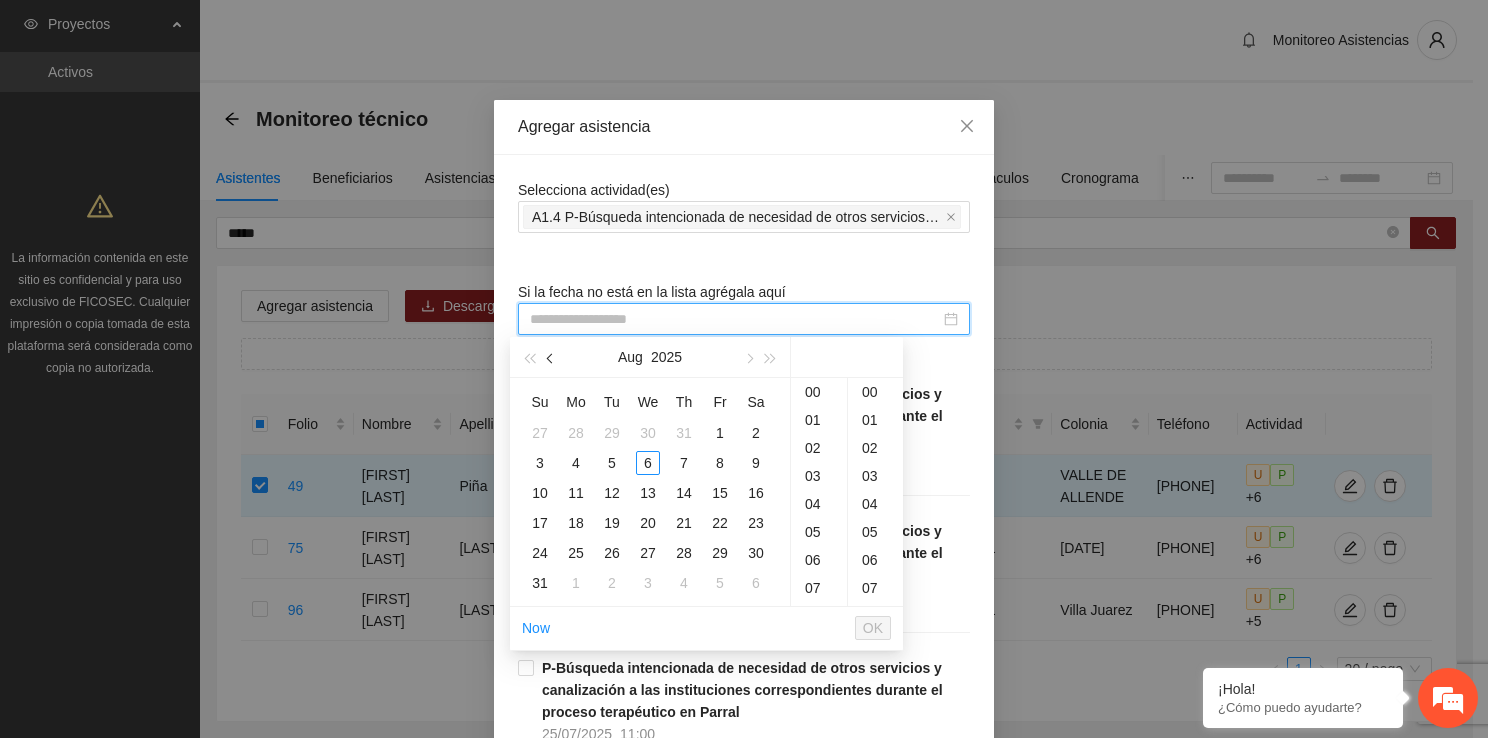 click at bounding box center [551, 357] 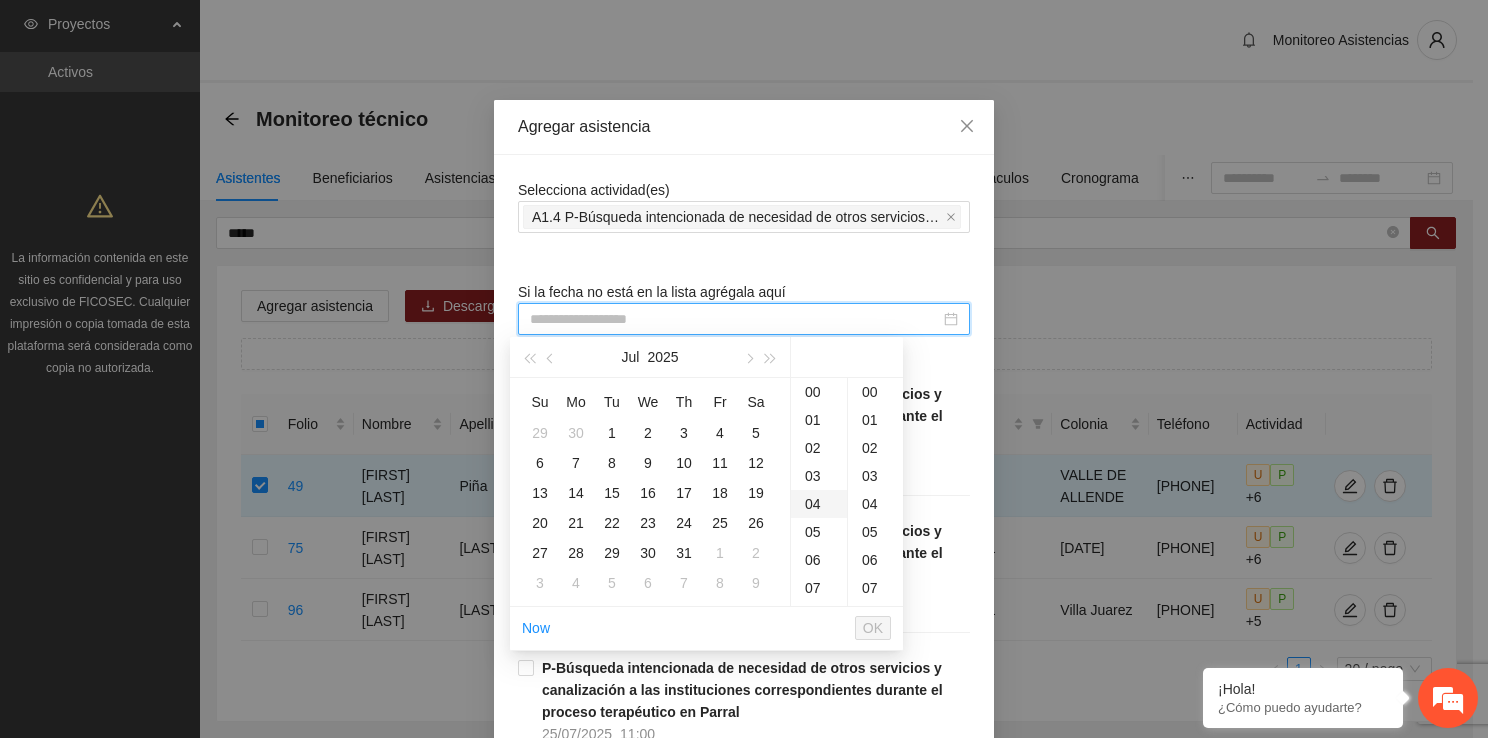 type on "**********" 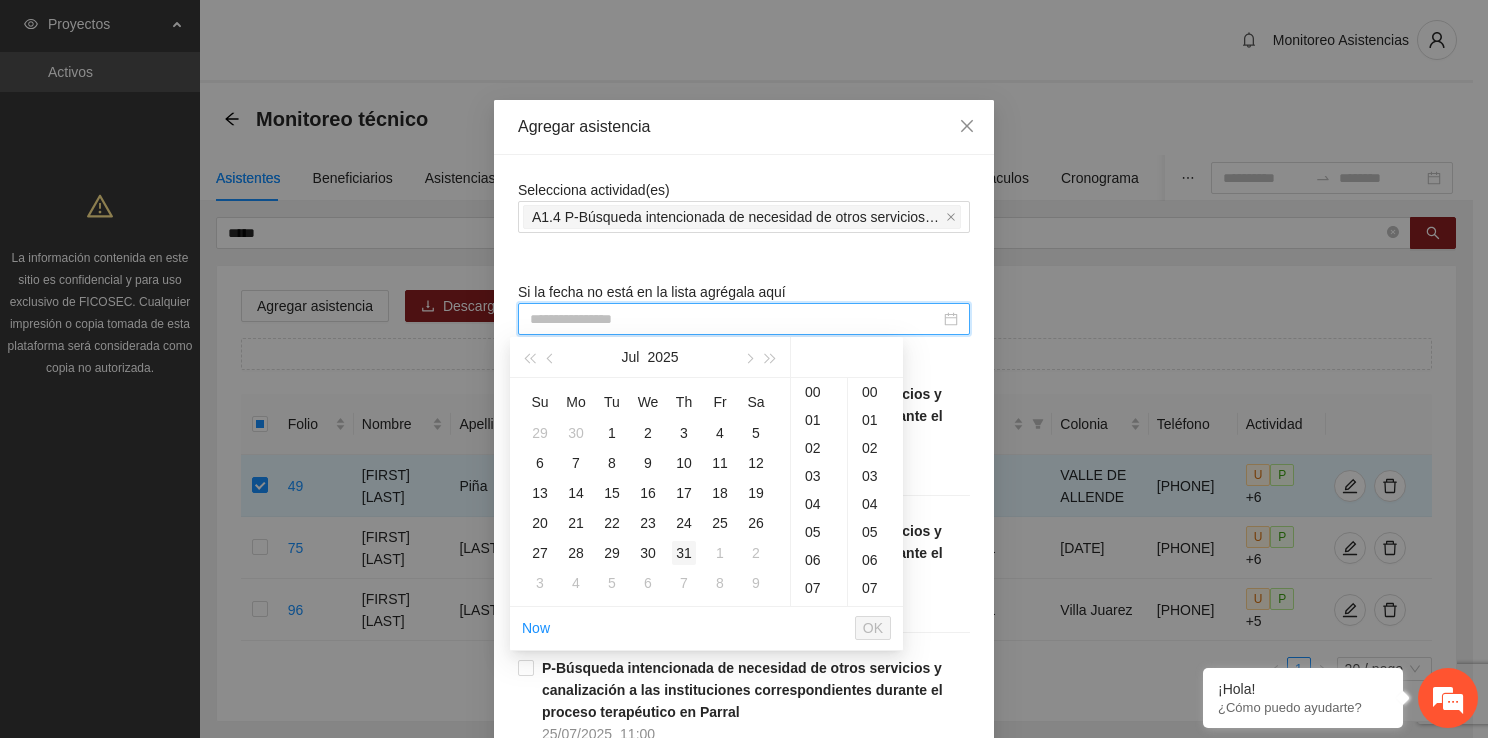 click on "31" at bounding box center (684, 553) 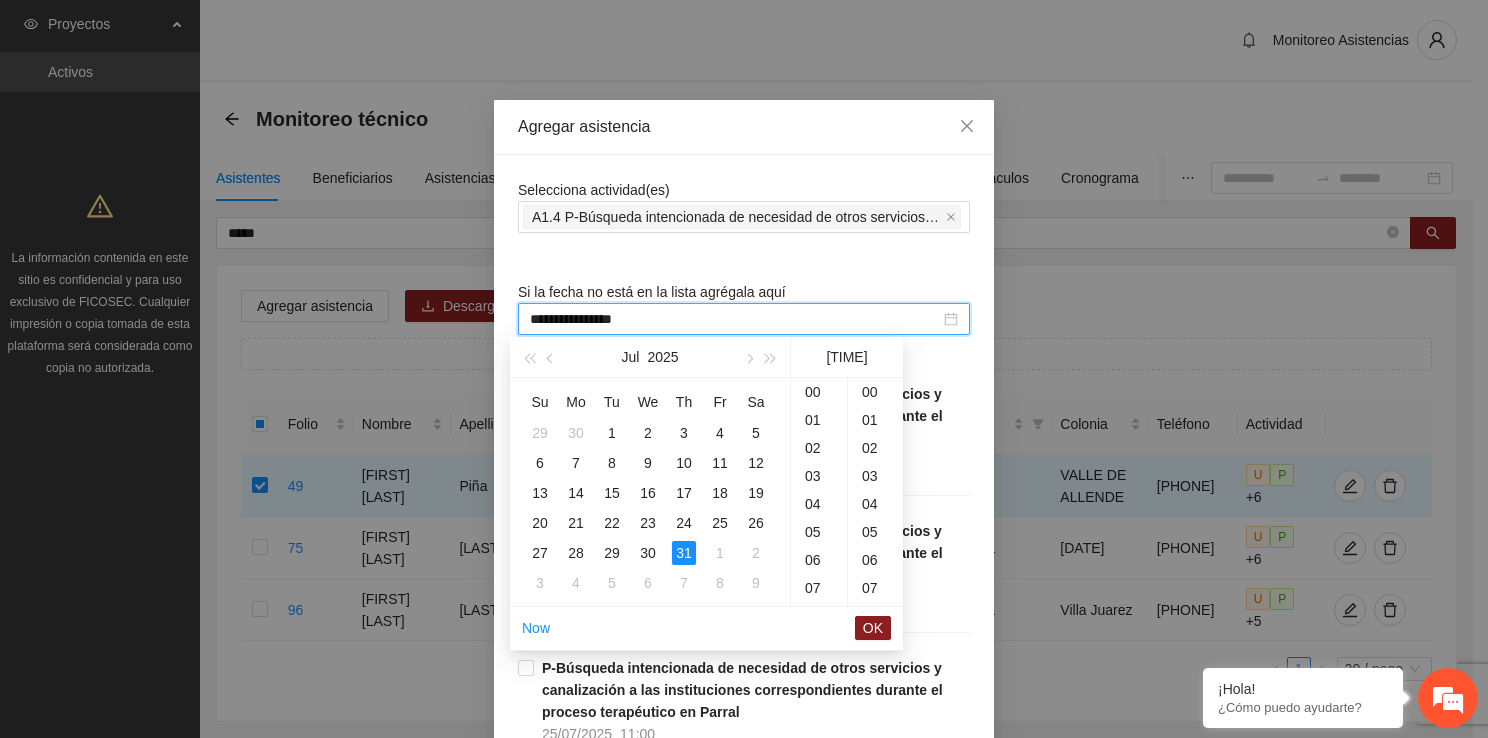 scroll, scrollTop: 560, scrollLeft: 0, axis: vertical 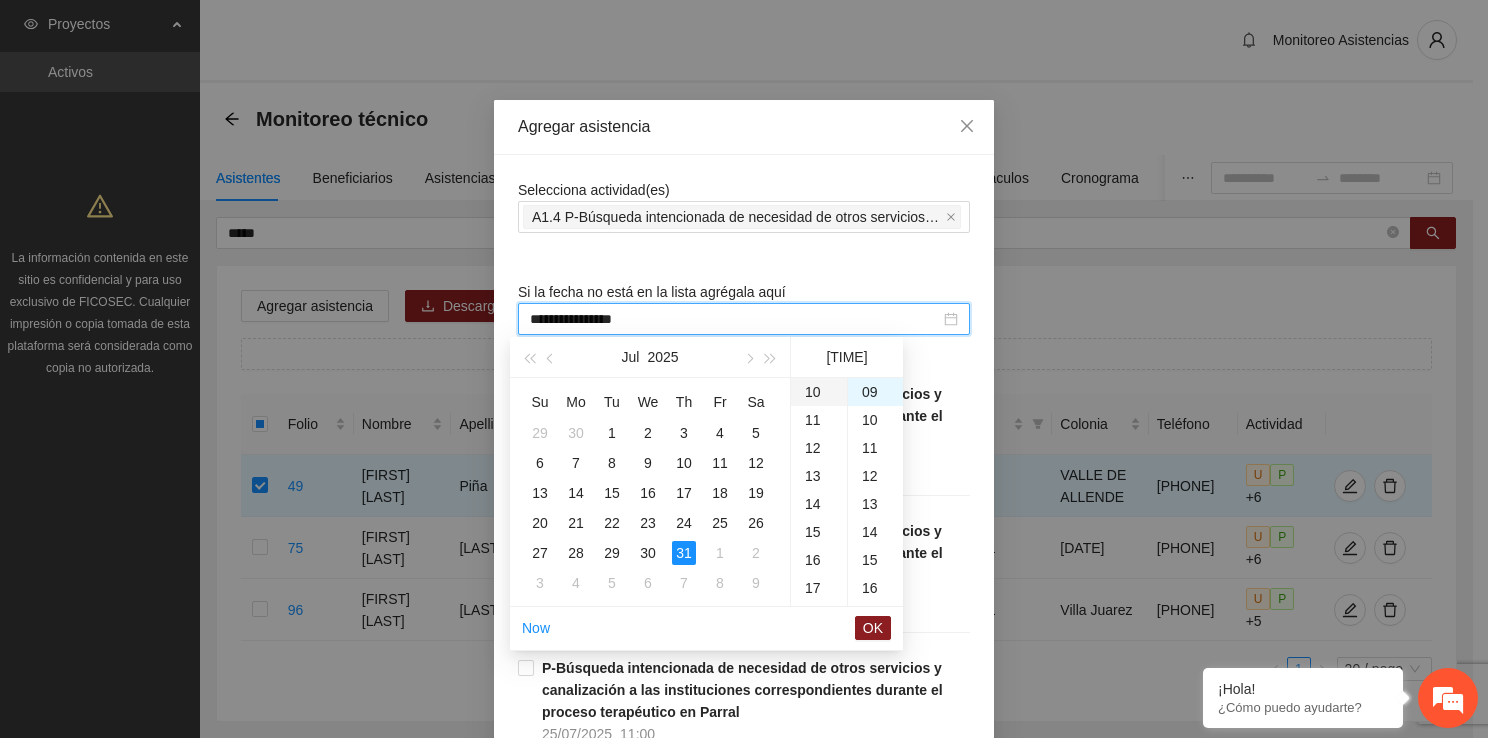 click on "10" at bounding box center (819, 392) 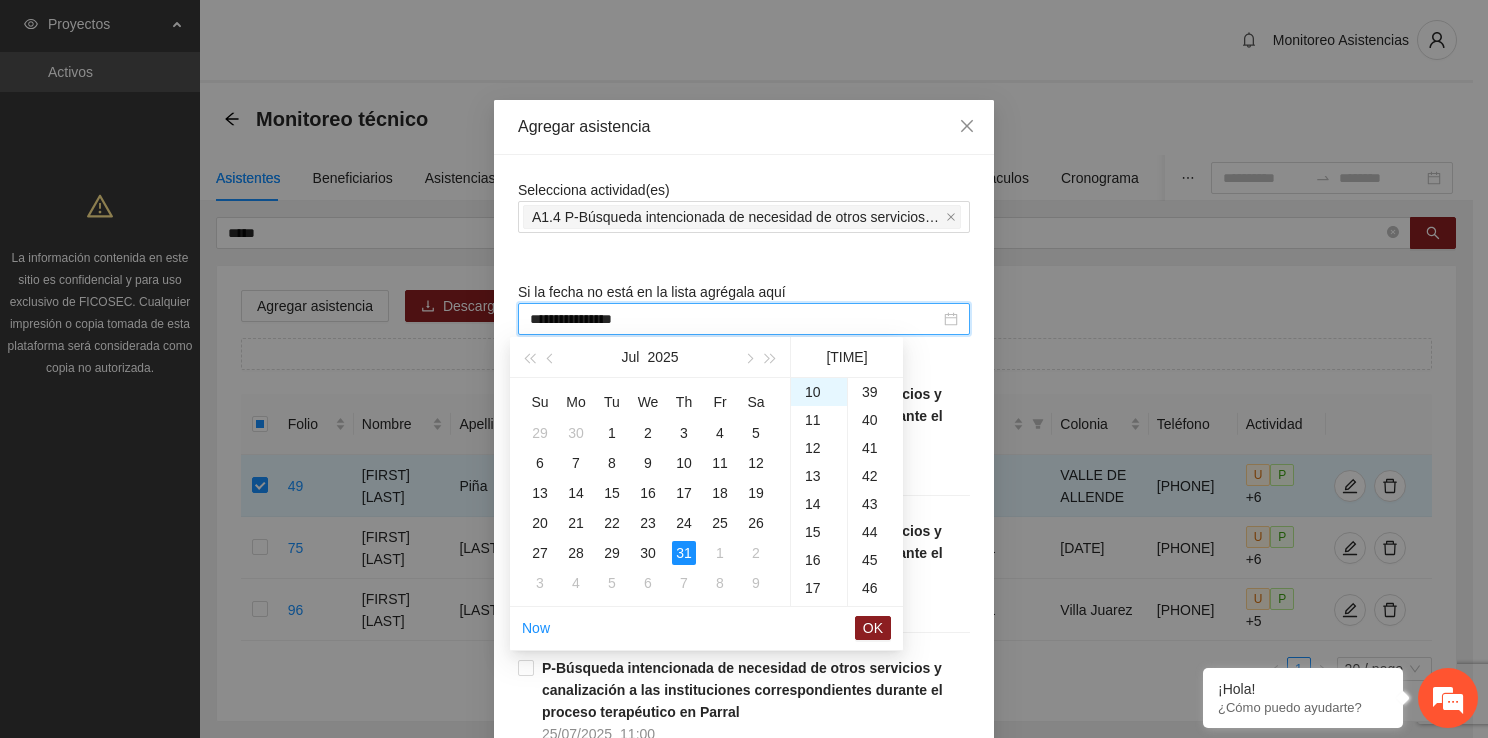 scroll, scrollTop: 1132, scrollLeft: 0, axis: vertical 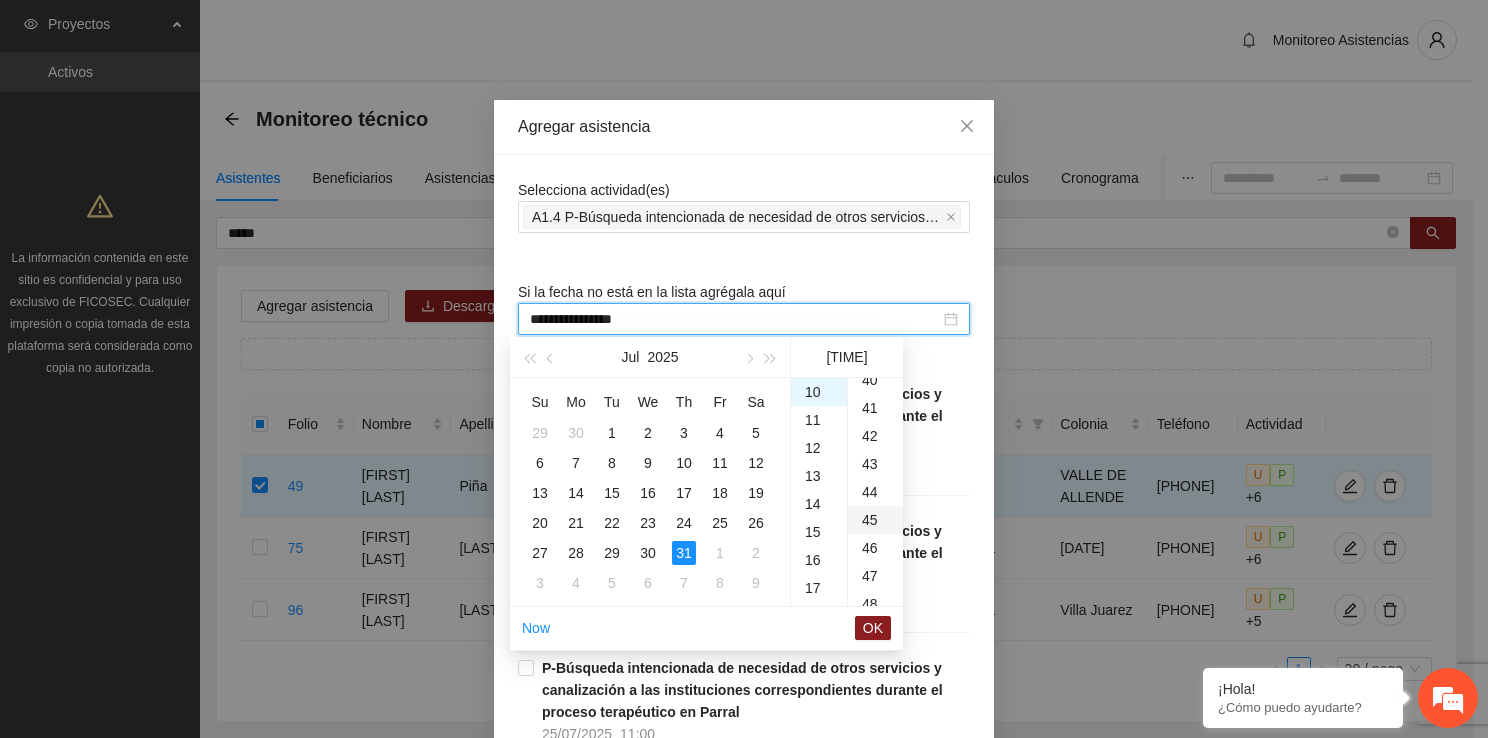 click on "45" at bounding box center [875, 520] 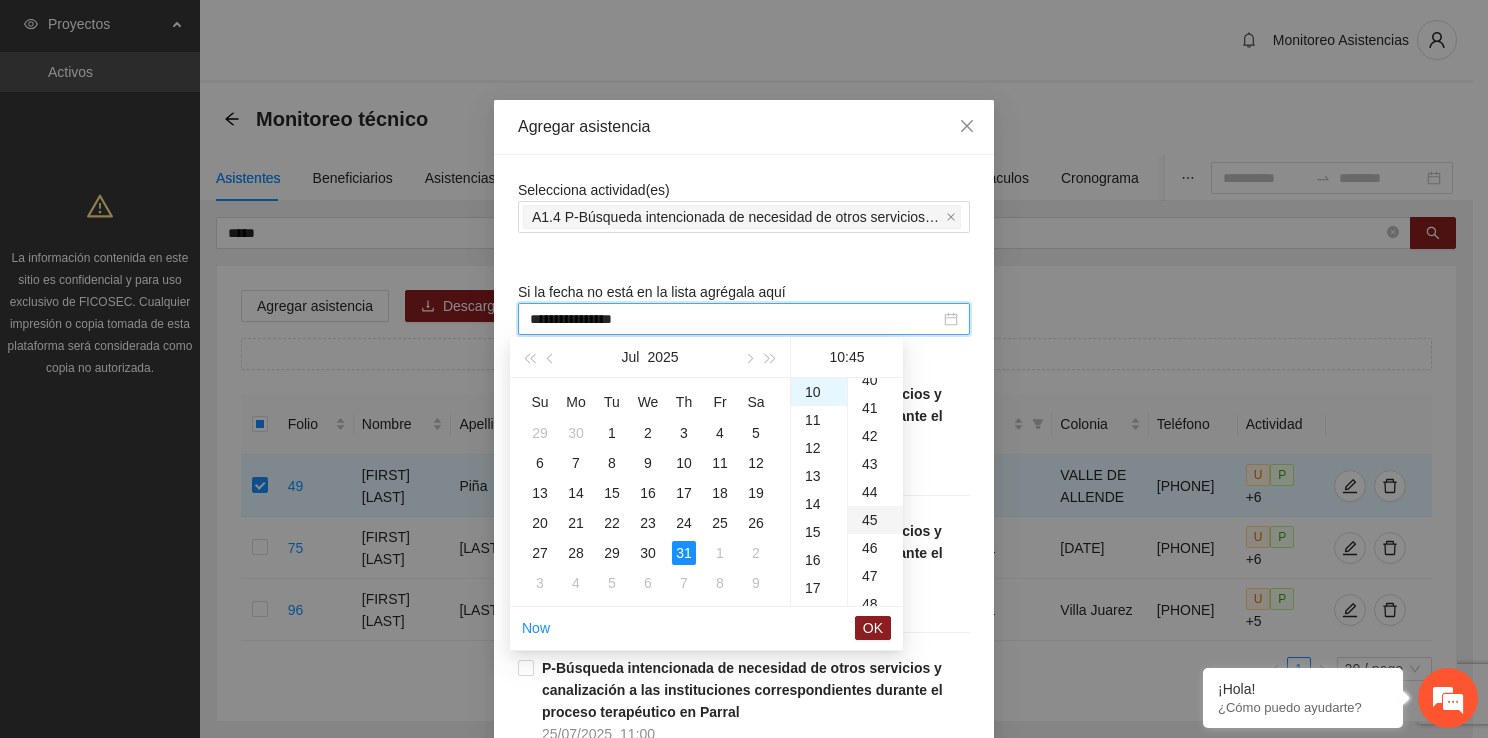 scroll, scrollTop: 1260, scrollLeft: 0, axis: vertical 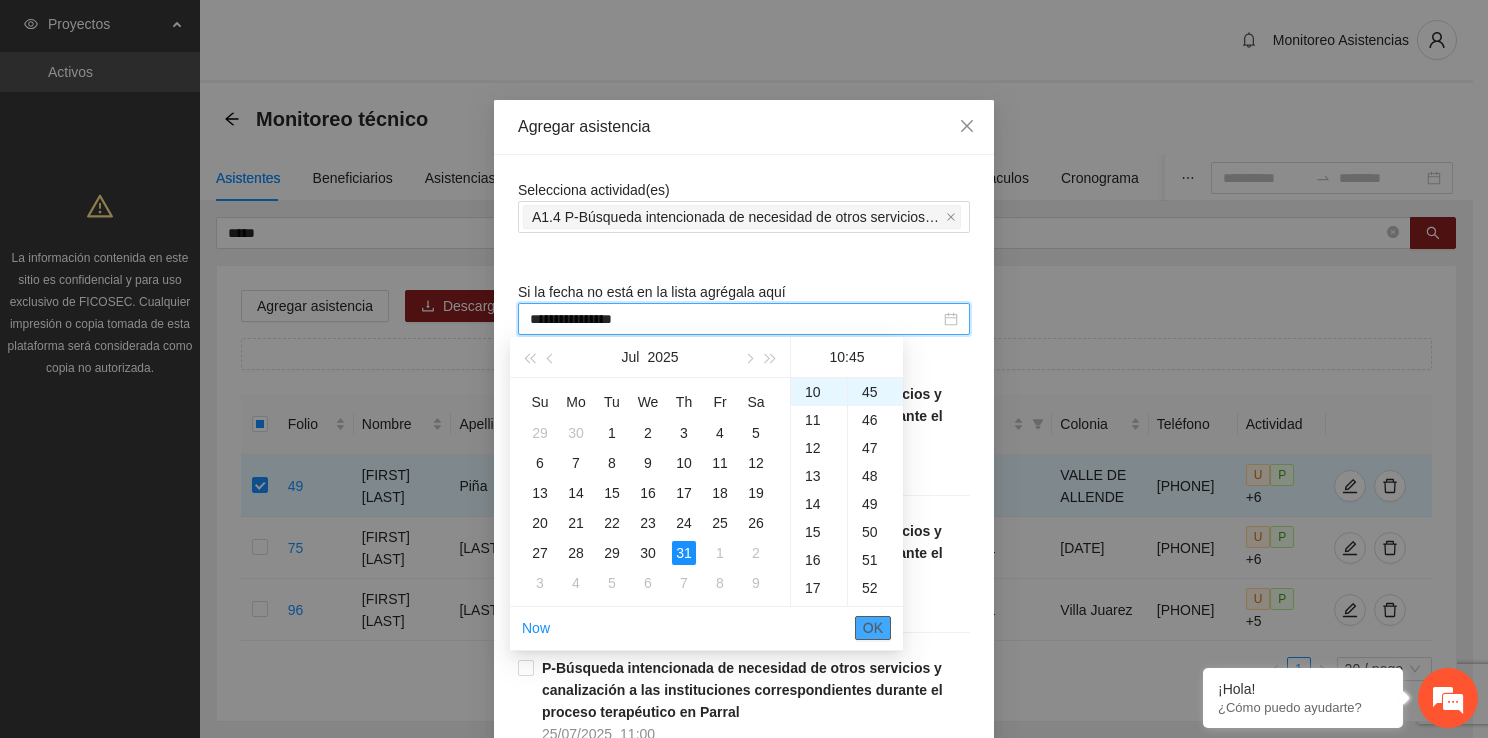 click on "OK" at bounding box center [873, 628] 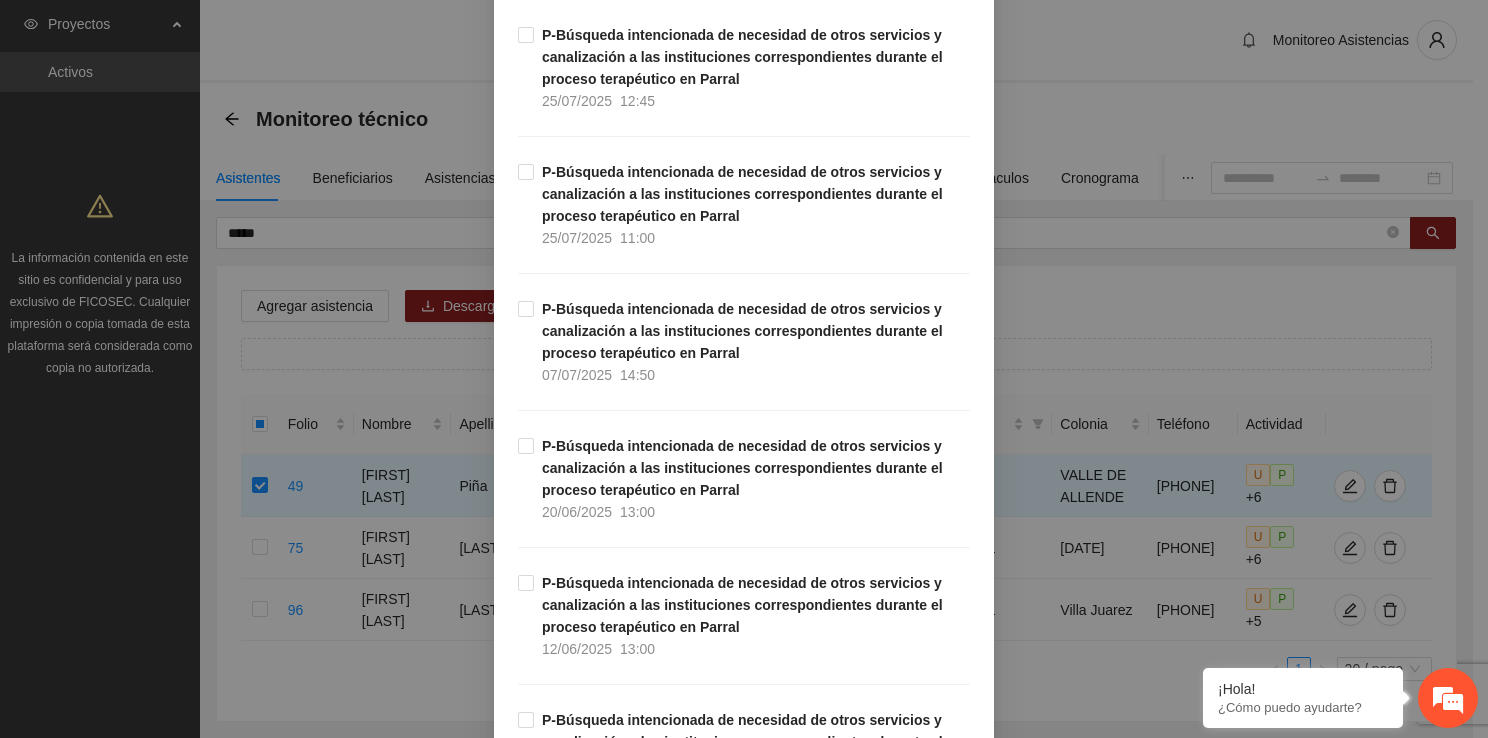 scroll, scrollTop: 751, scrollLeft: 0, axis: vertical 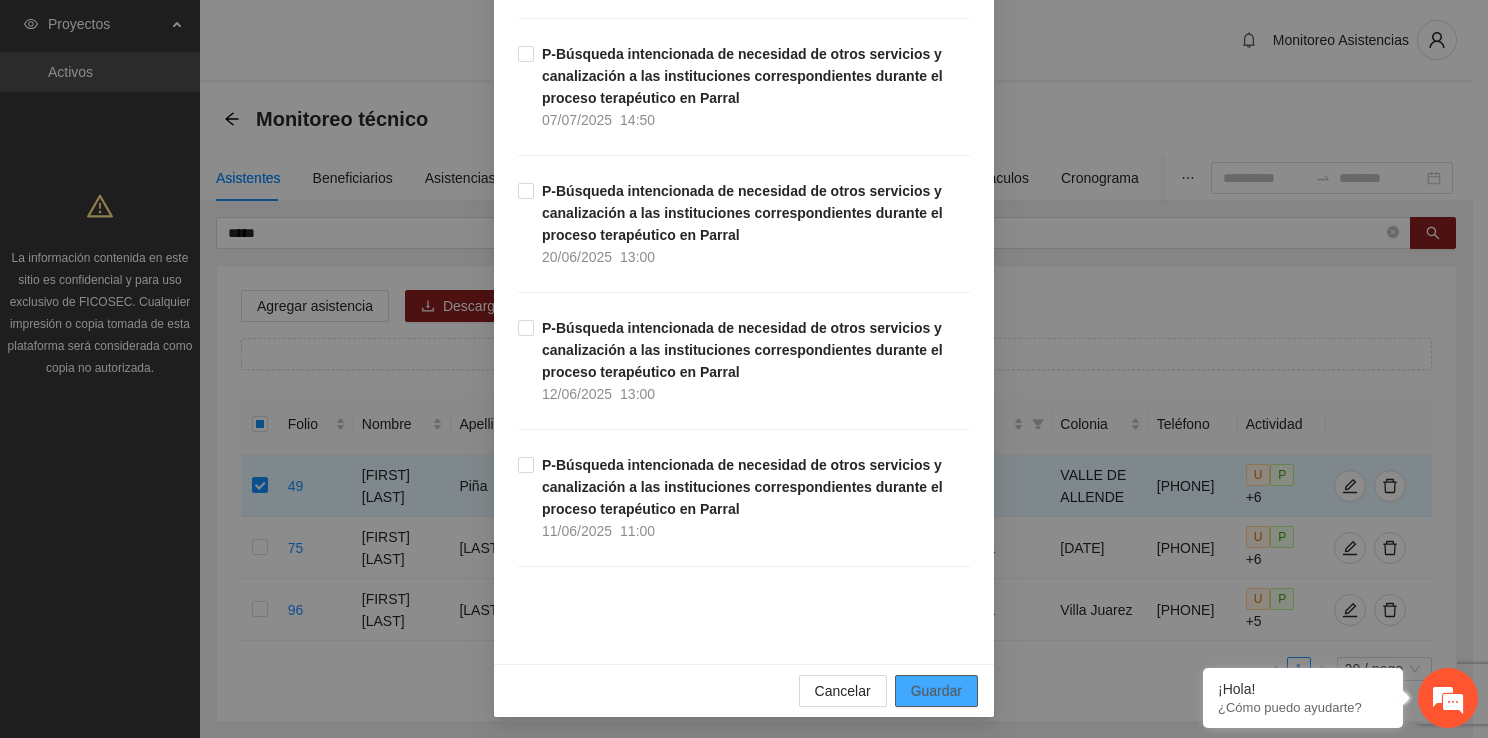 click on "Guardar" at bounding box center [936, 691] 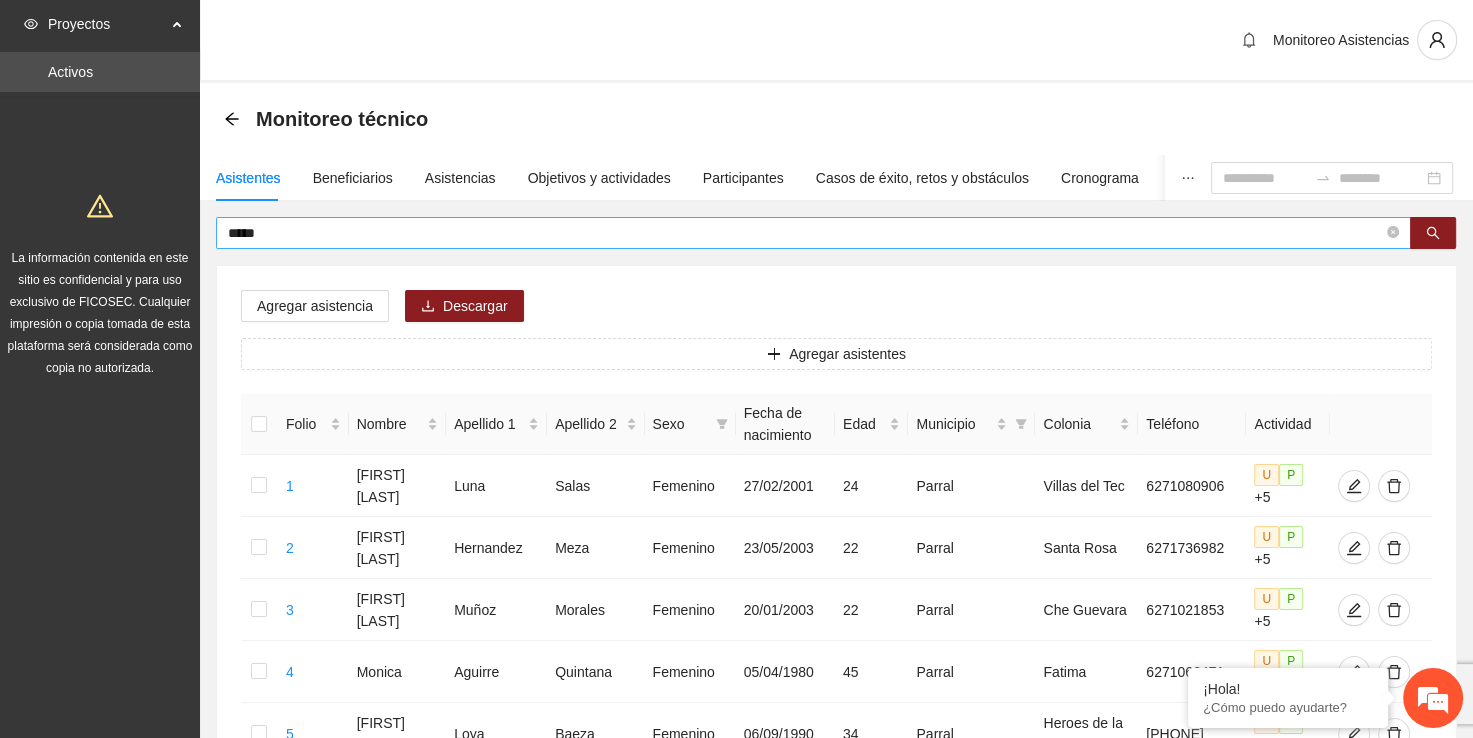 click on "*****" at bounding box center (805, 233) 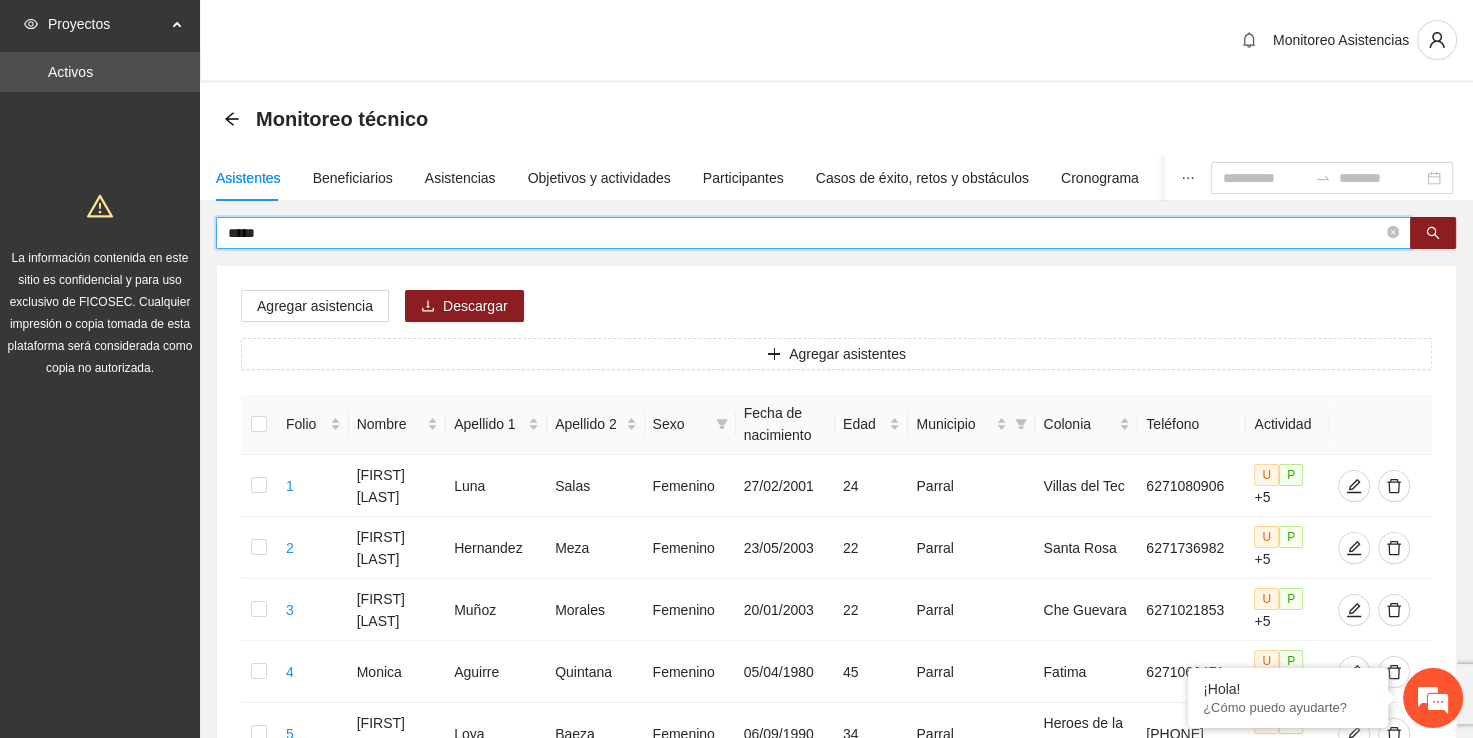 click on "*****" at bounding box center (805, 233) 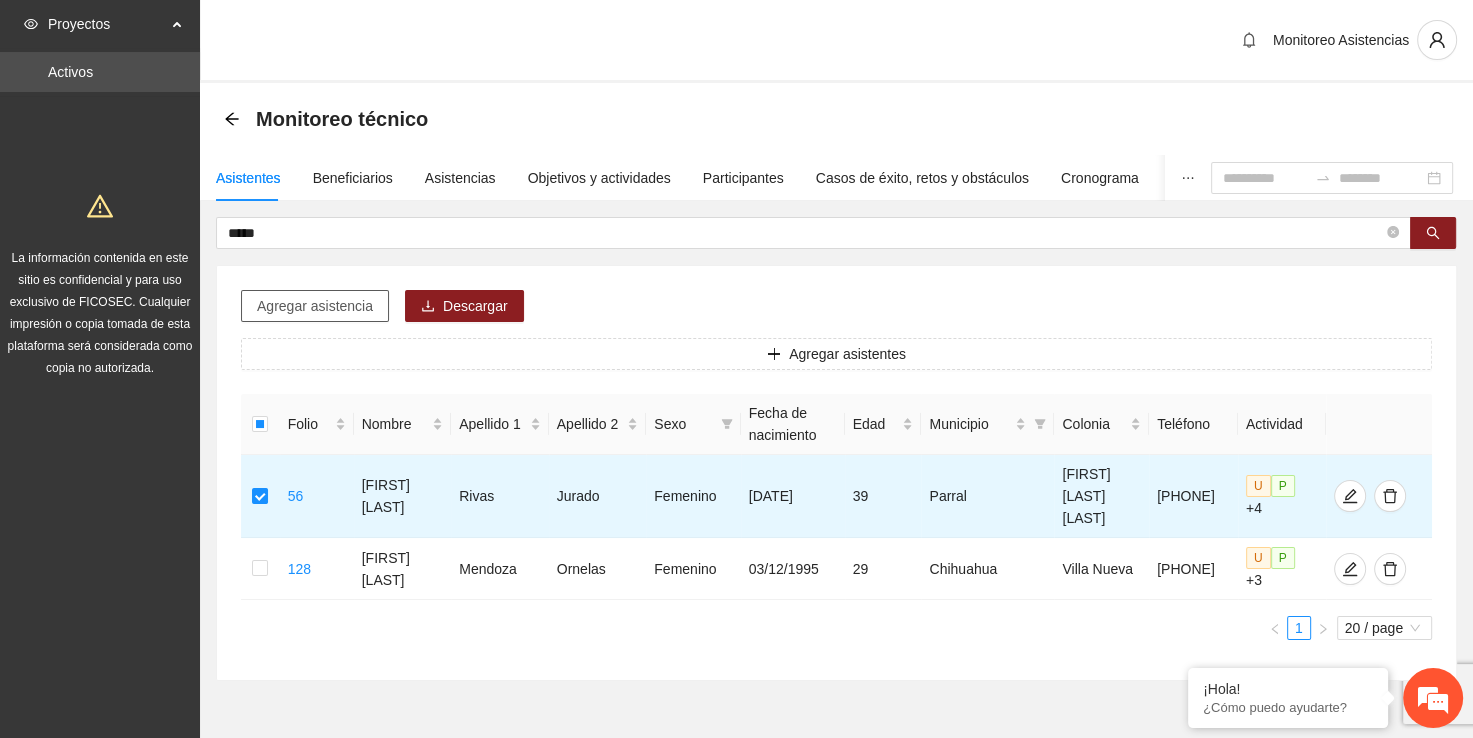 click on "Agregar asistencia" at bounding box center [315, 306] 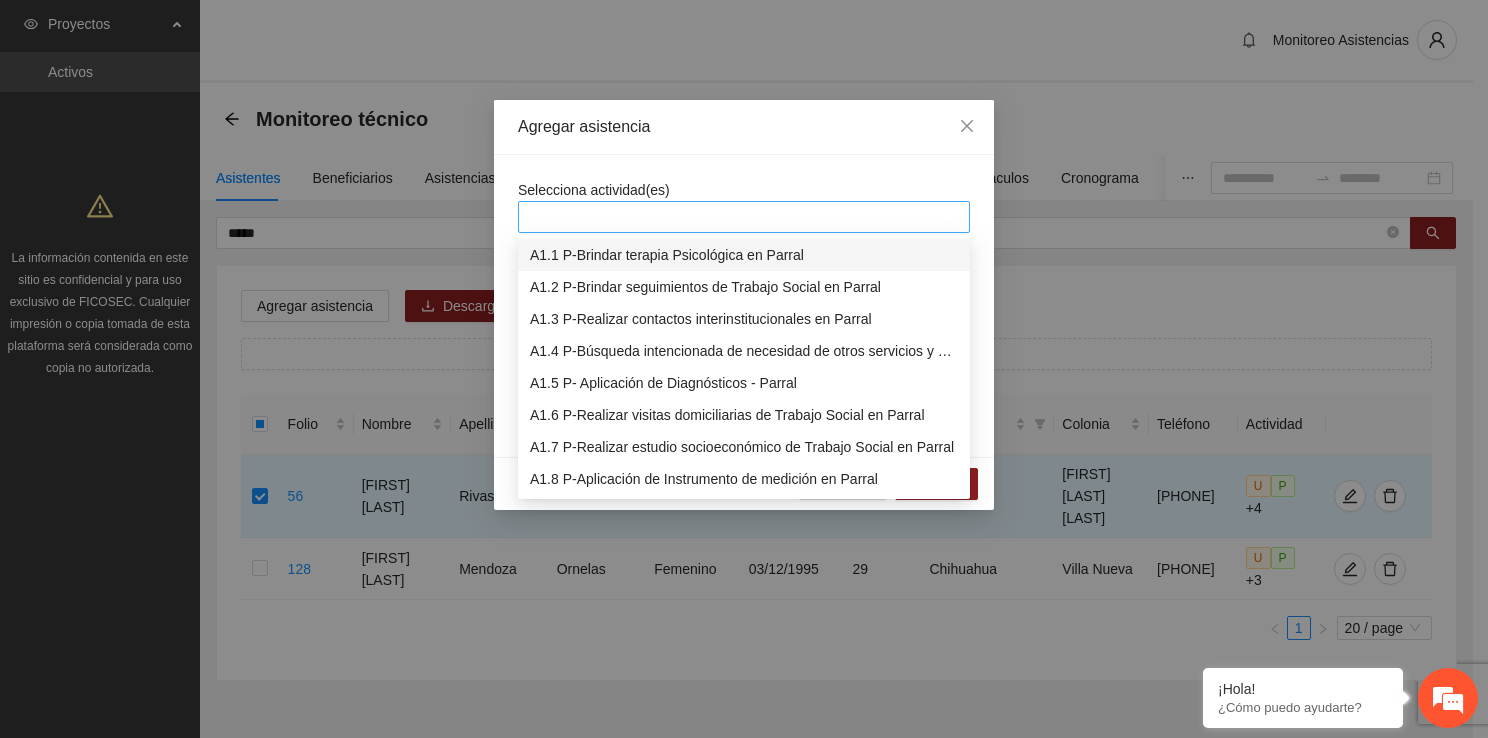 click at bounding box center [744, 217] 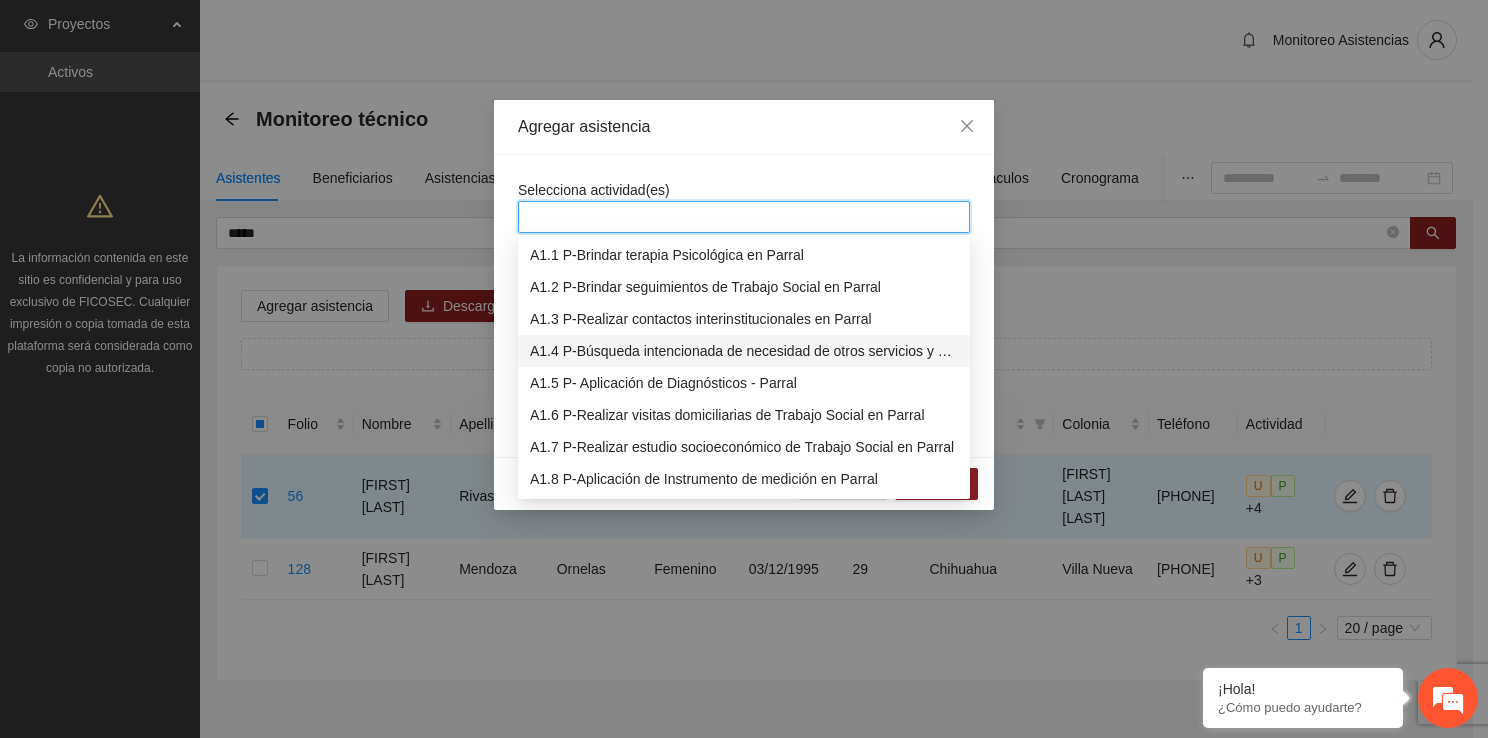click on "A1.4 P-Búsqueda intencionada de necesidad de otros servicios y canalización a las instituciones correspondientes durante el proceso terapéutico en Parral" at bounding box center (744, 351) 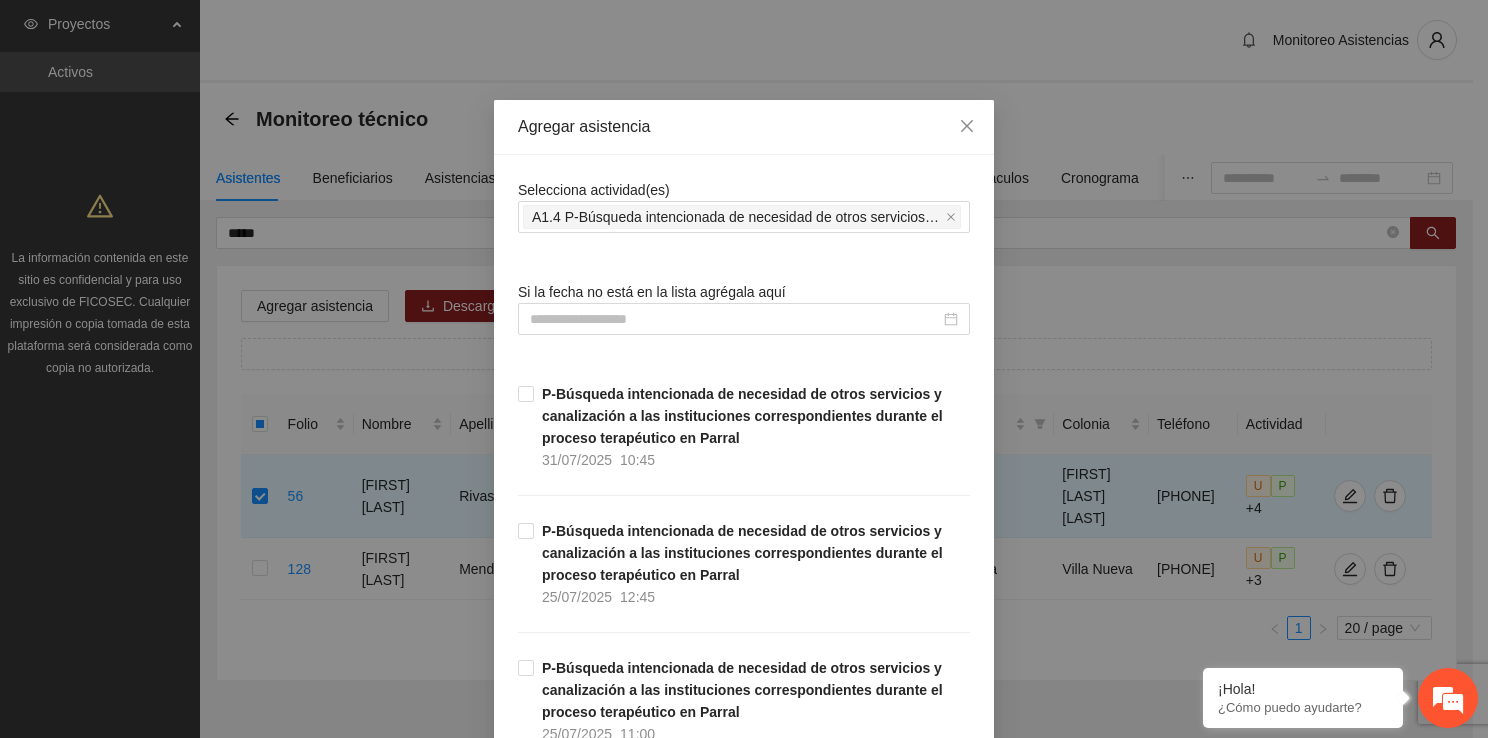 click on "Agregar asistencia" at bounding box center (744, 127) 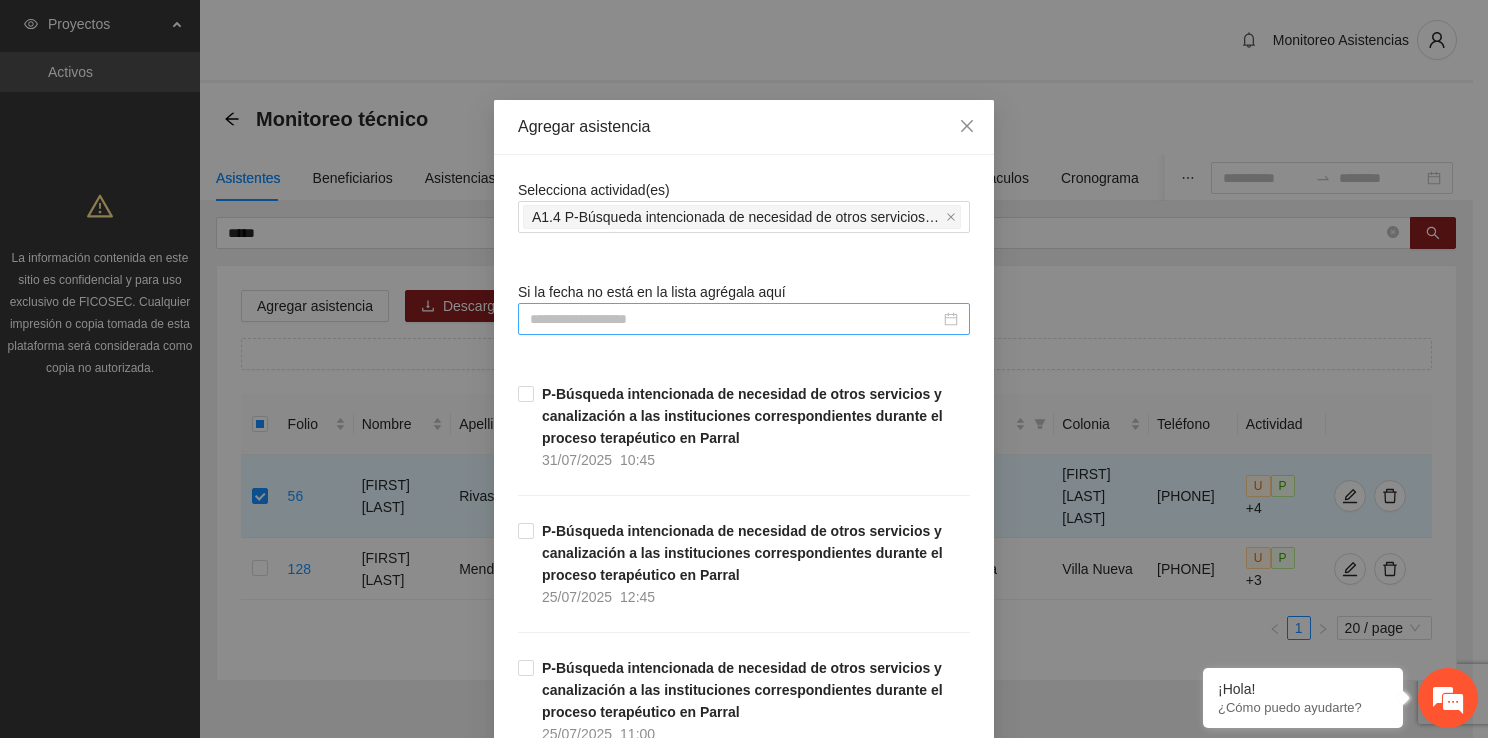 click at bounding box center [735, 319] 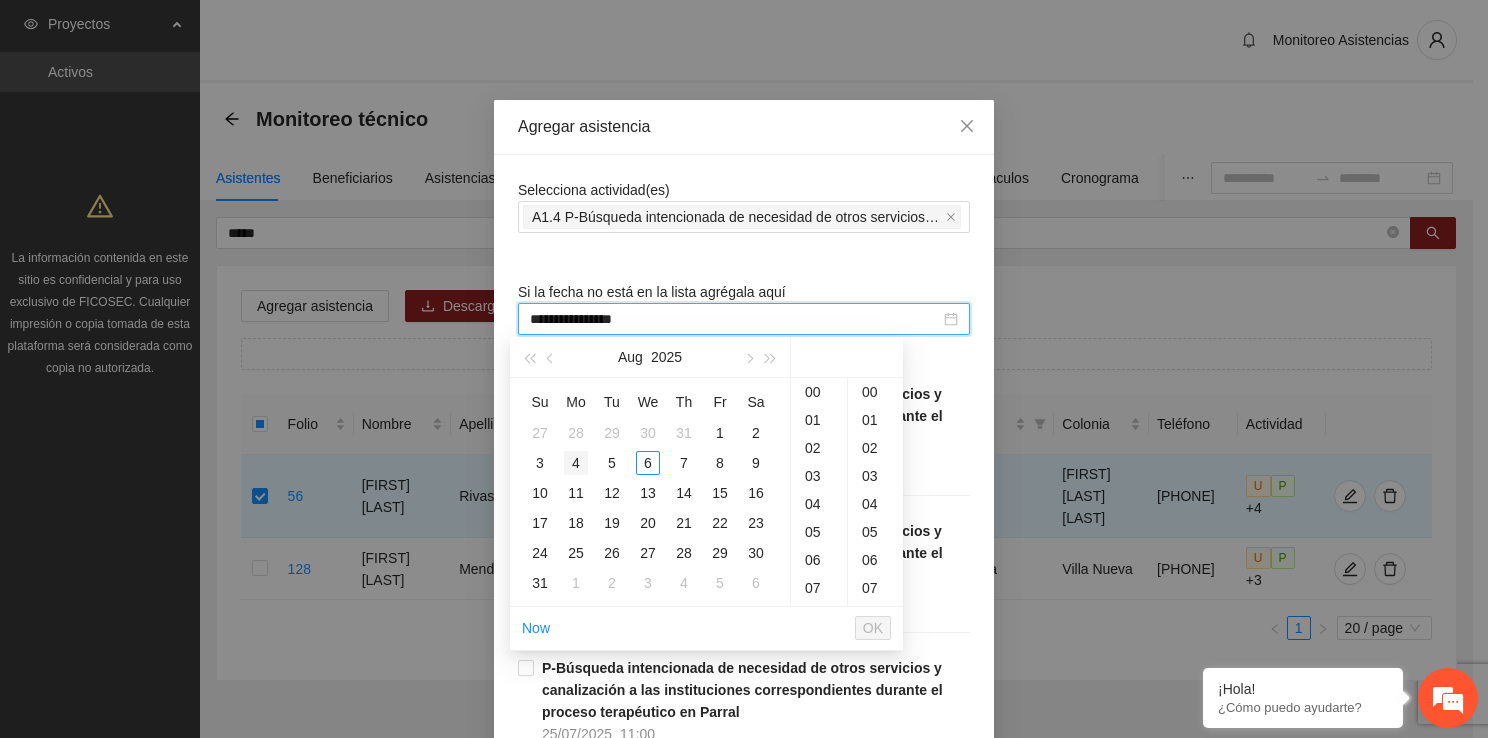 type on "**********" 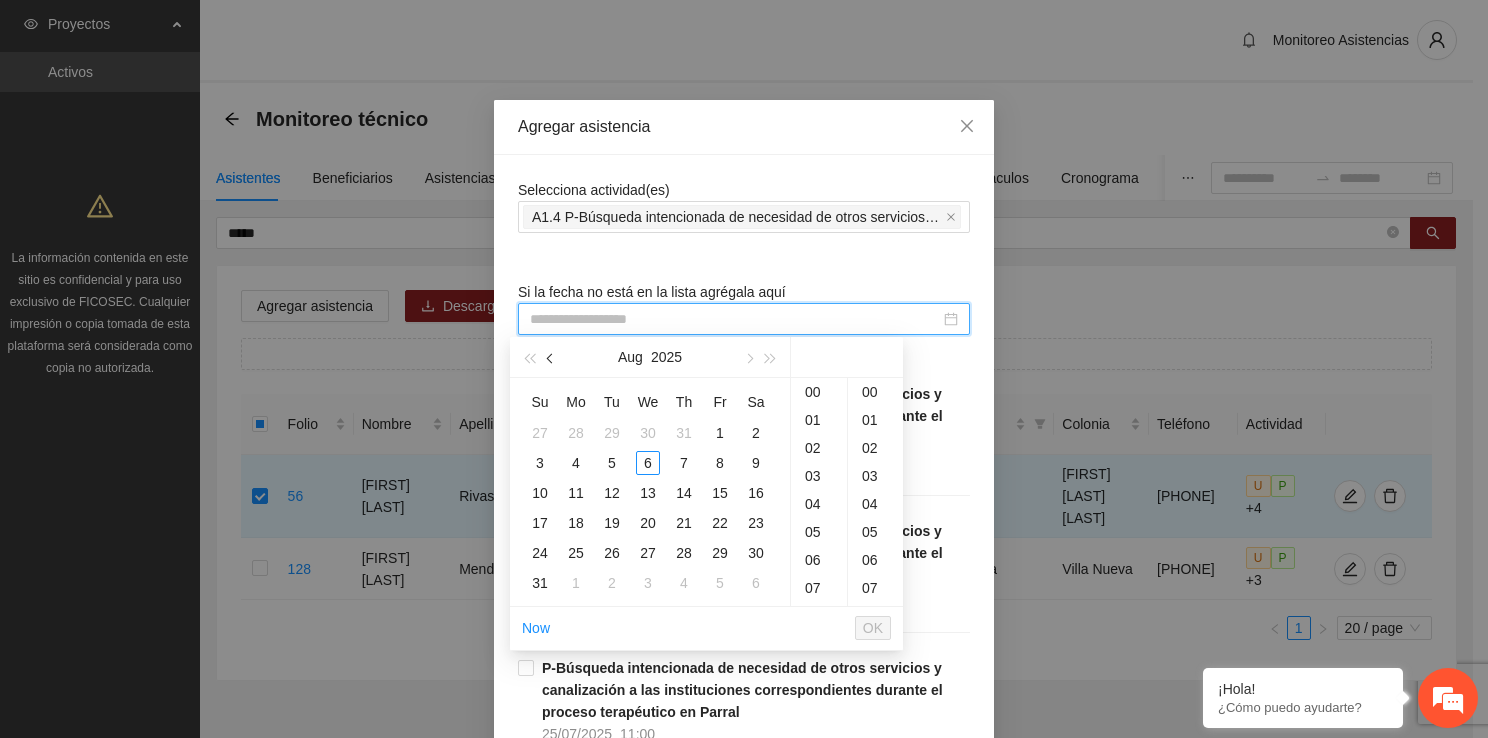 click at bounding box center (551, 357) 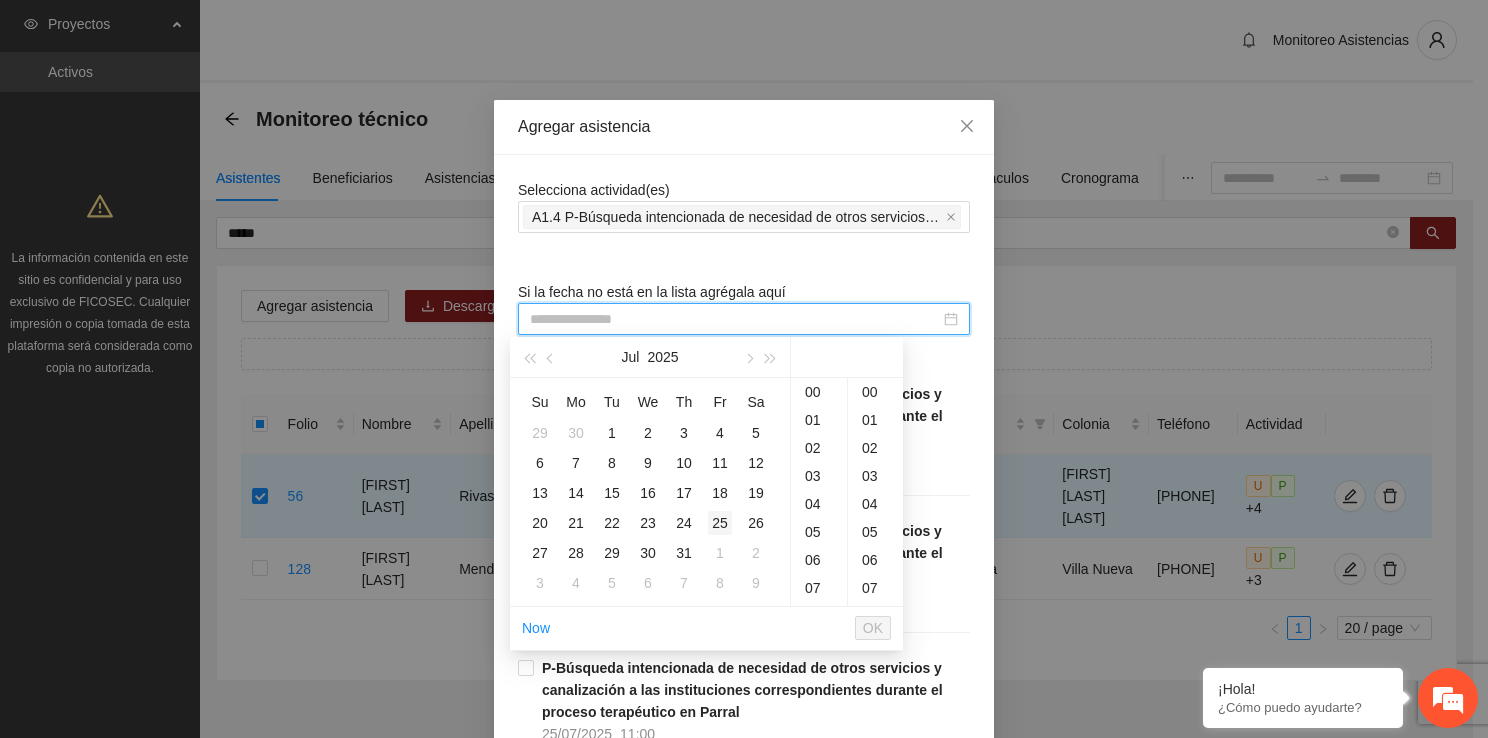 click on "25" at bounding box center (720, 523) 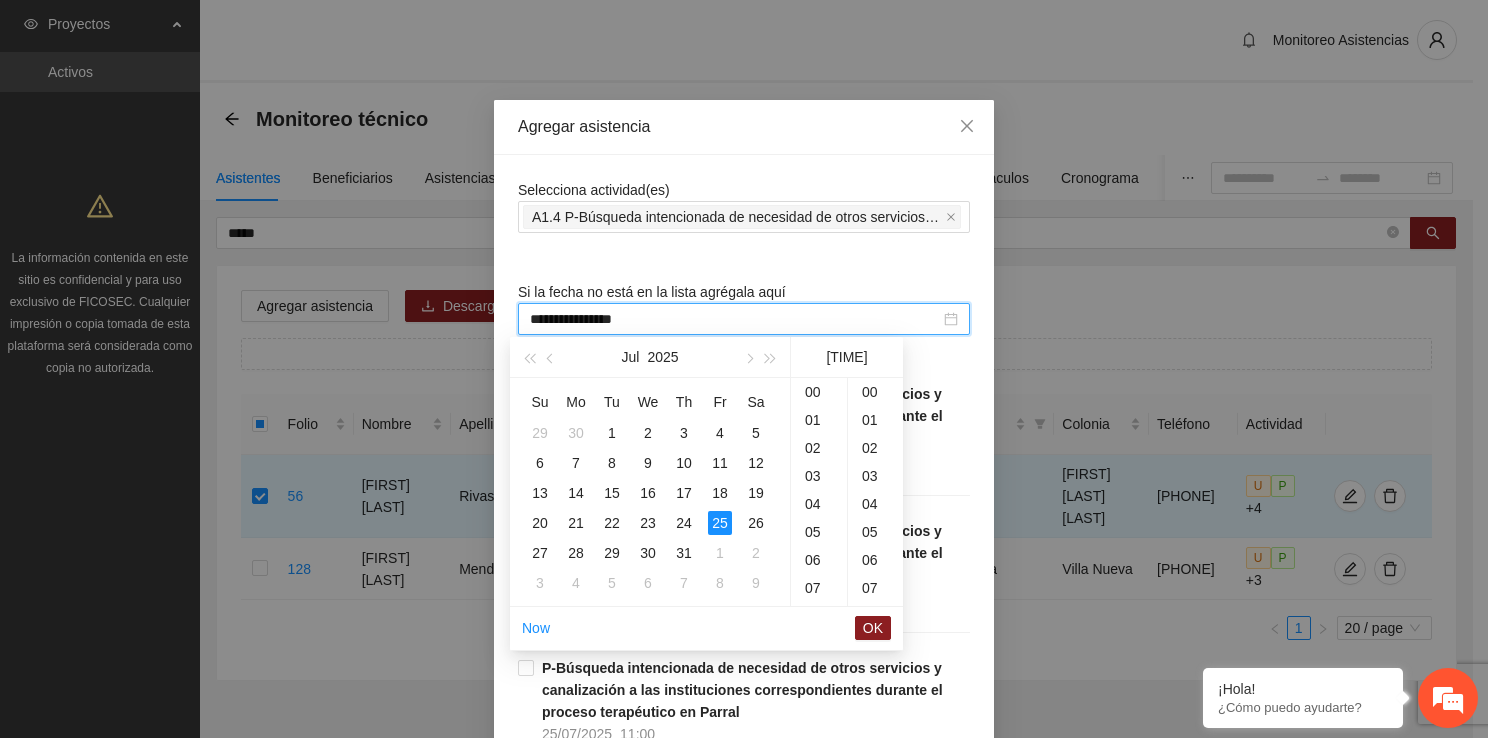 scroll, scrollTop: 560, scrollLeft: 0, axis: vertical 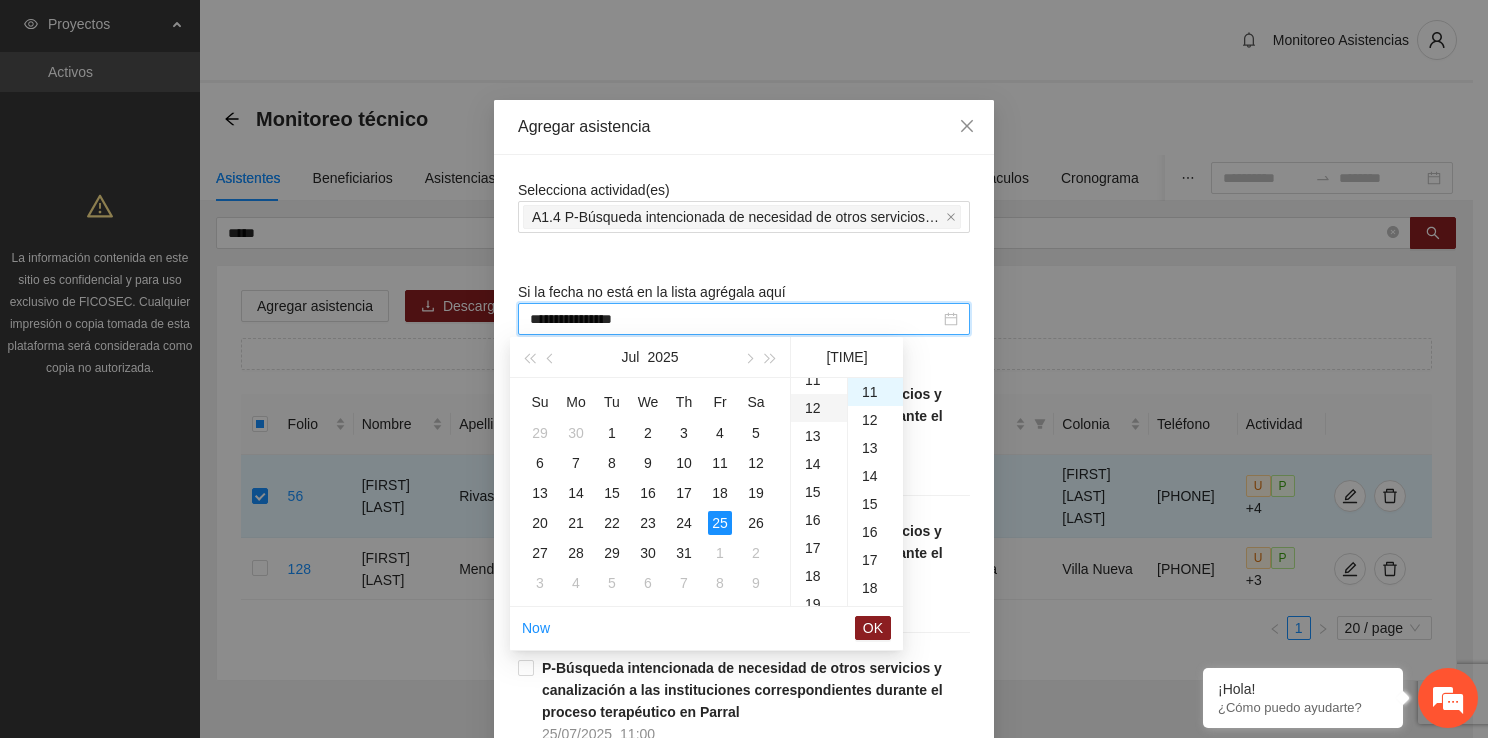 click on "12" at bounding box center [819, 408] 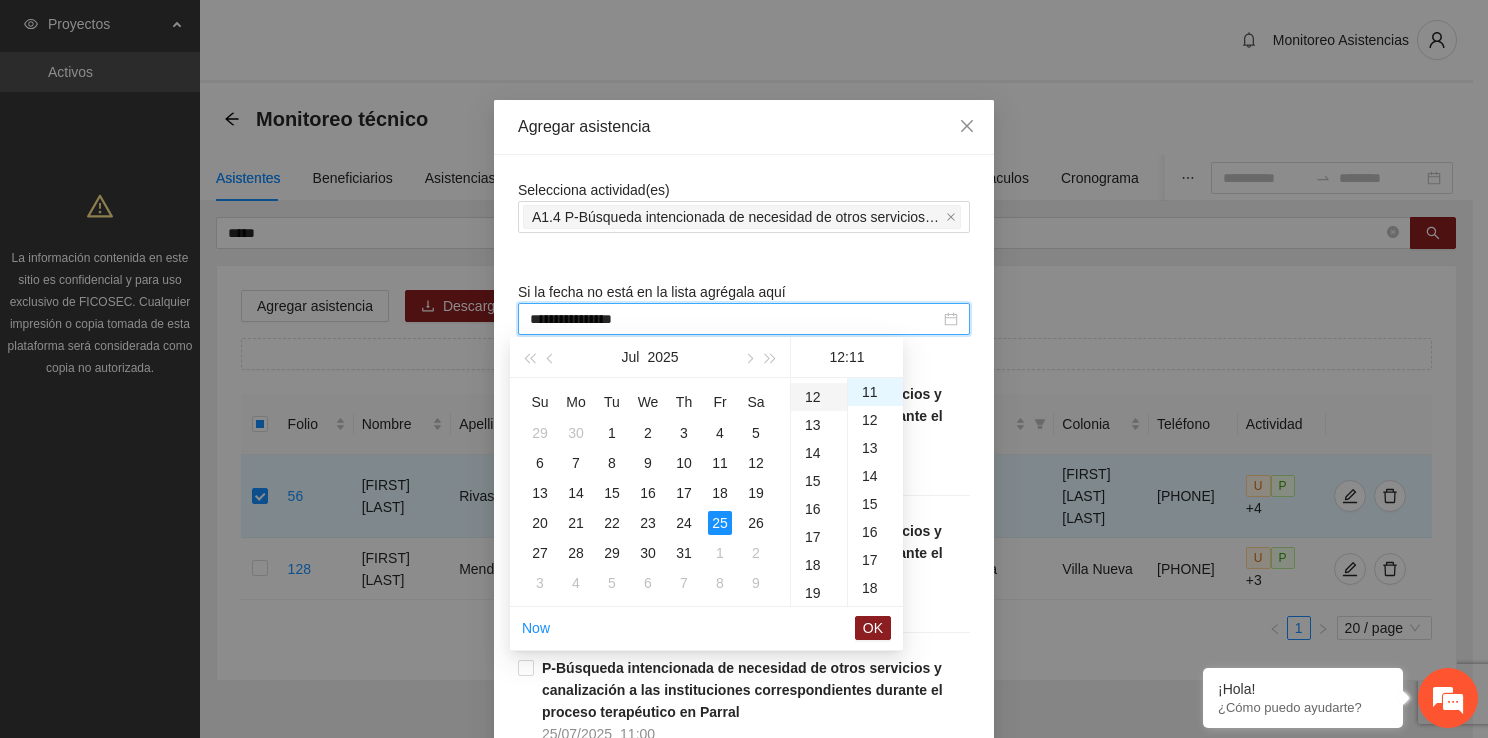 scroll, scrollTop: 336, scrollLeft: 0, axis: vertical 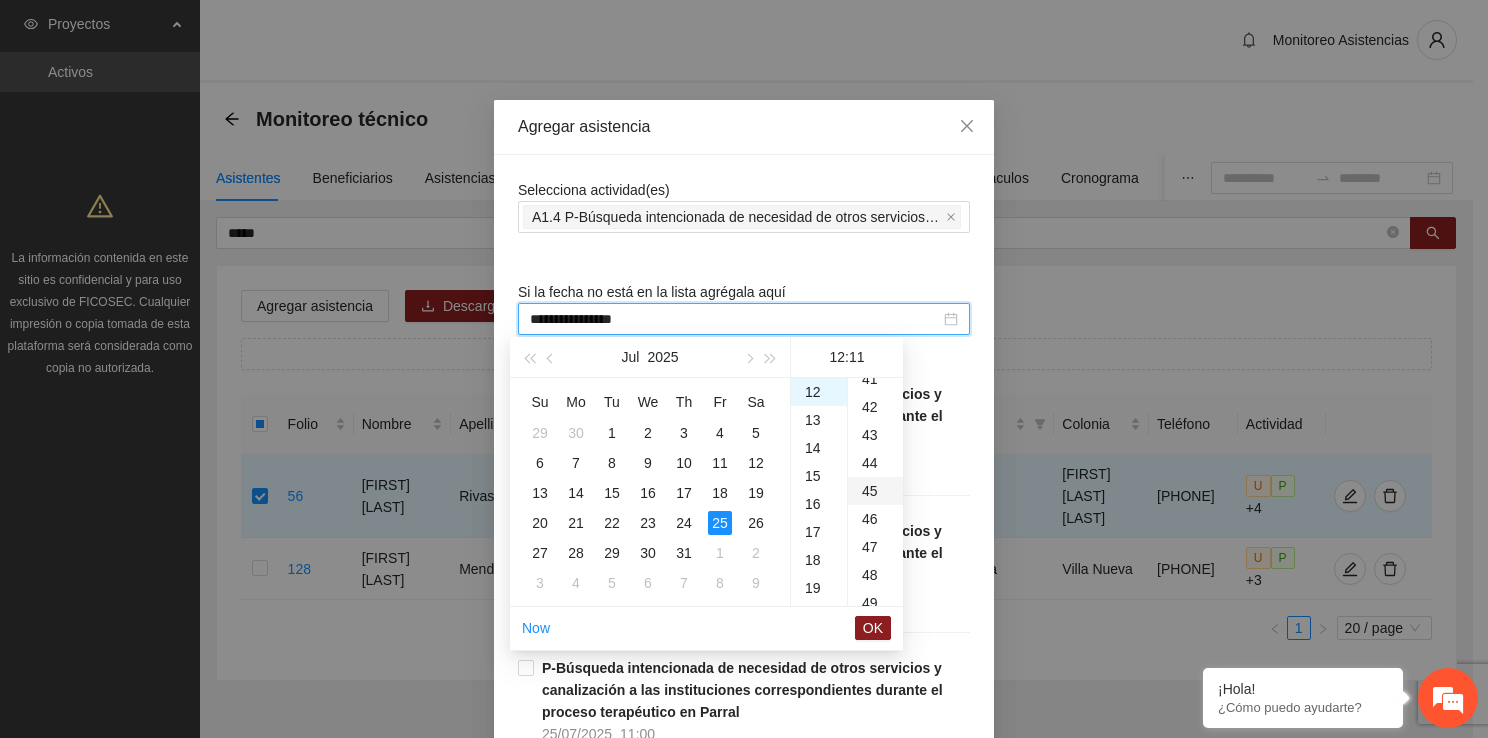 click on "45" at bounding box center (875, 491) 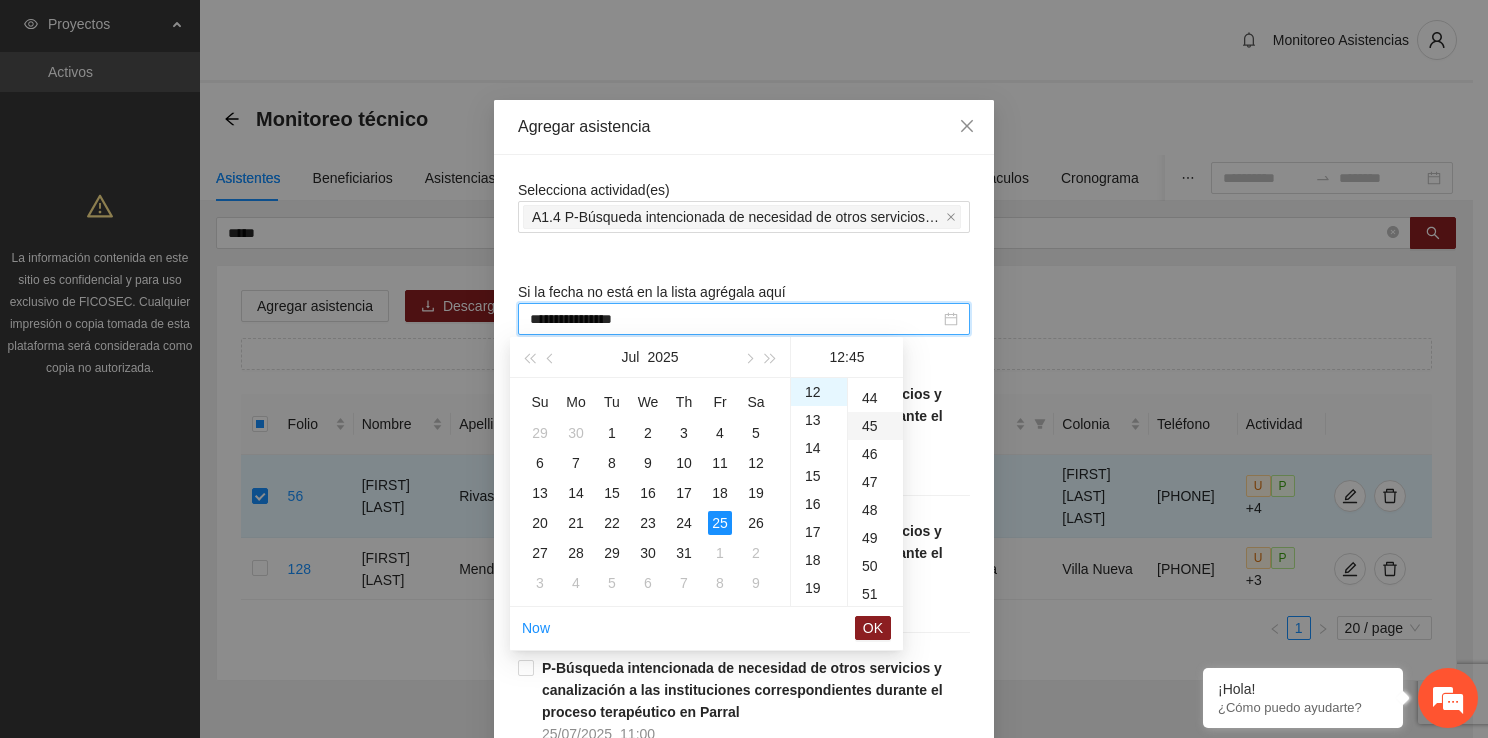 scroll, scrollTop: 1260, scrollLeft: 0, axis: vertical 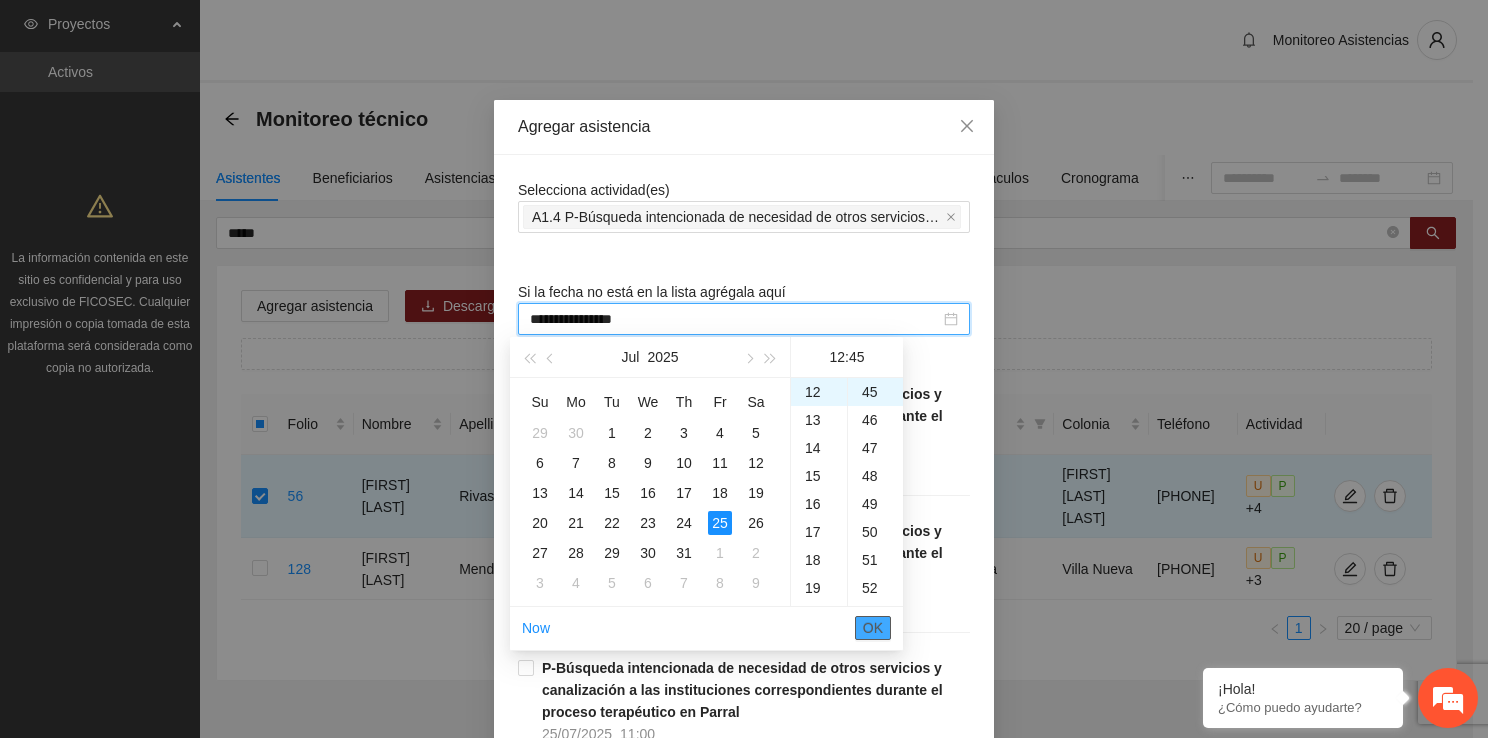 click on "OK" at bounding box center (873, 628) 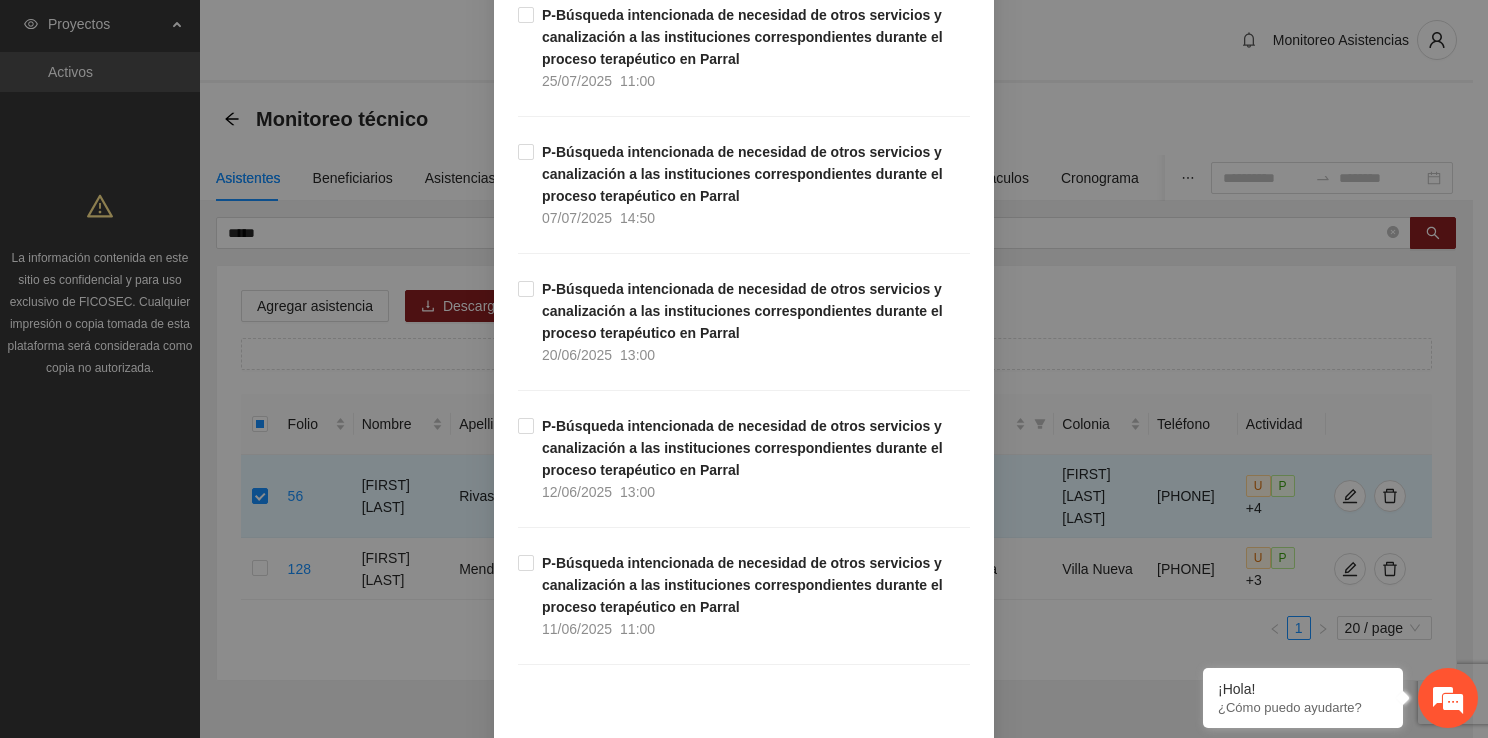scroll, scrollTop: 751, scrollLeft: 0, axis: vertical 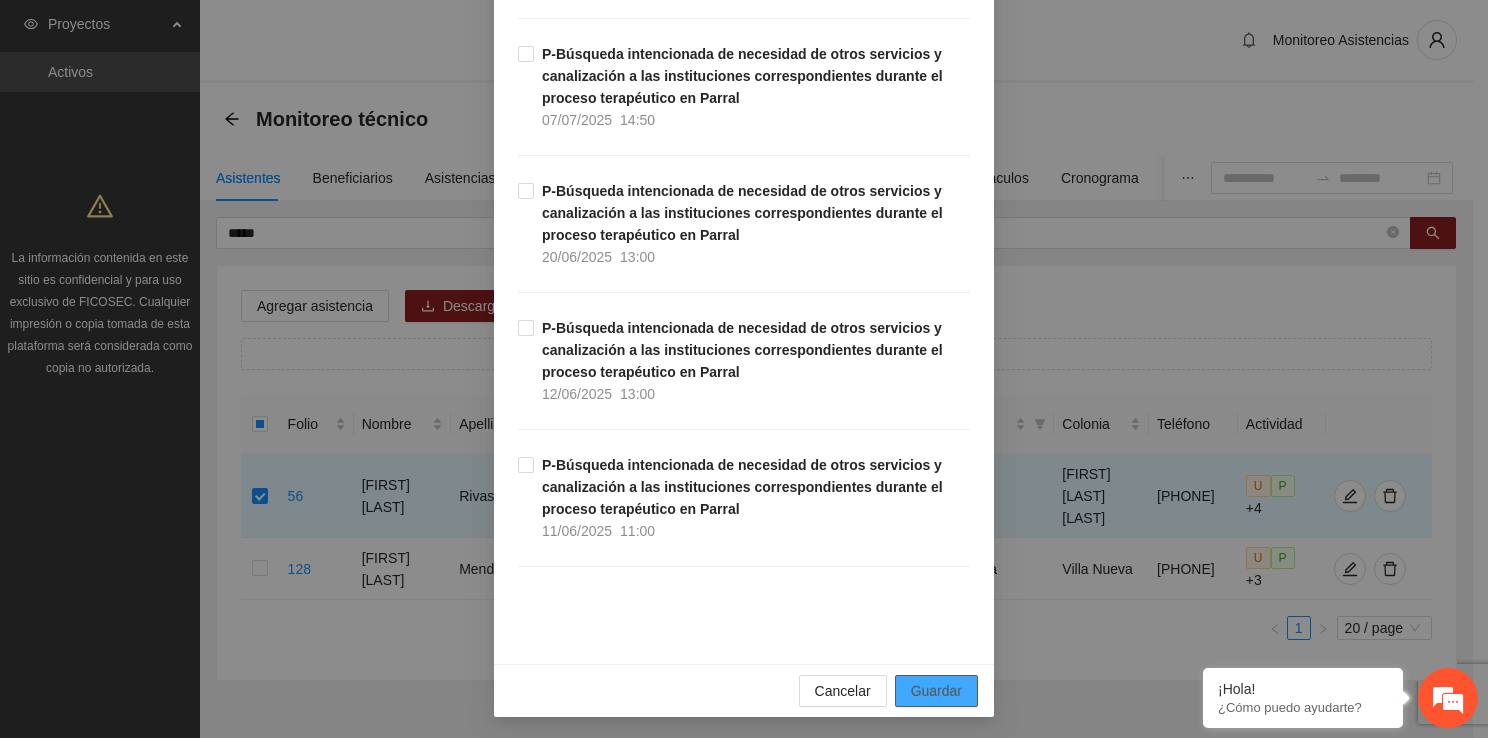 click on "Guardar" at bounding box center (936, 691) 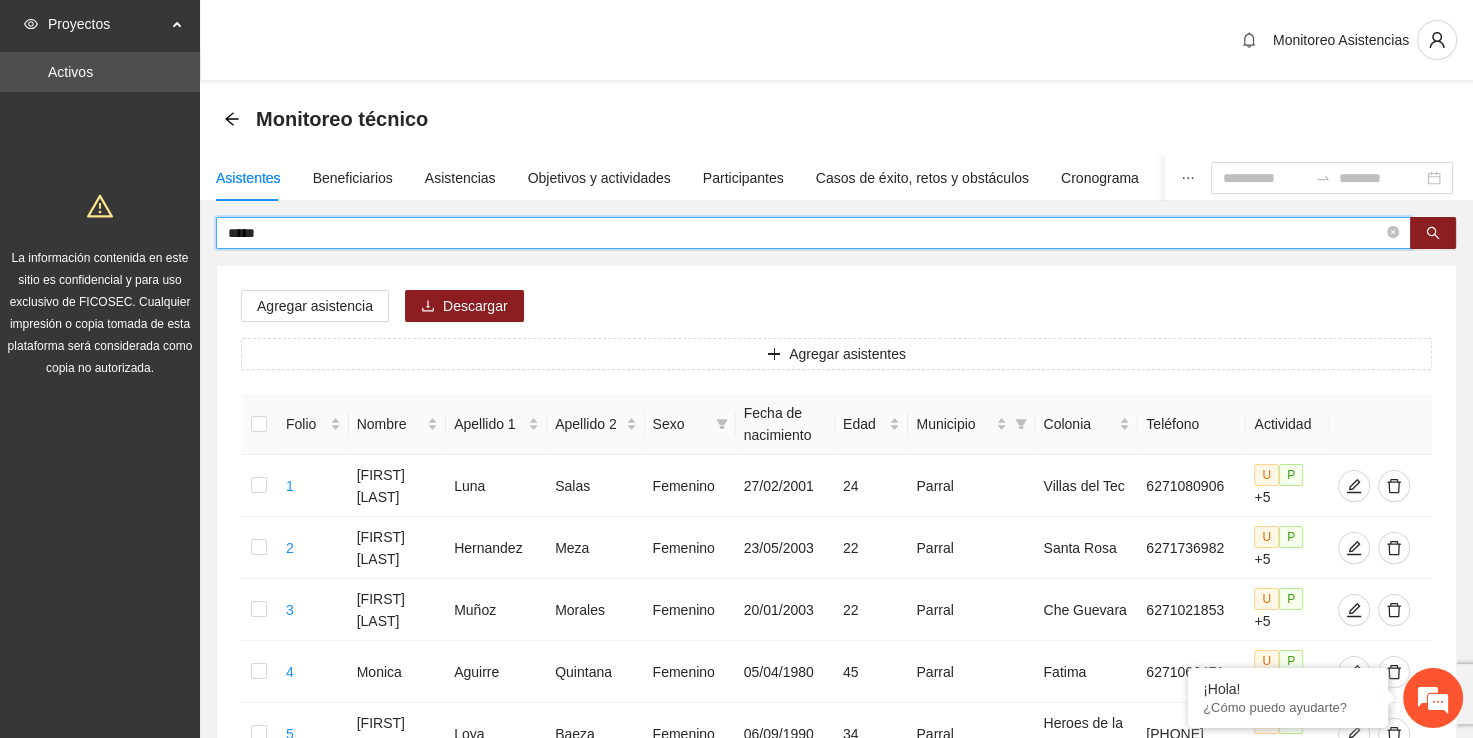 click on "*****" at bounding box center [805, 233] 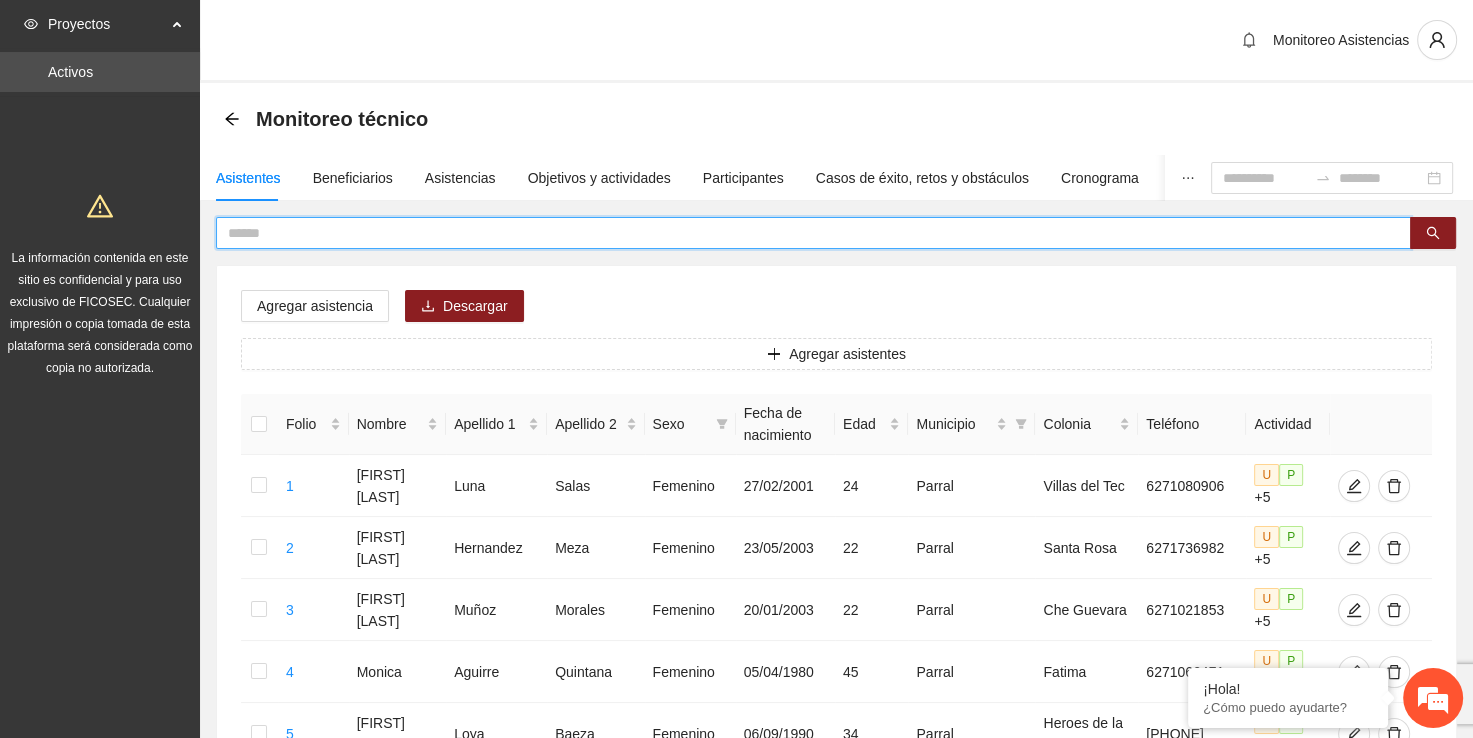click at bounding box center [805, 233] 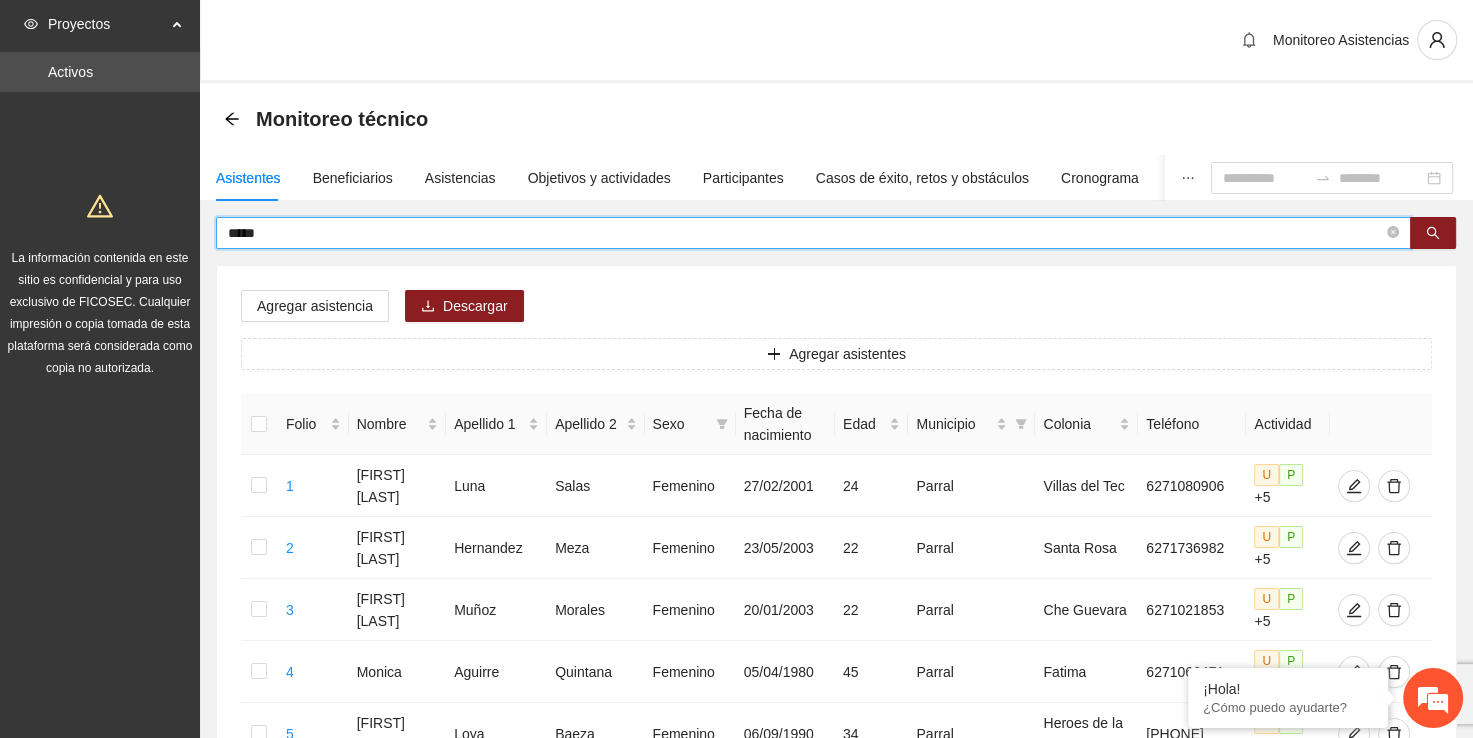 type on "*****" 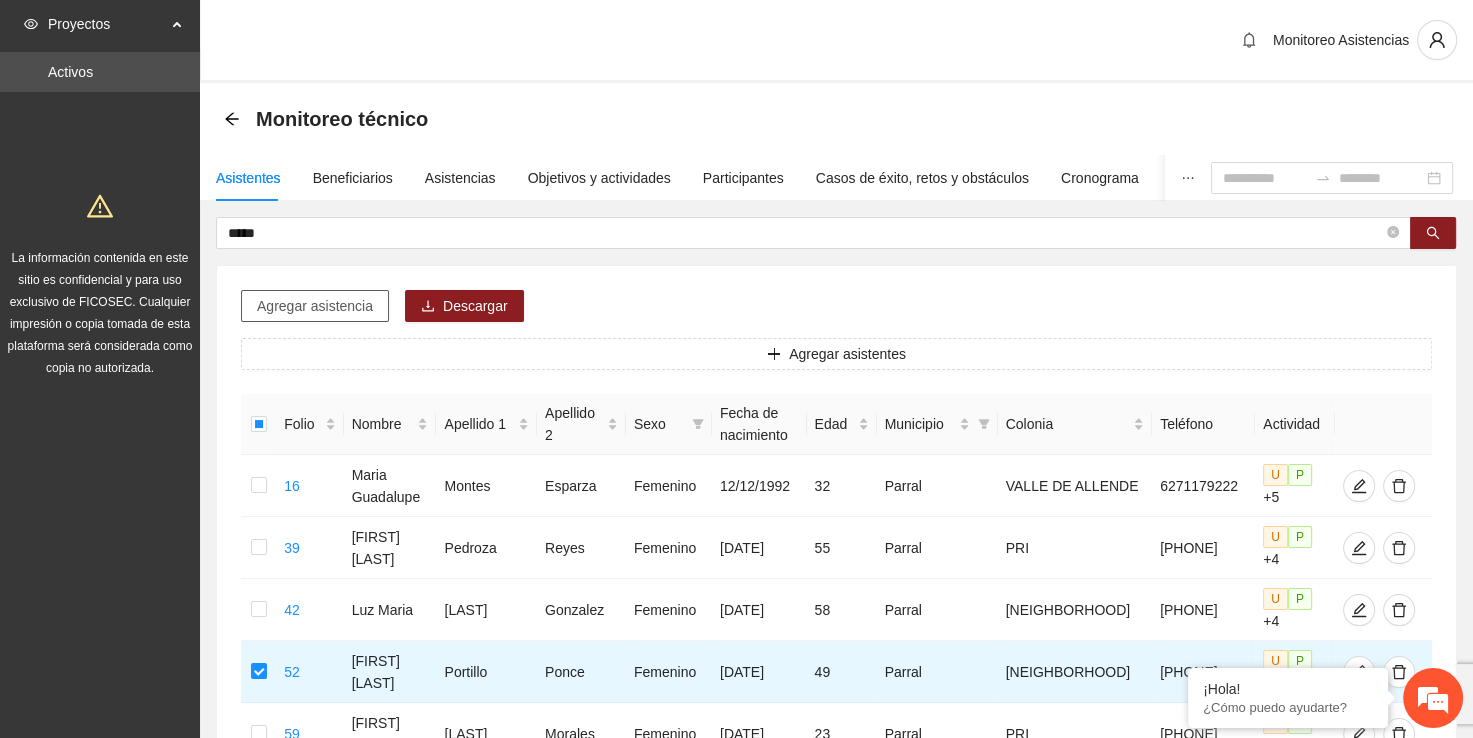 click on "Agregar asistencia" at bounding box center (315, 306) 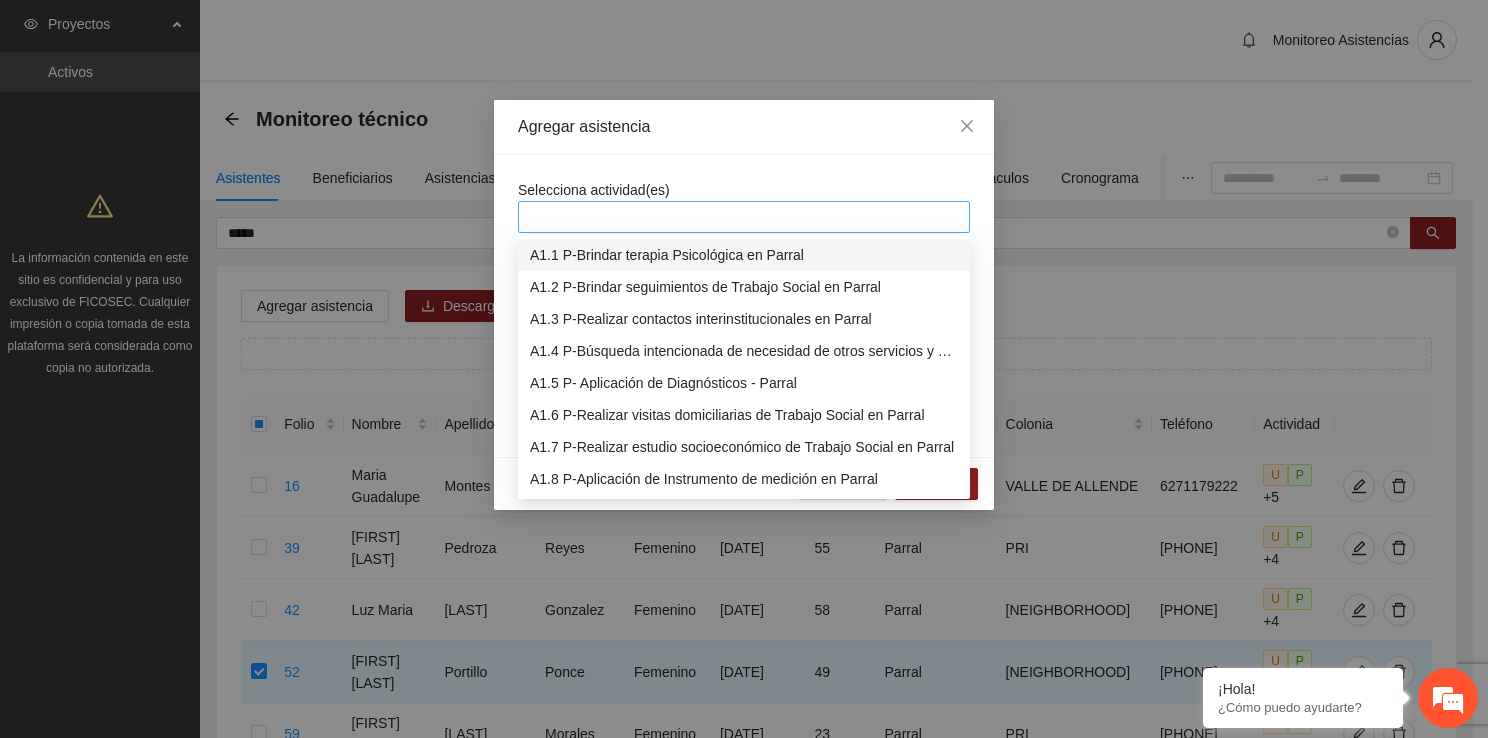 click at bounding box center [744, 217] 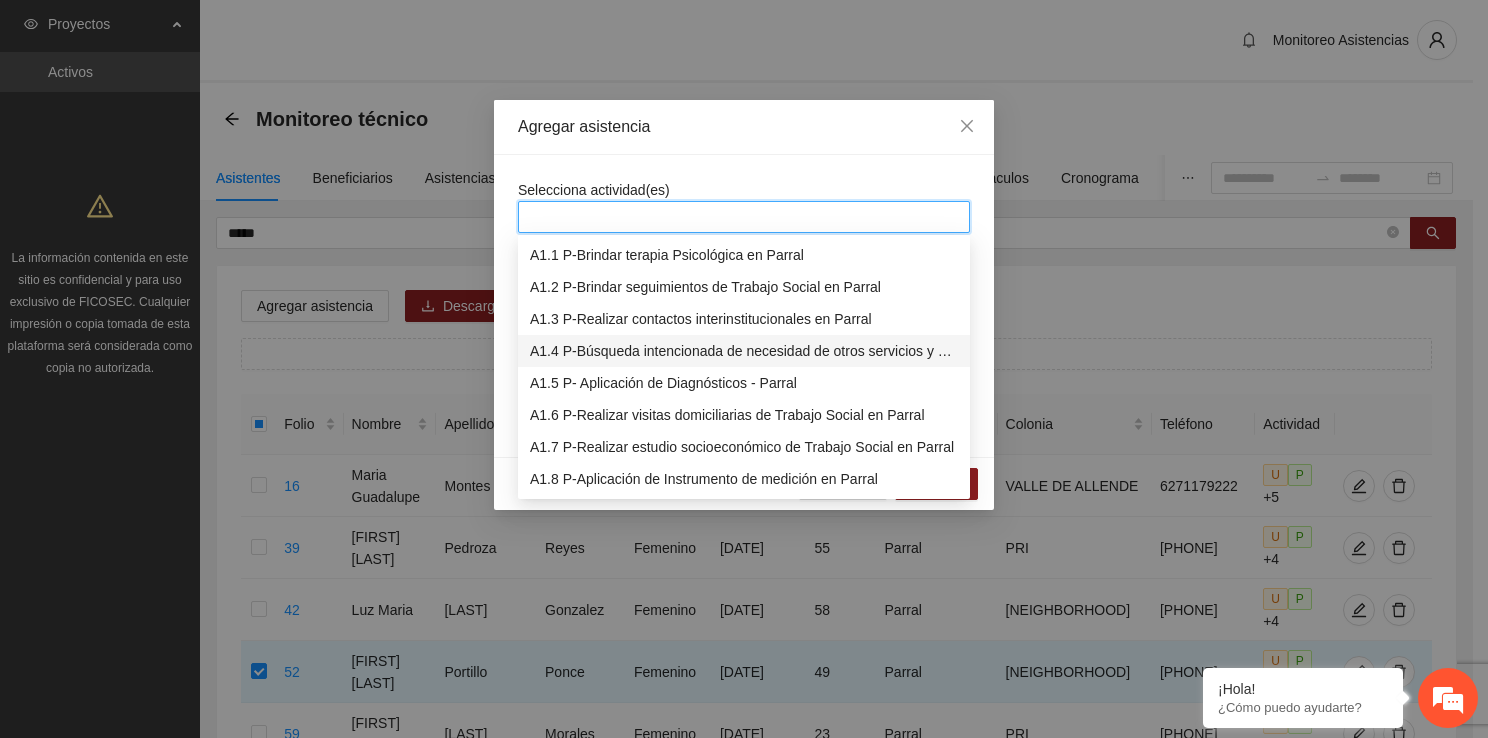 click on "A1.4 P-Búsqueda intencionada de necesidad de otros servicios y canalización a las instituciones correspondientes durante el proceso terapéutico en Parral" at bounding box center [744, 351] 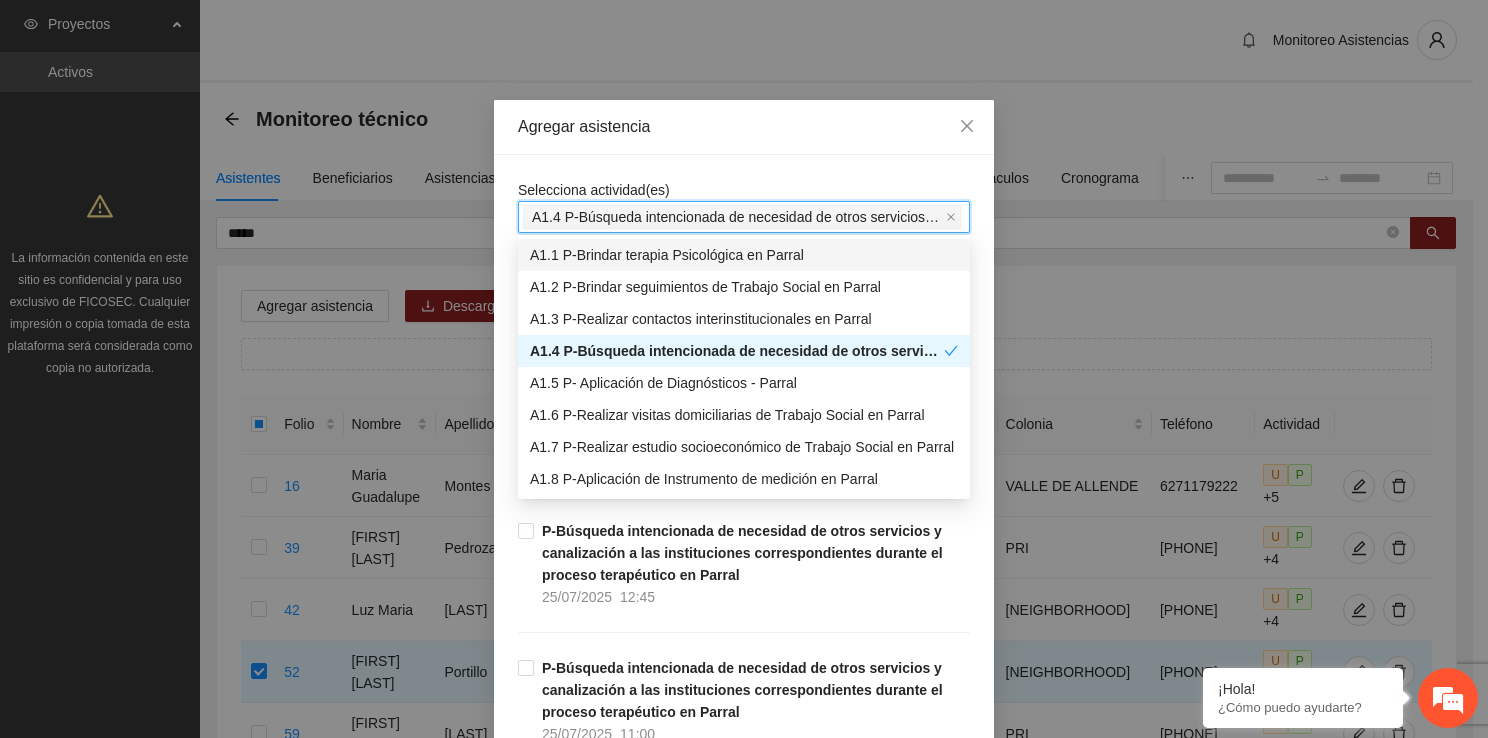 click on "Agregar asistencia" at bounding box center (744, 127) 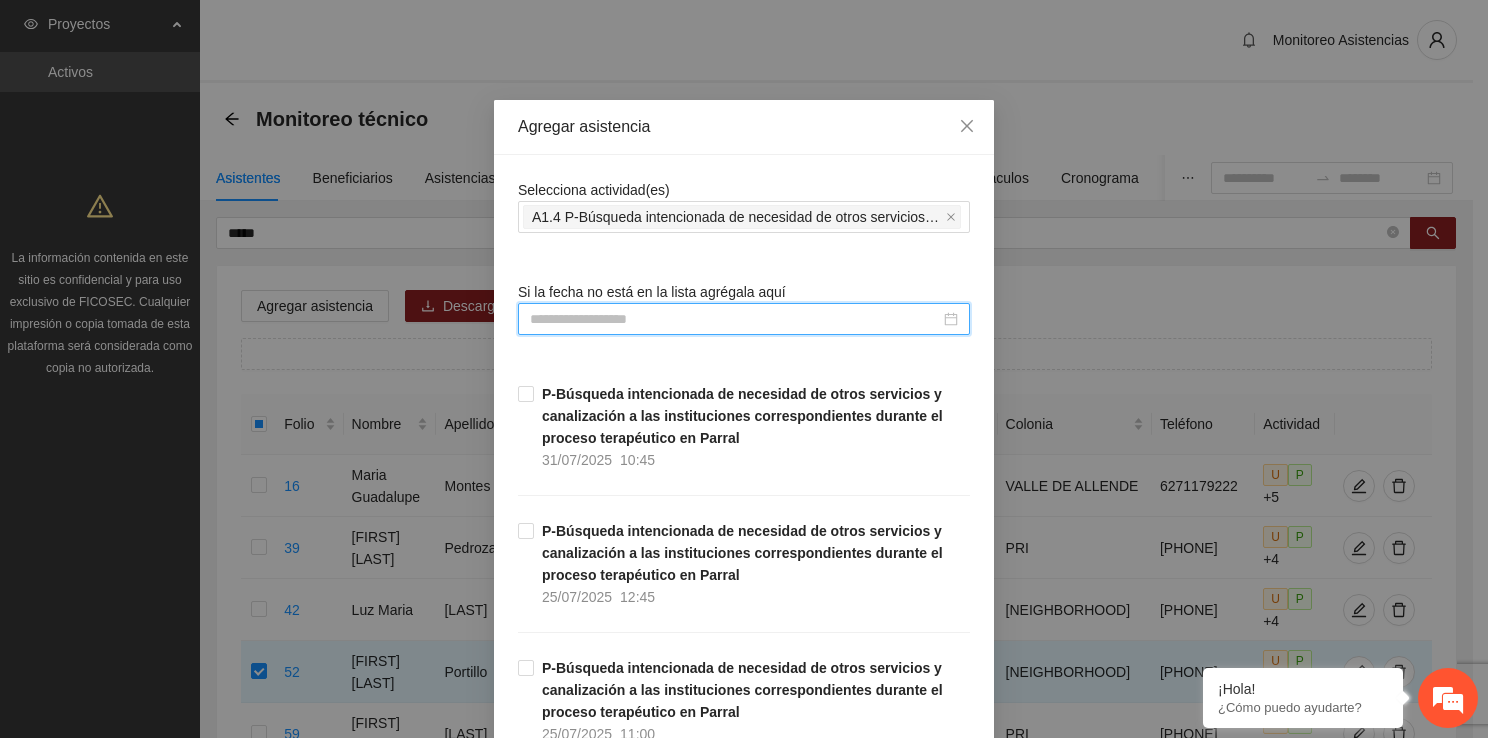 click at bounding box center [735, 319] 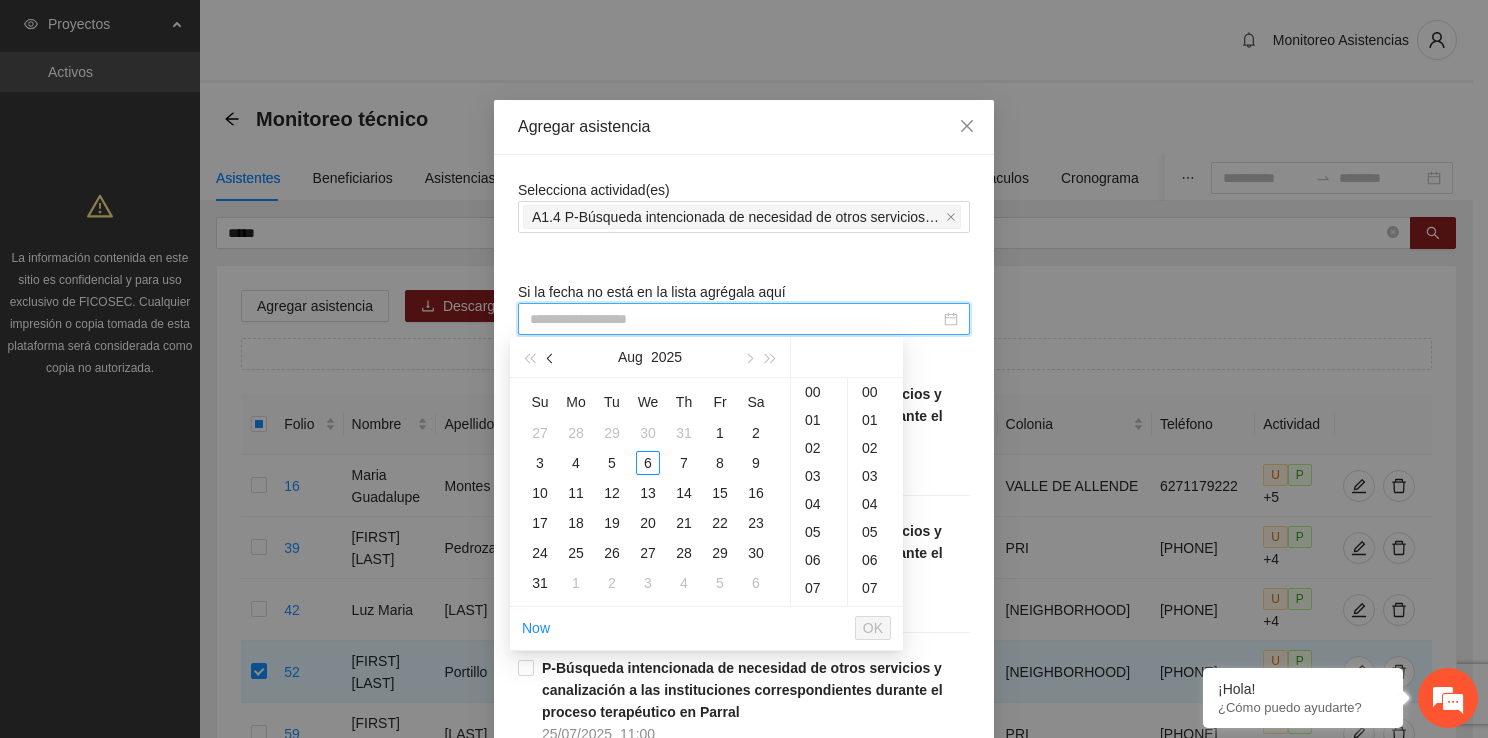 click at bounding box center [551, 357] 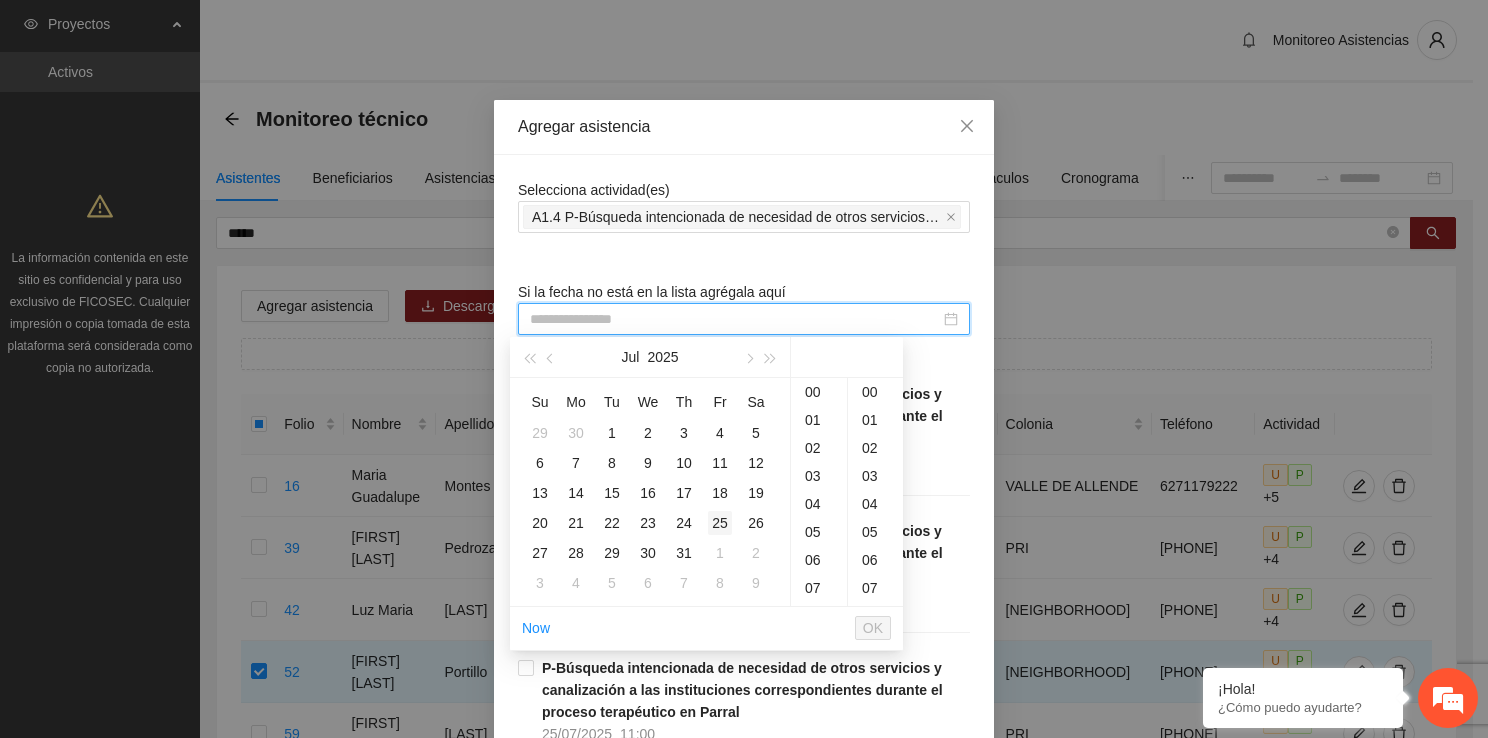 click on "25" at bounding box center [720, 523] 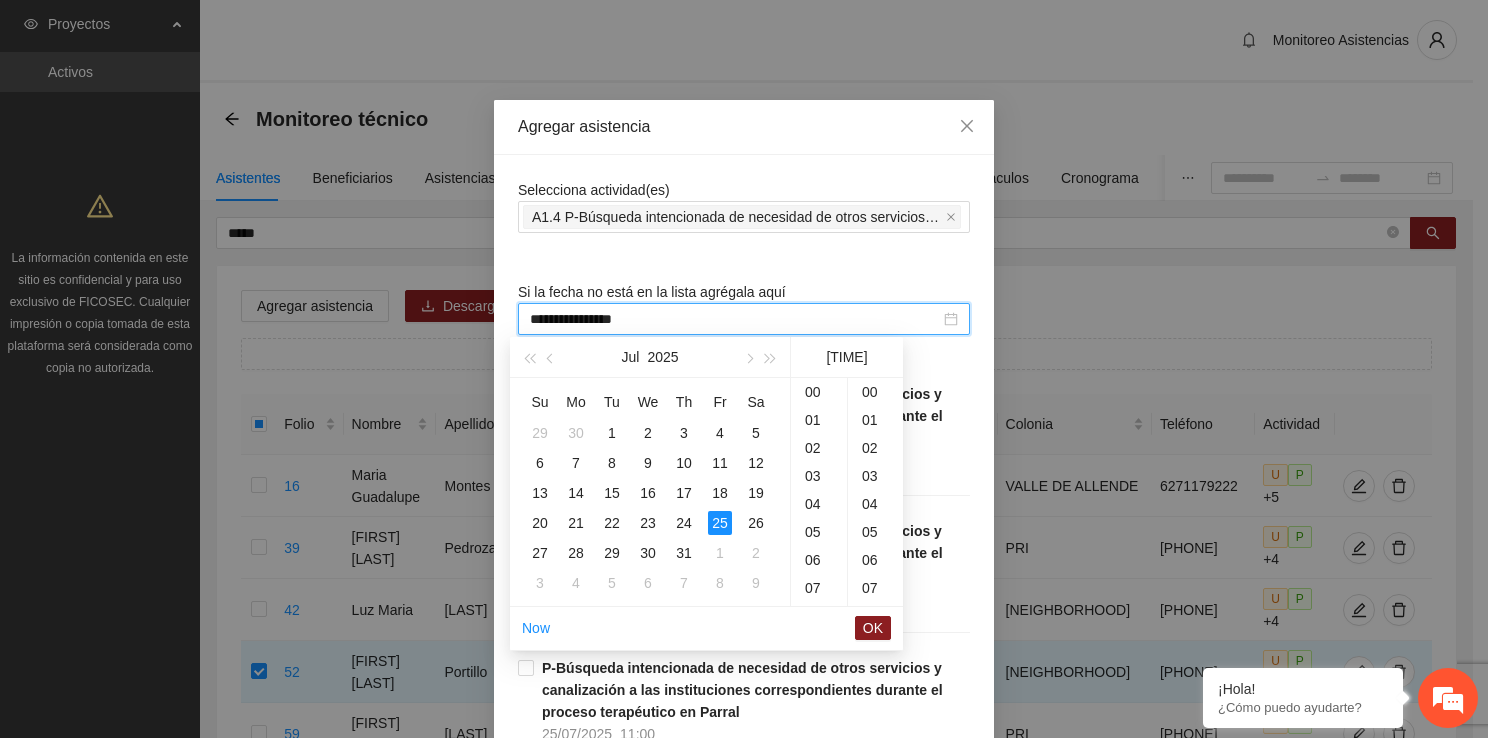scroll, scrollTop: 560, scrollLeft: 0, axis: vertical 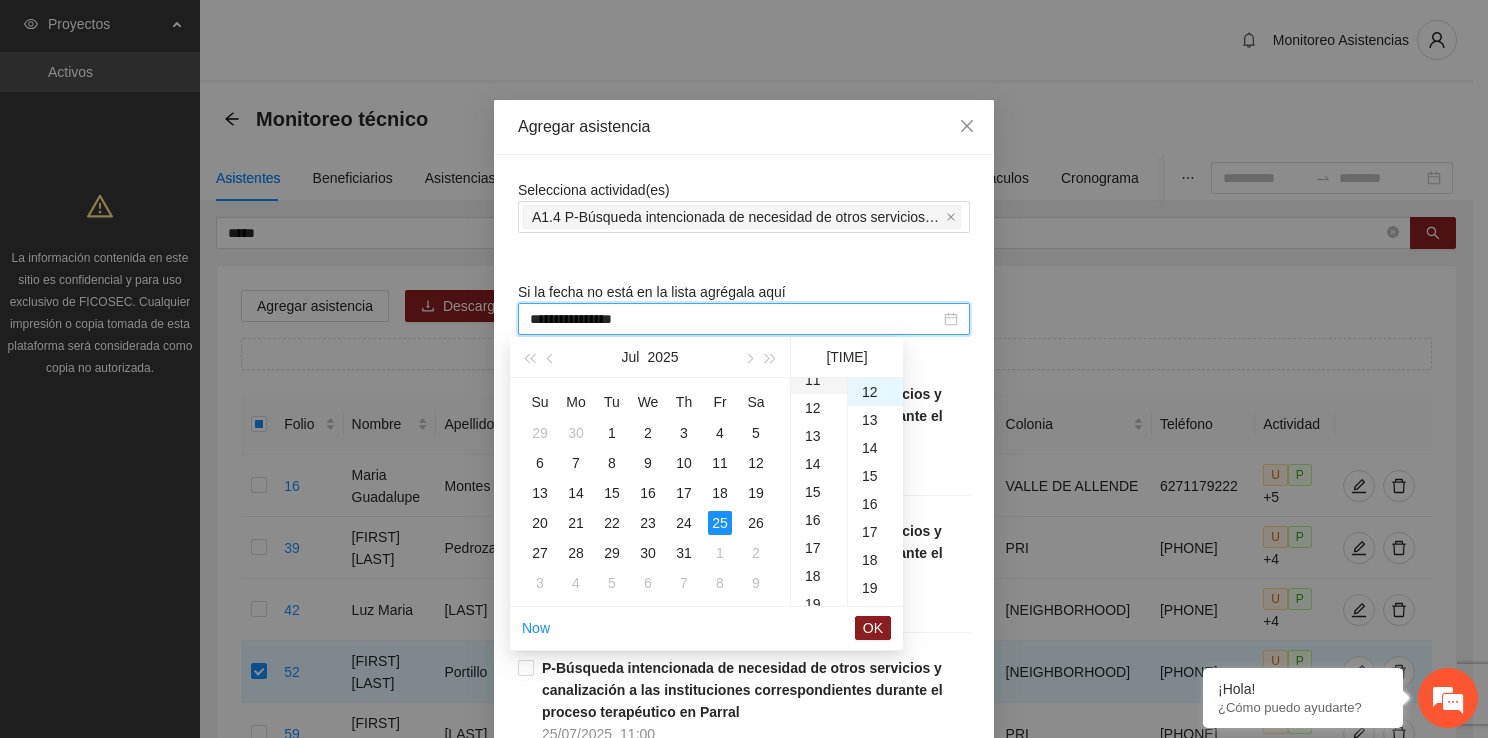 click on "11" at bounding box center [819, 380] 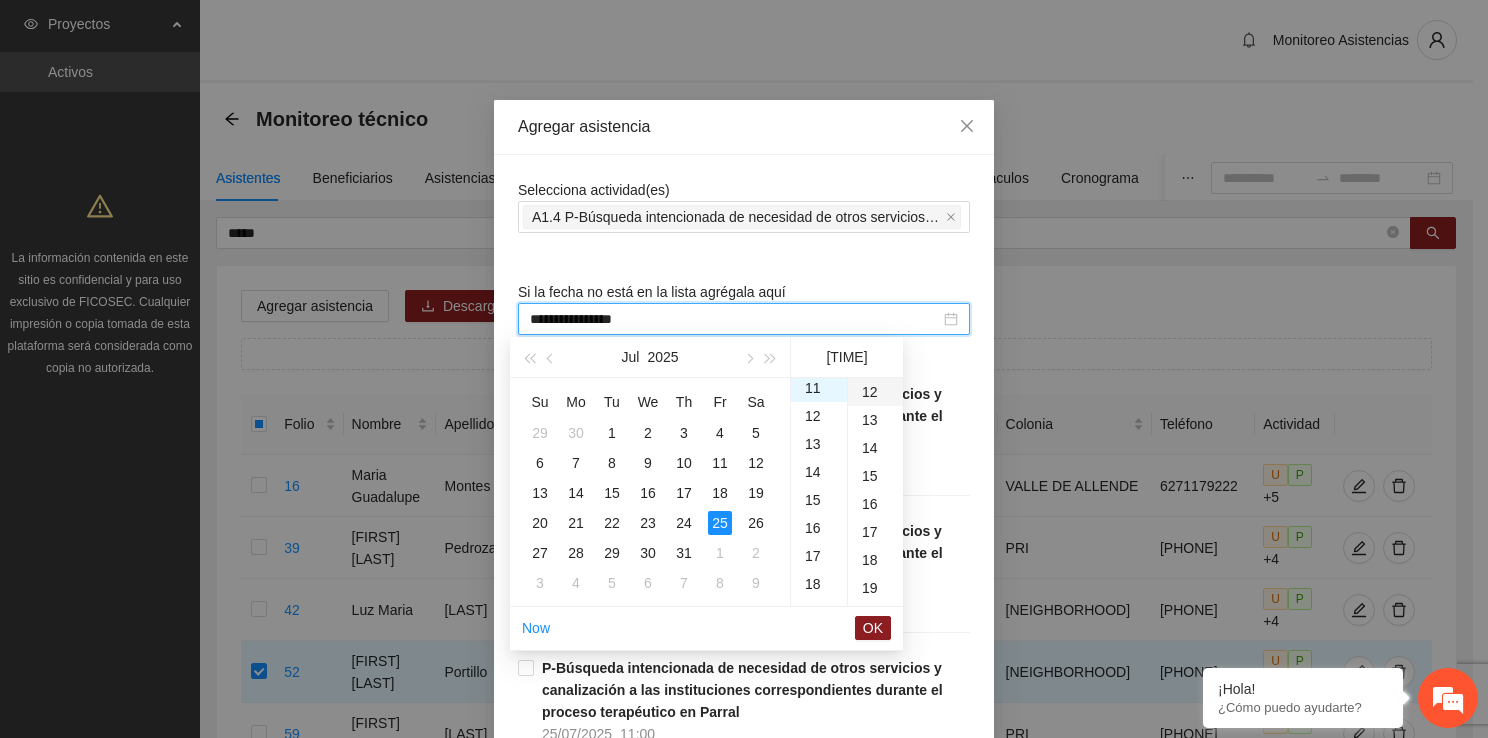 scroll, scrollTop: 308, scrollLeft: 0, axis: vertical 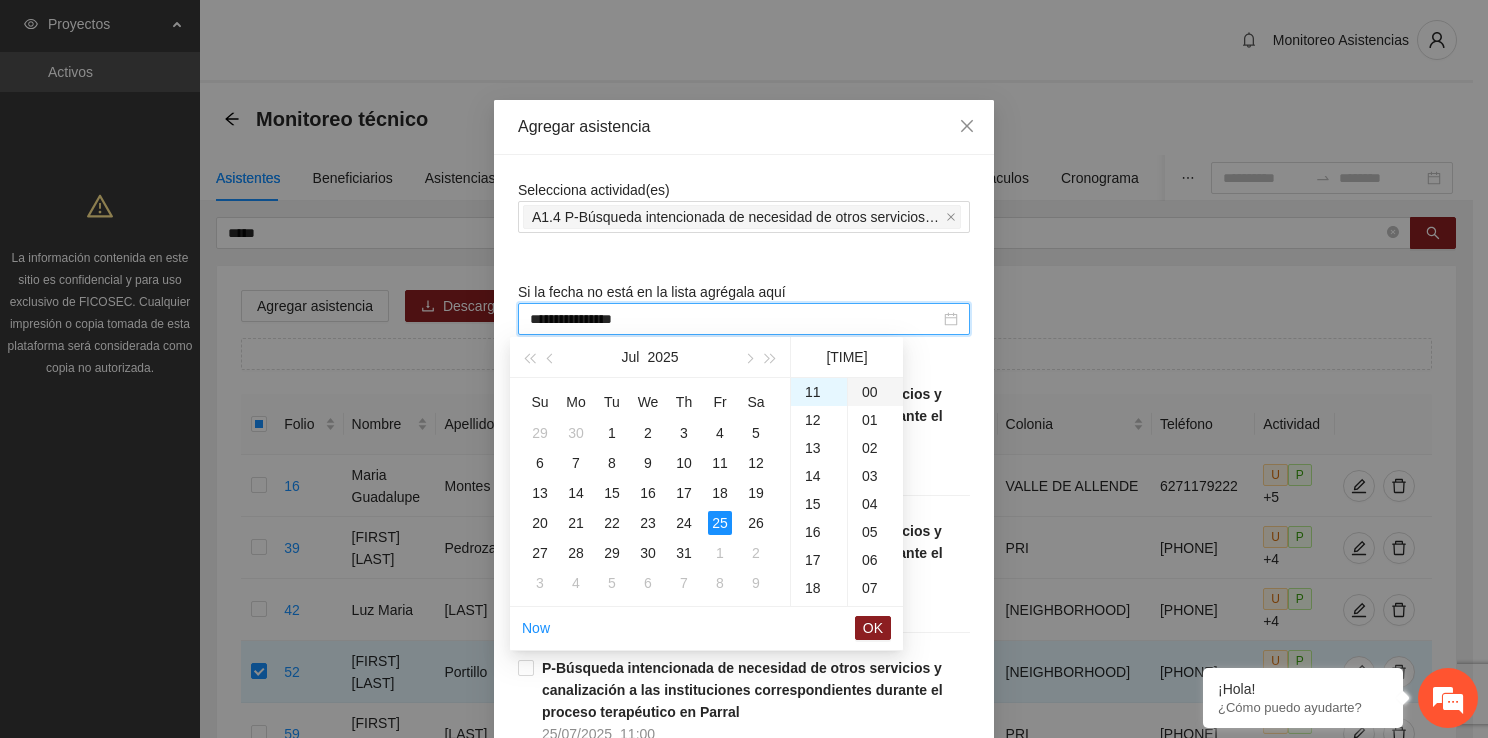 click on "00" at bounding box center [875, 392] 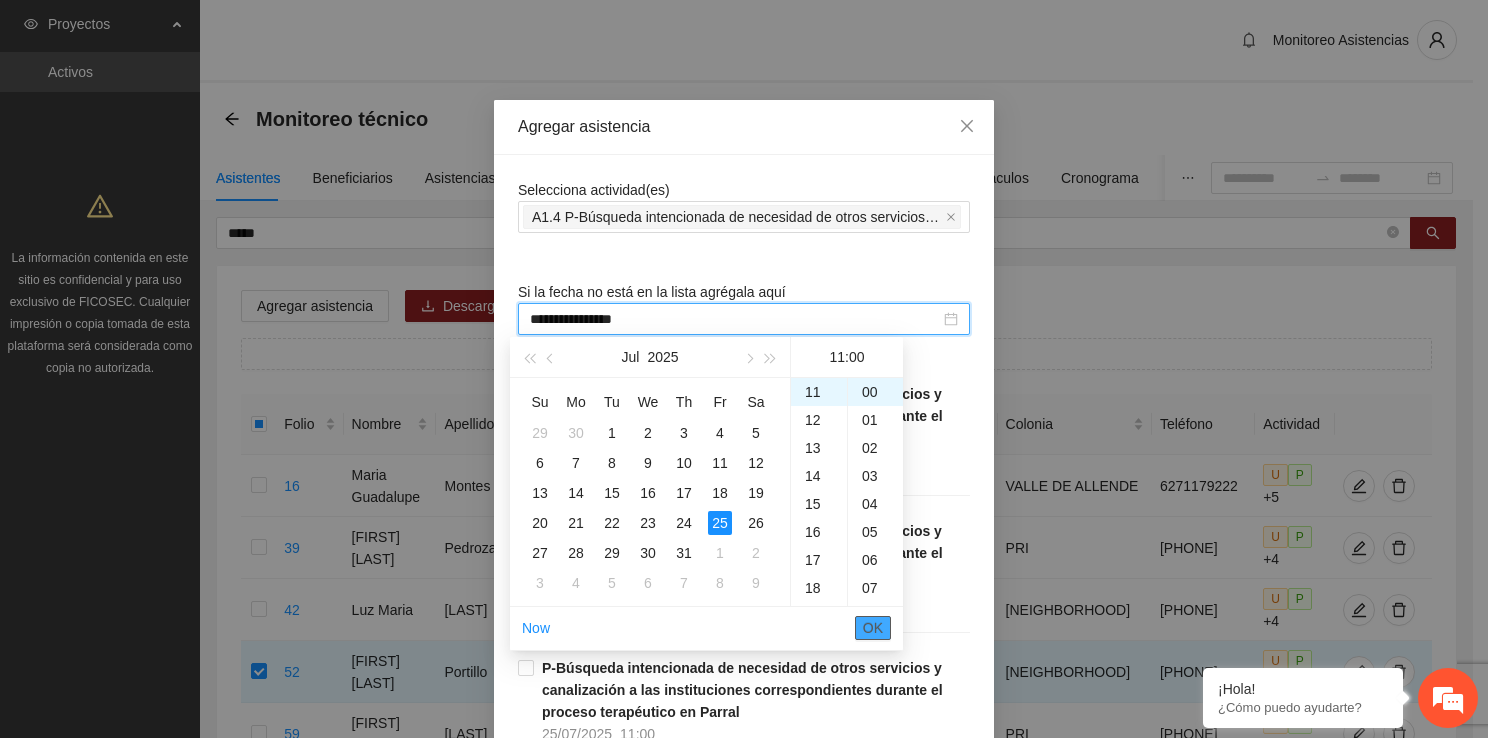 click on "OK" at bounding box center [873, 628] 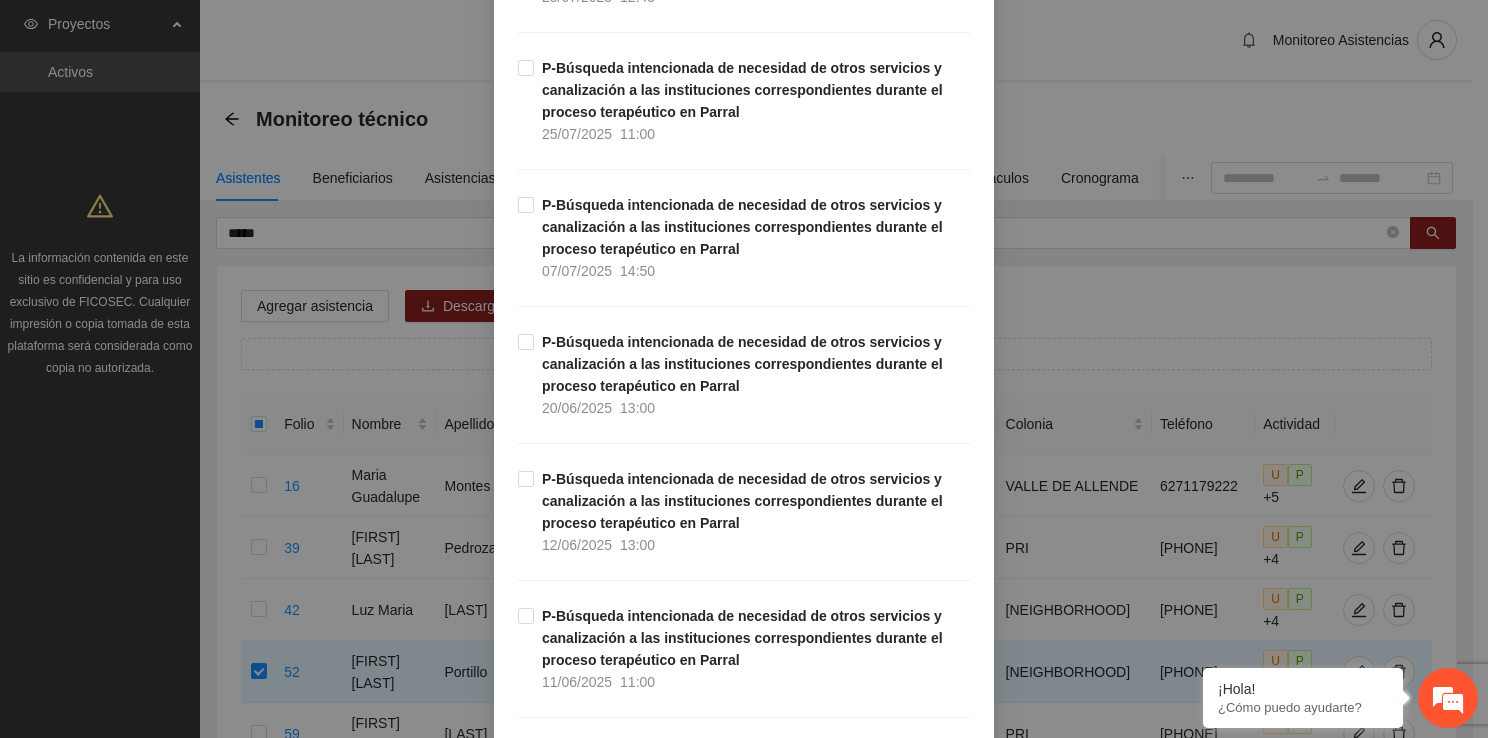 scroll, scrollTop: 751, scrollLeft: 0, axis: vertical 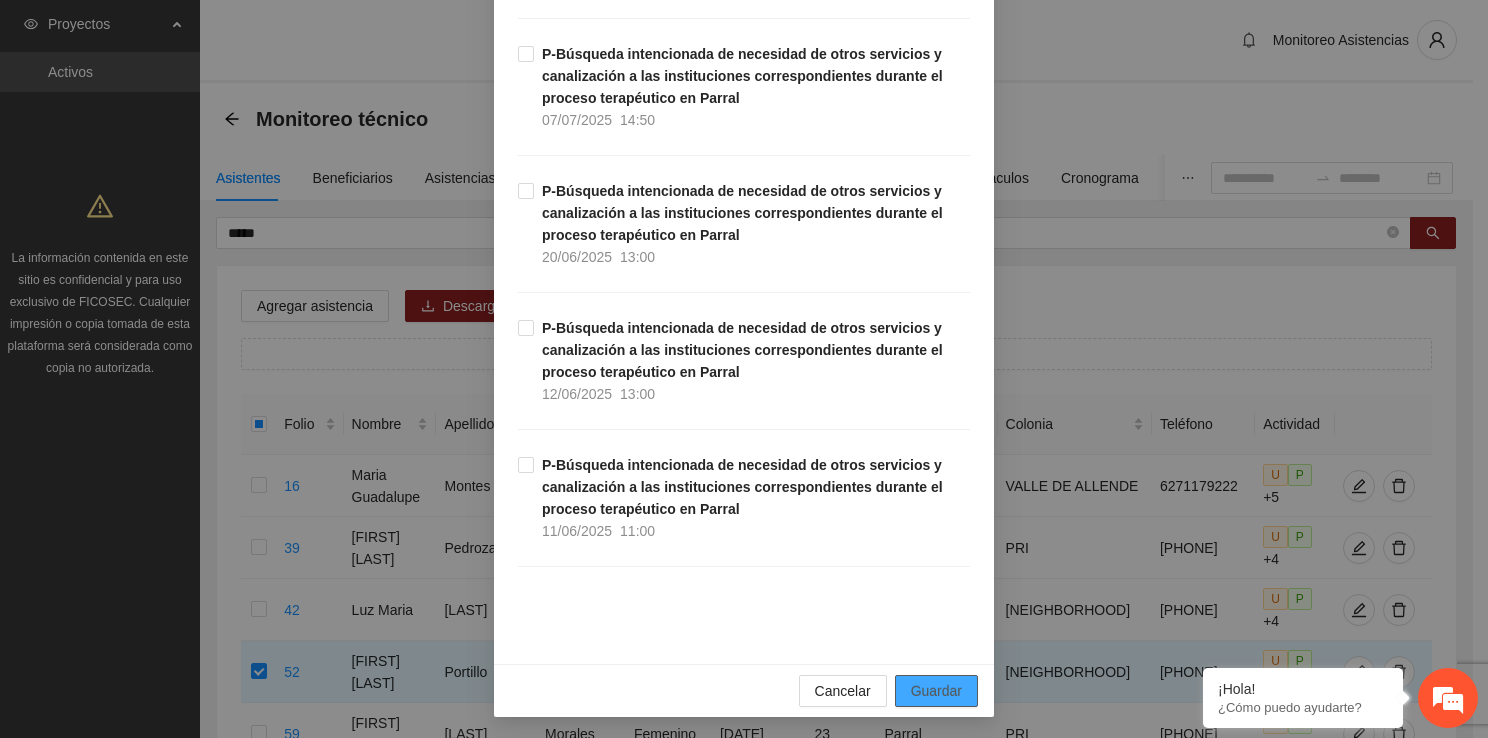 click on "Guardar" at bounding box center [936, 691] 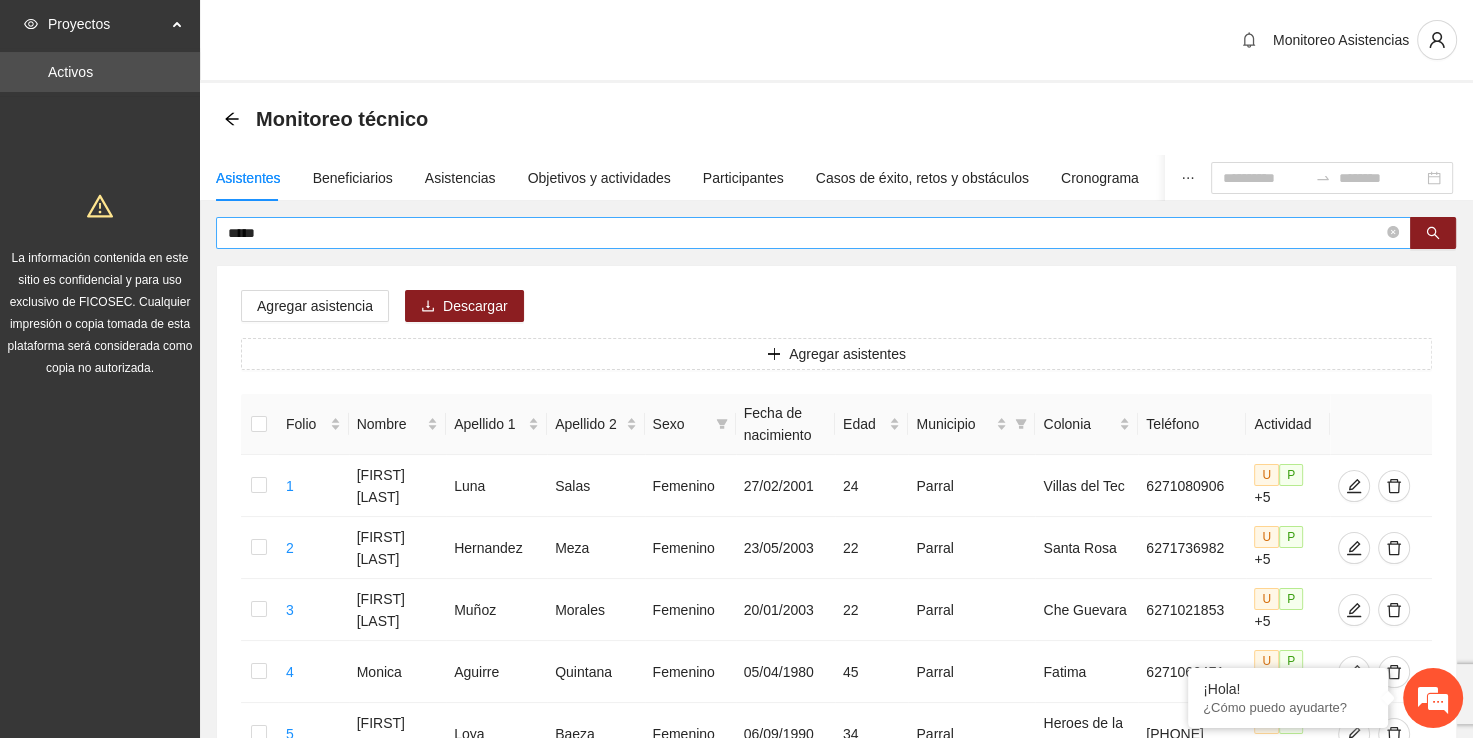 drag, startPoint x: 360, startPoint y: 250, endPoint x: 356, endPoint y: 227, distance: 23.345236 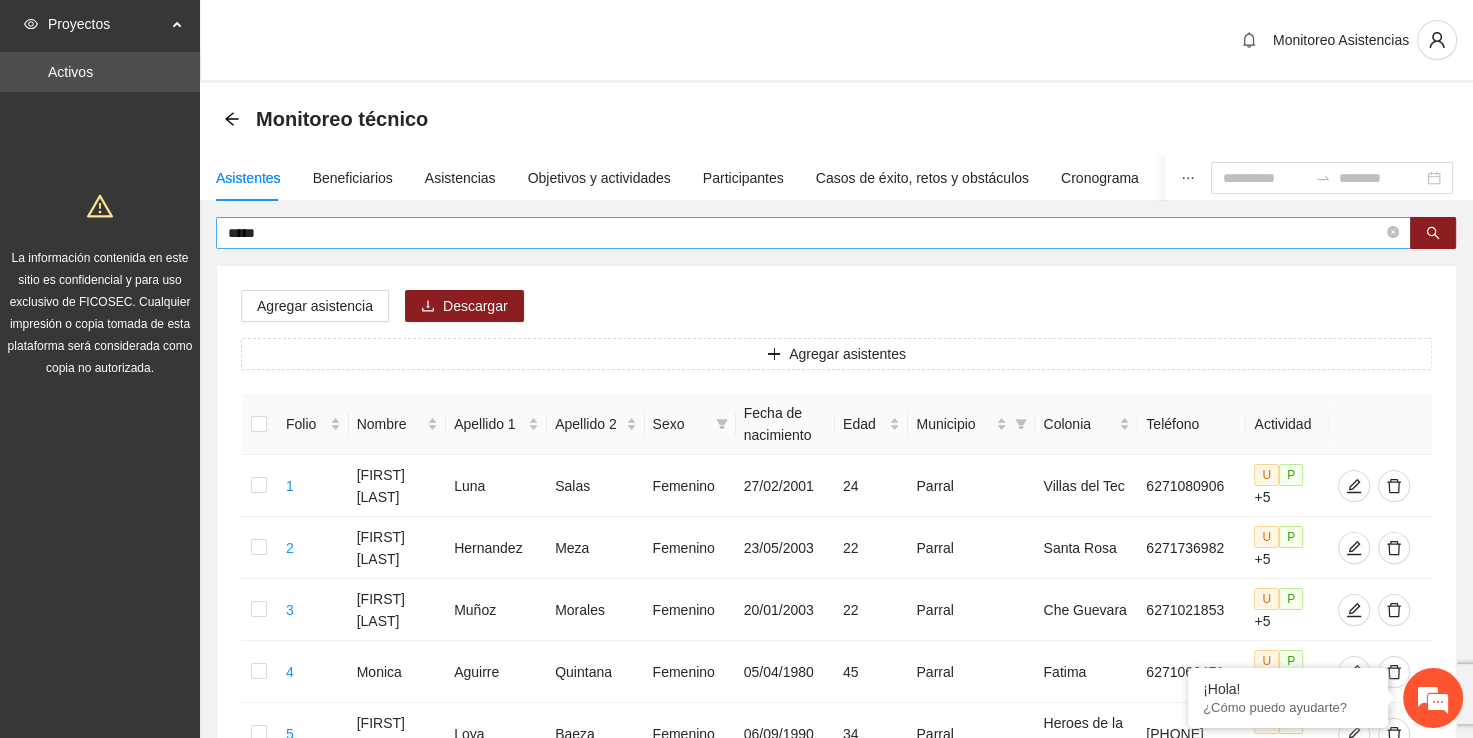 click on "*****" at bounding box center [805, 233] 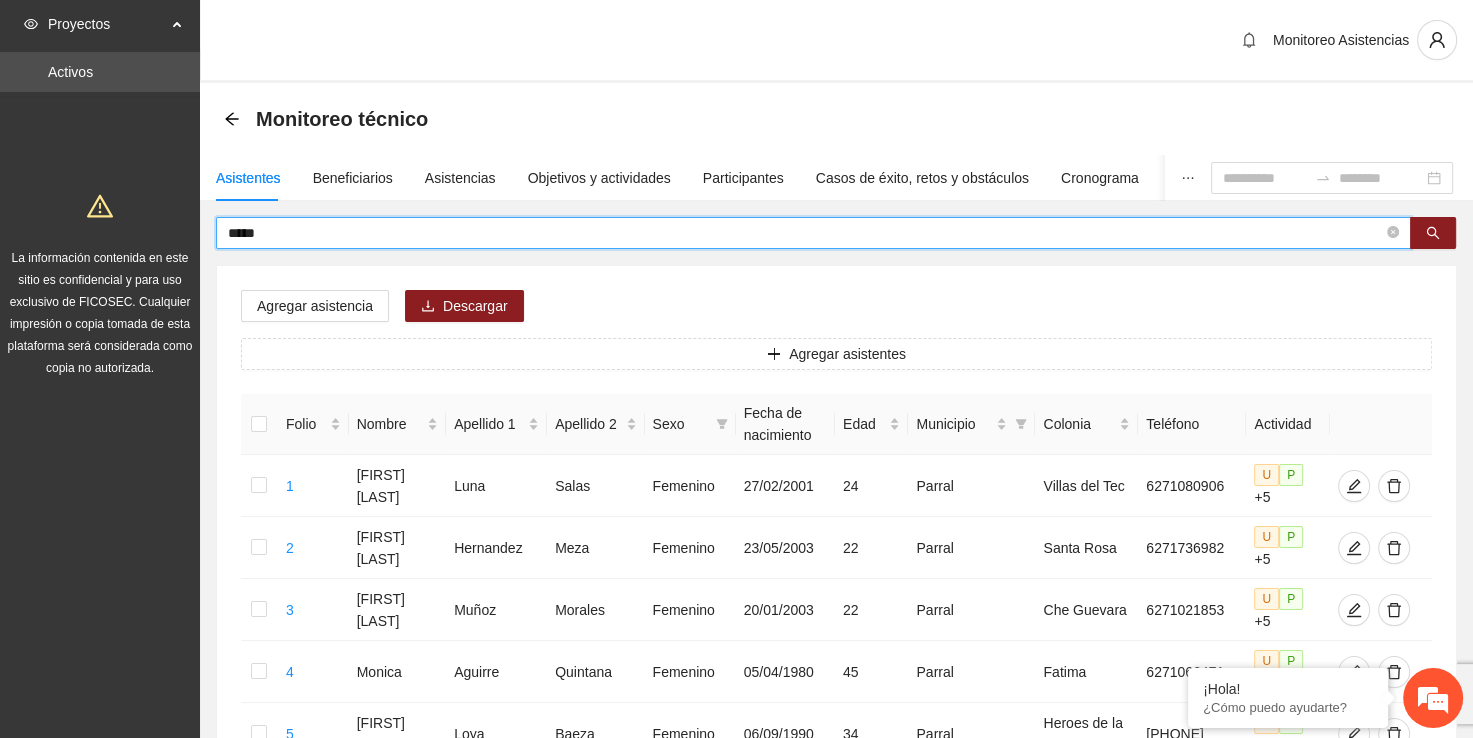 click on "*****" at bounding box center [805, 233] 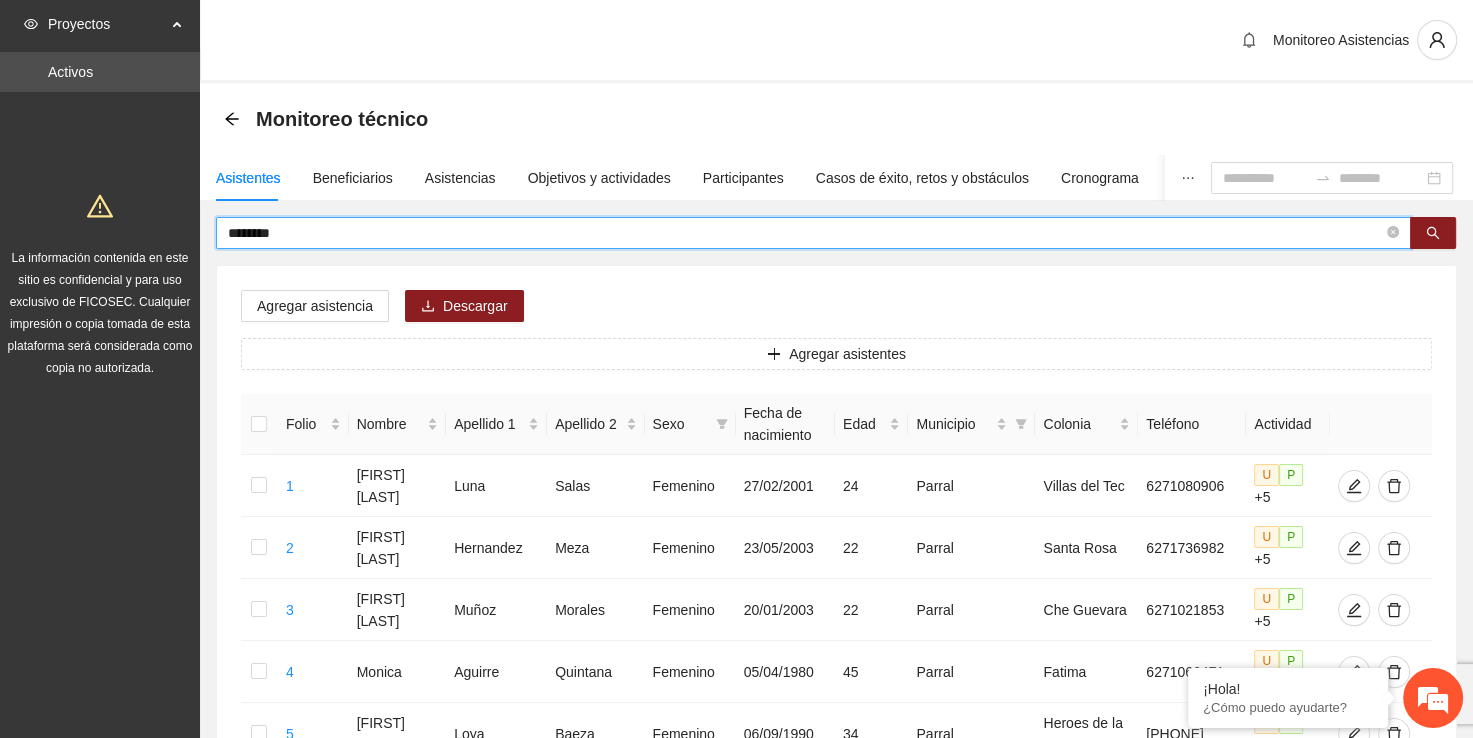 type on "********" 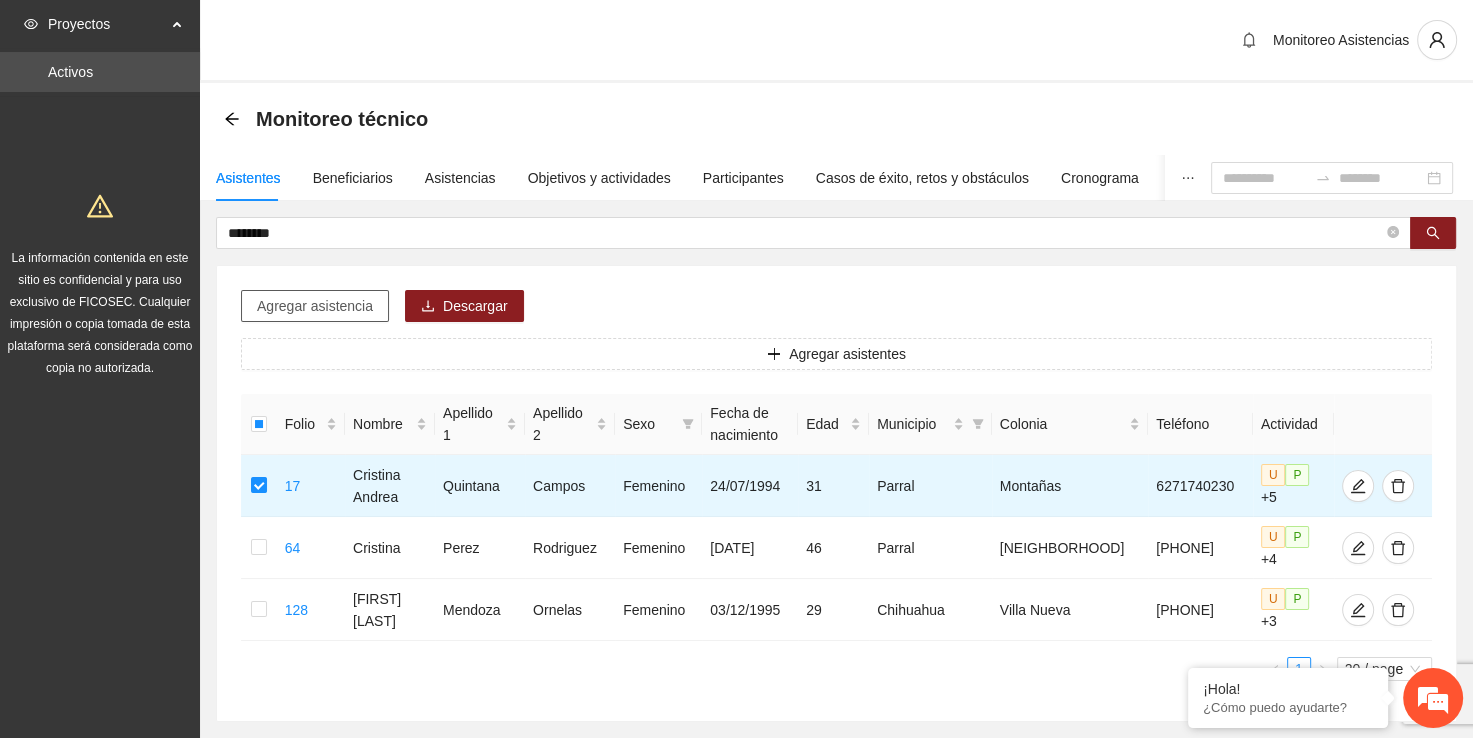 click on "Agregar asistencia" at bounding box center [315, 306] 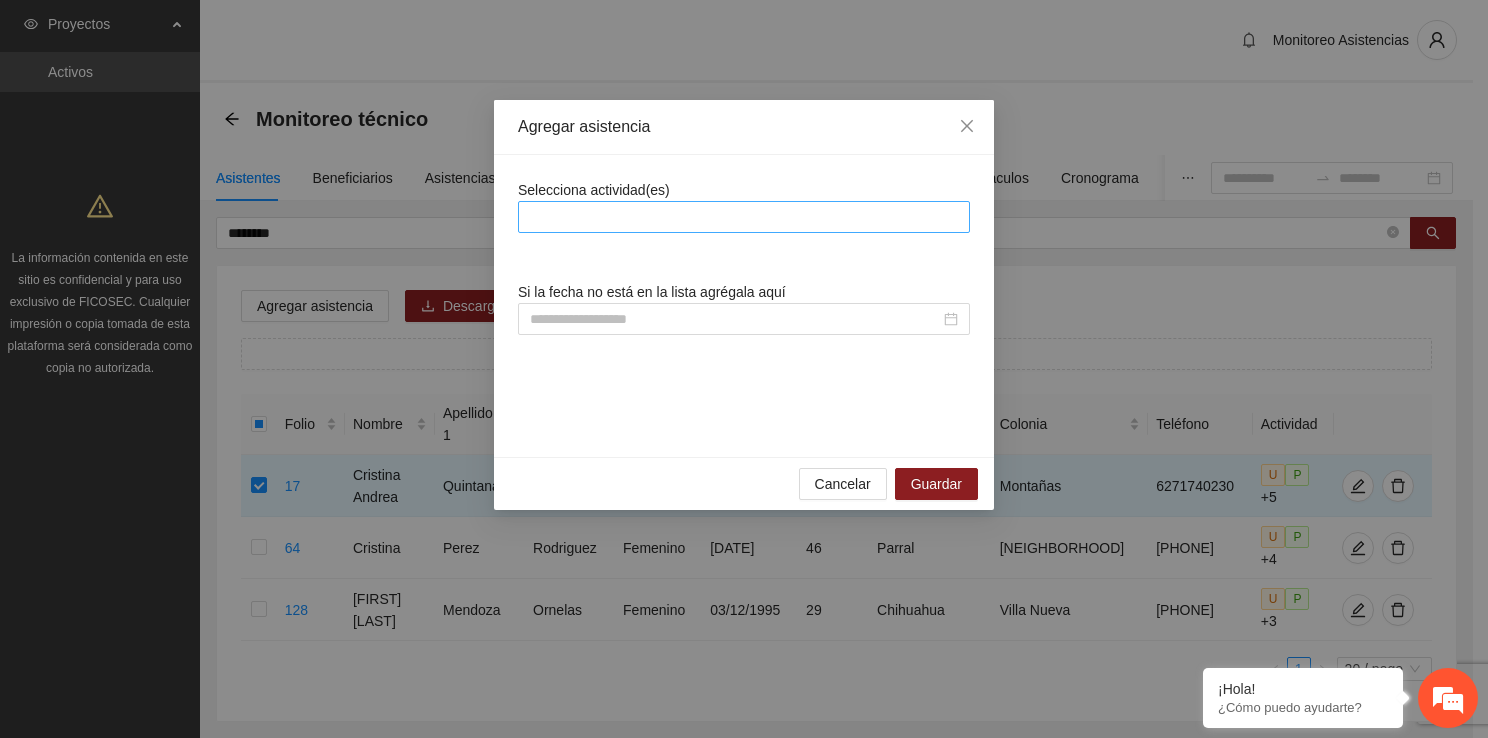 click at bounding box center (744, 217) 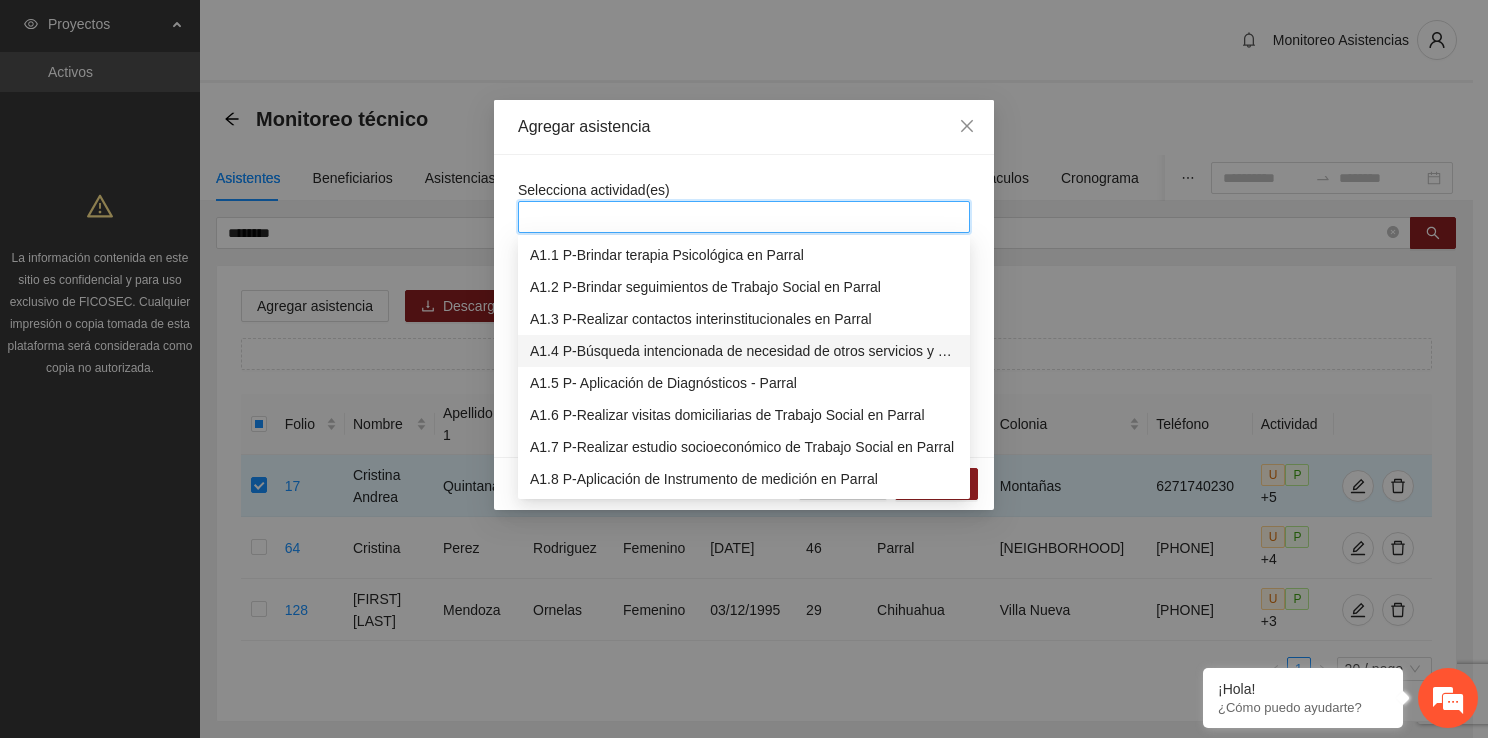 click on "A1.4 P-Búsqueda intencionada de necesidad de otros servicios y canalización a las instituciones correspondientes durante el proceso terapéutico en Parral" at bounding box center (744, 351) 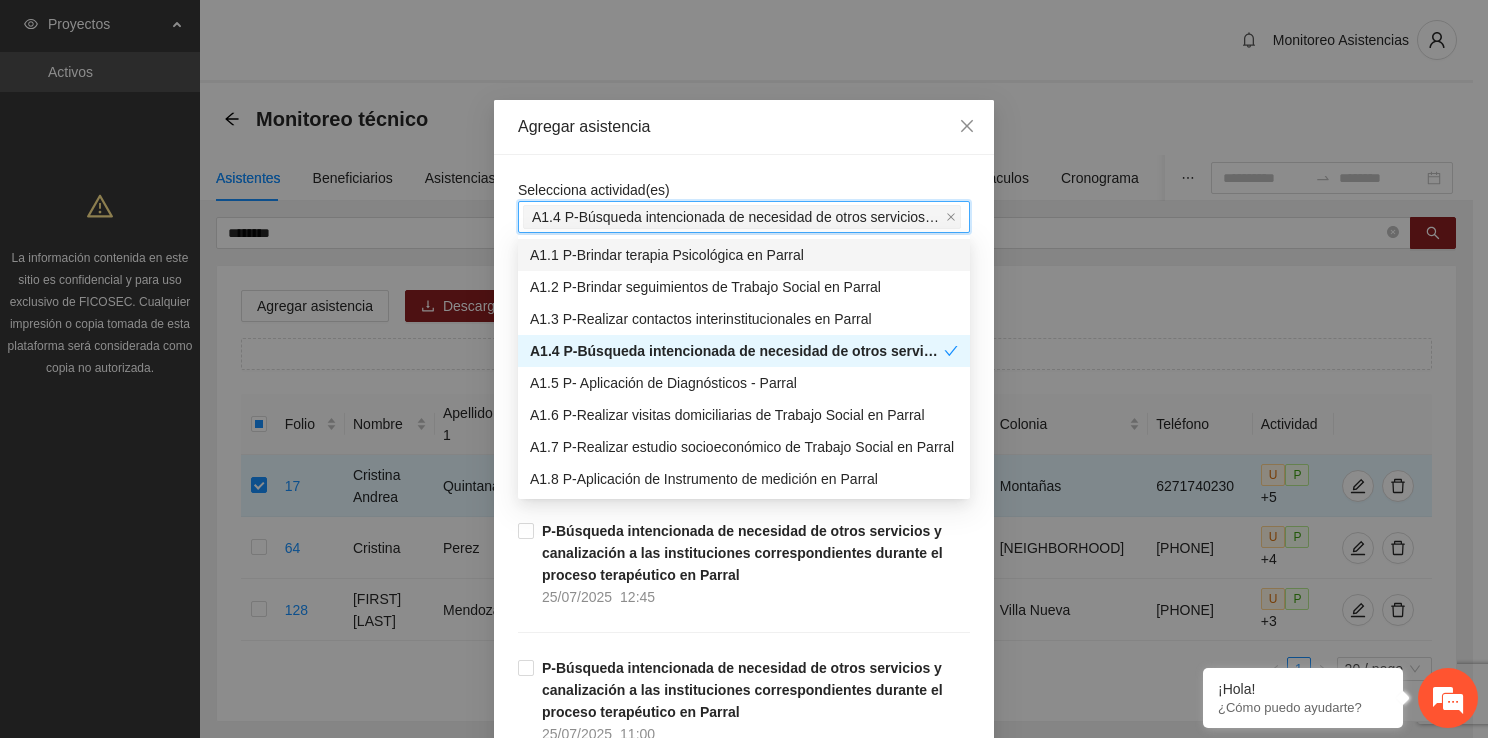 click on "Agregar asistencia" at bounding box center [744, 127] 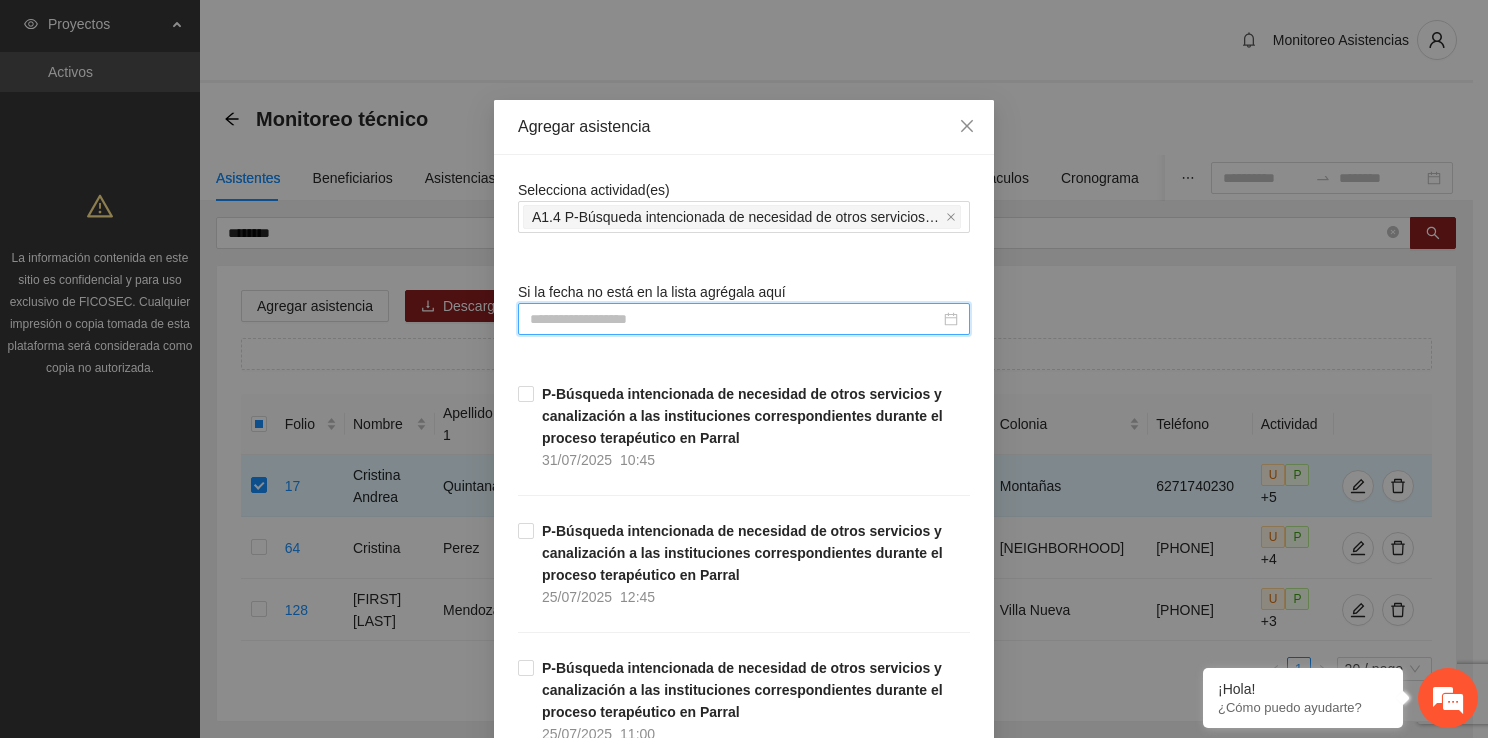click at bounding box center (735, 319) 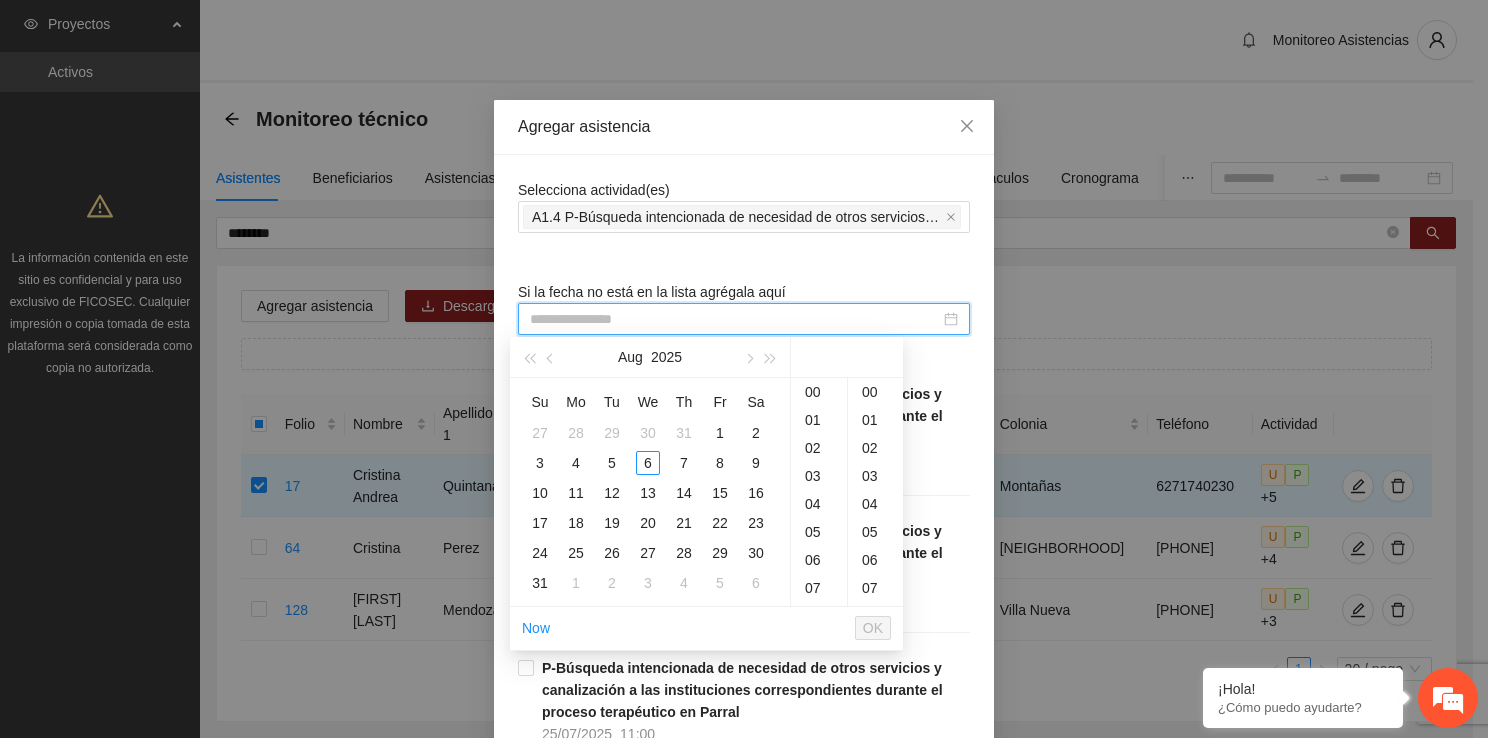 type on "**********" 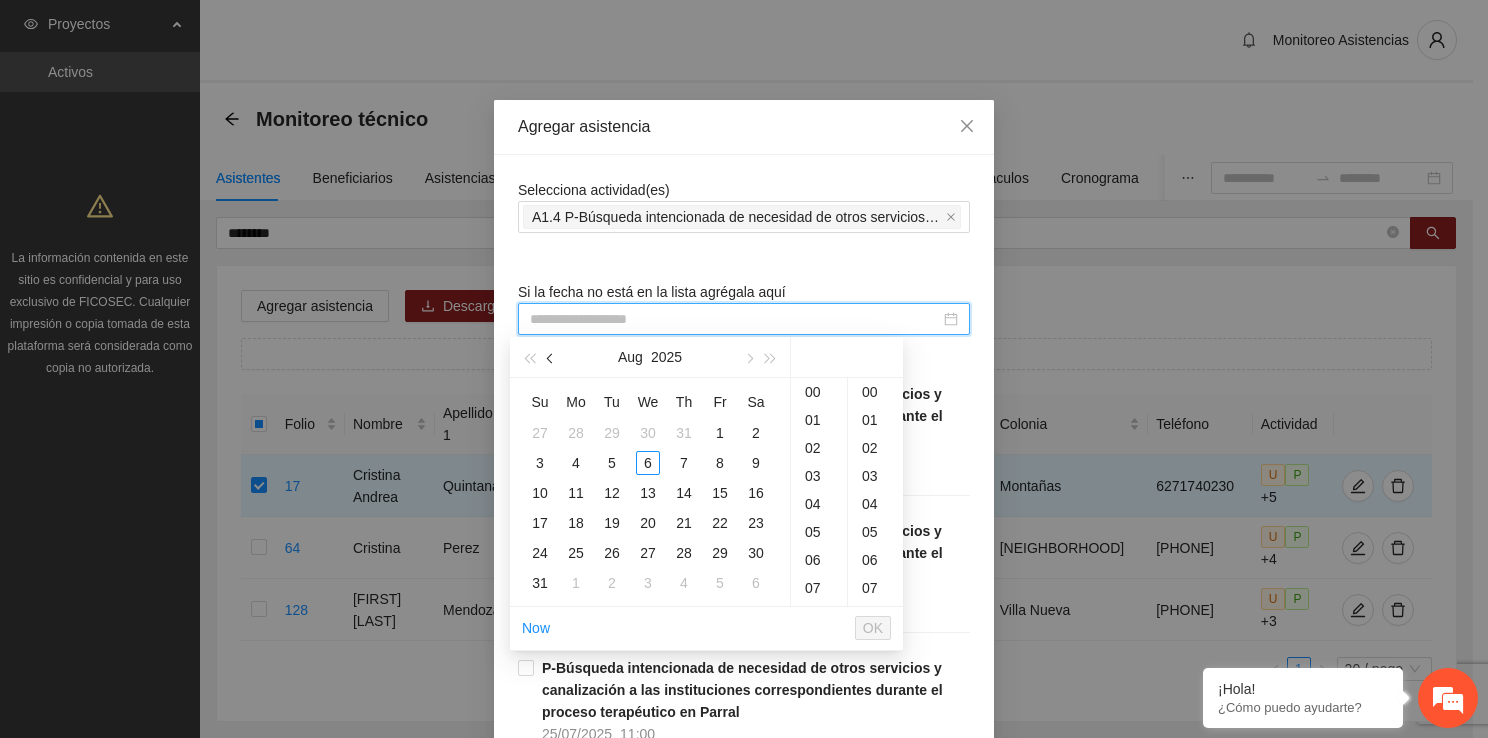click at bounding box center [551, 357] 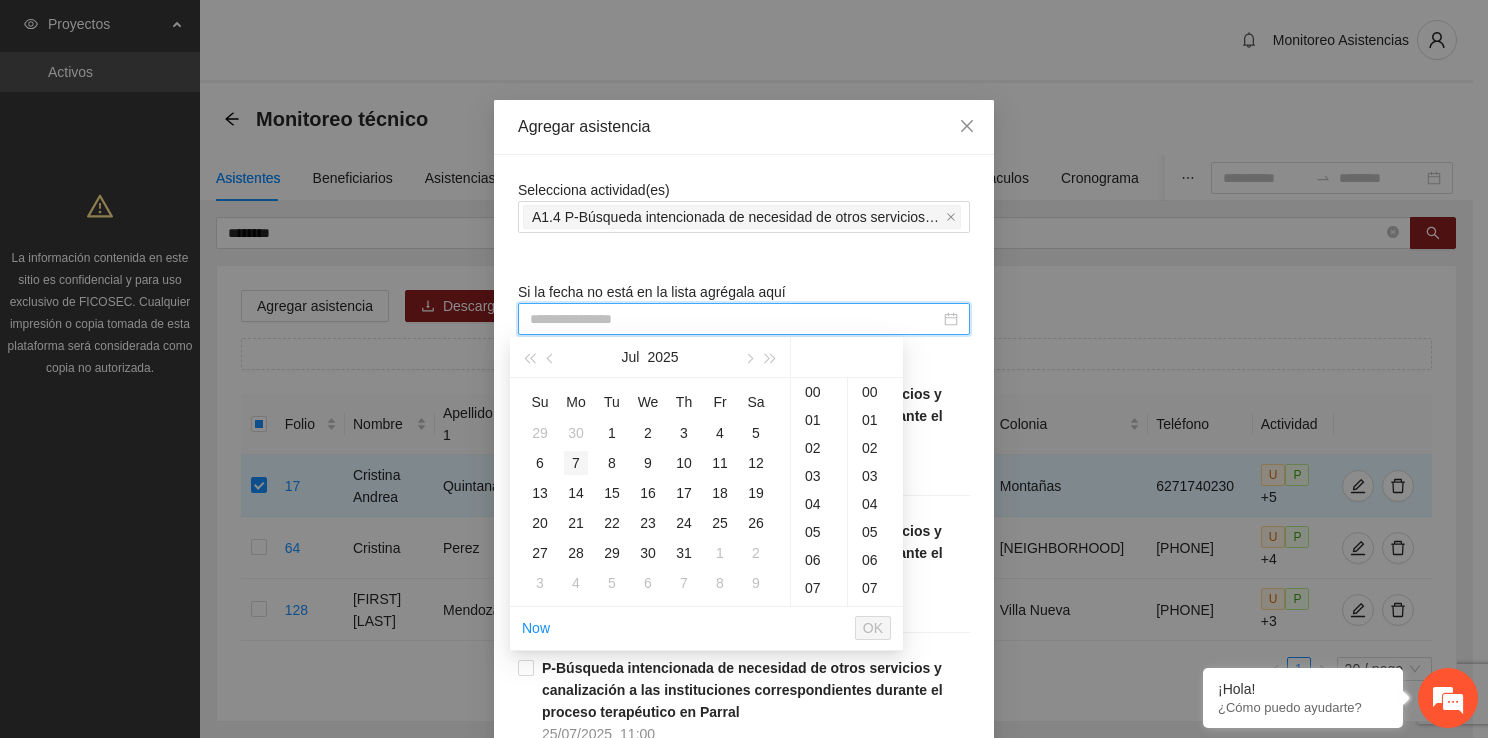click on "7" at bounding box center (576, 463) 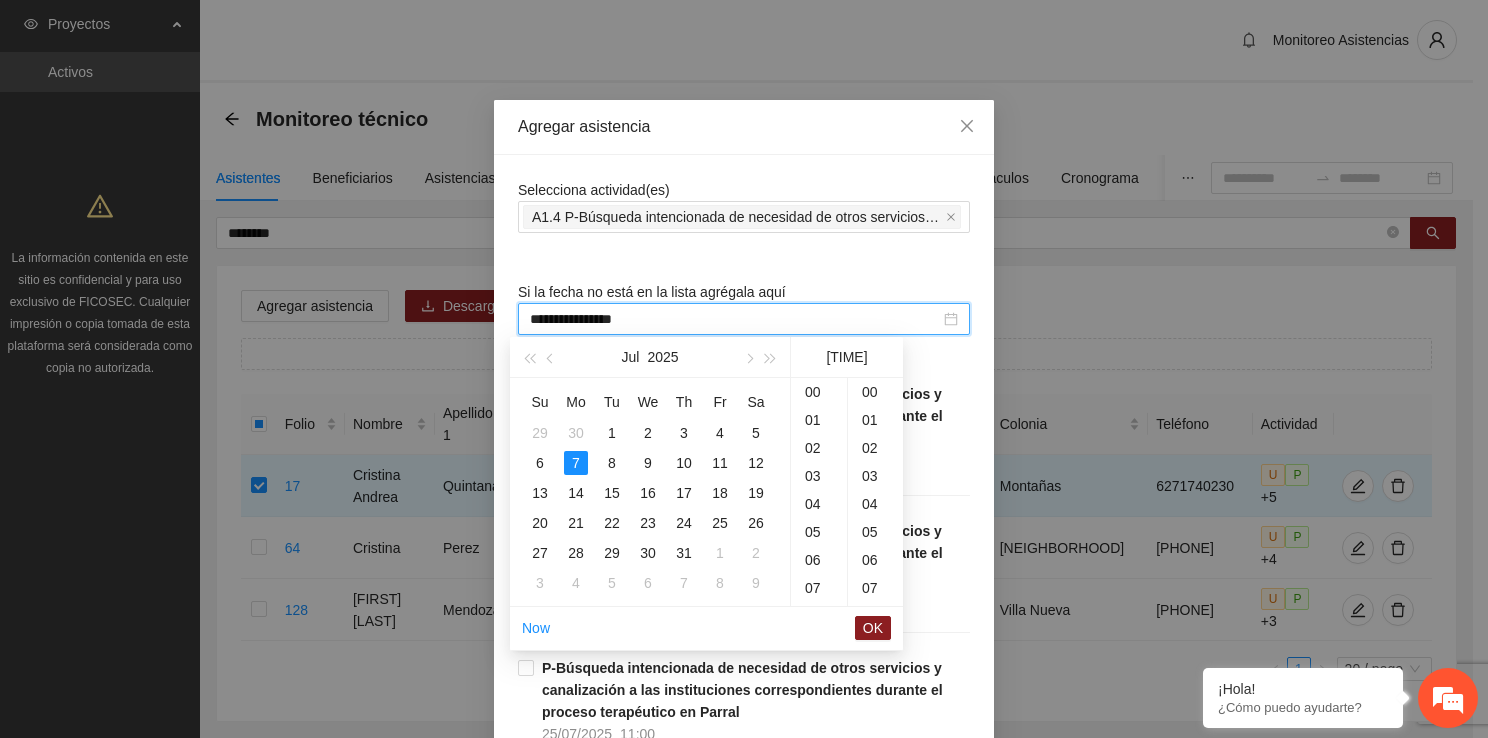scroll, scrollTop: 560, scrollLeft: 0, axis: vertical 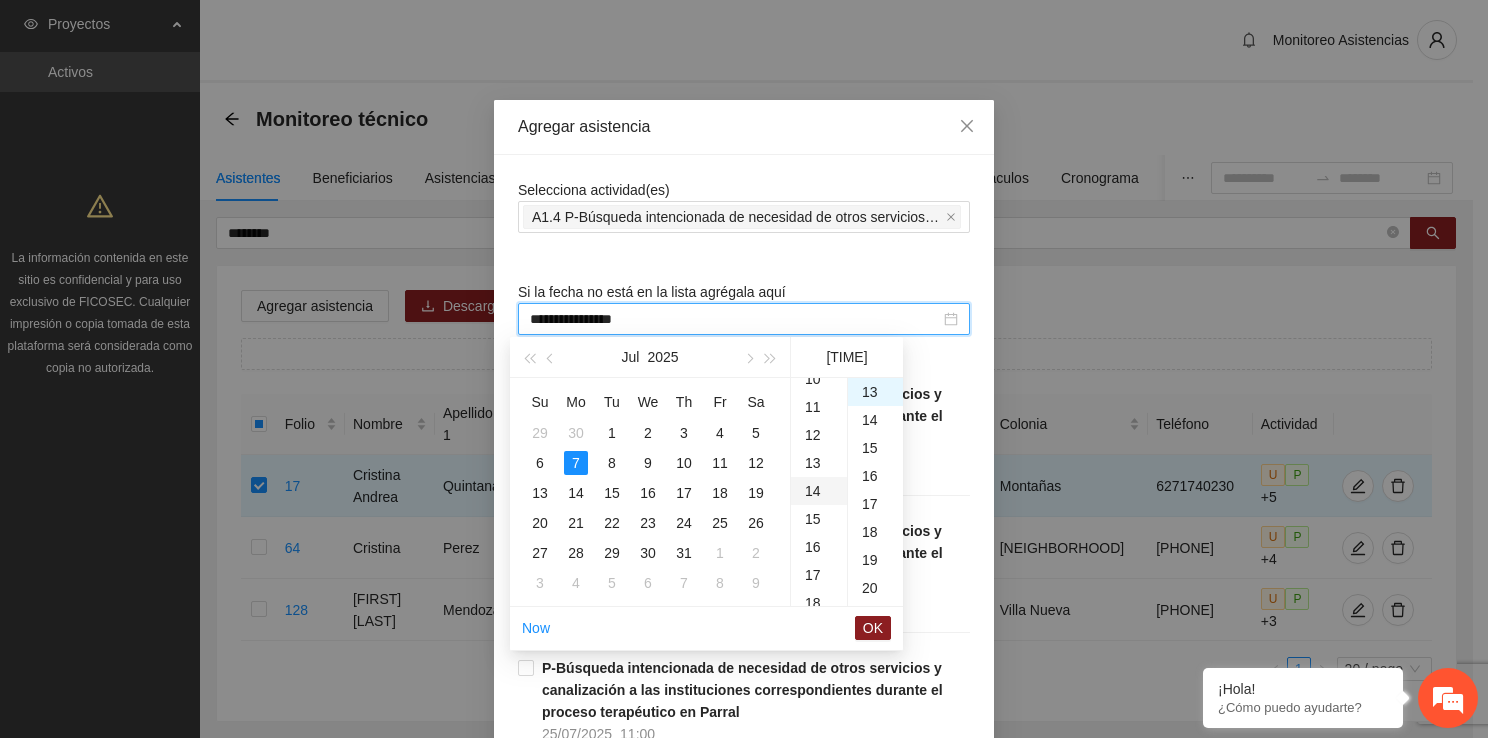 click on "14" at bounding box center [819, 491] 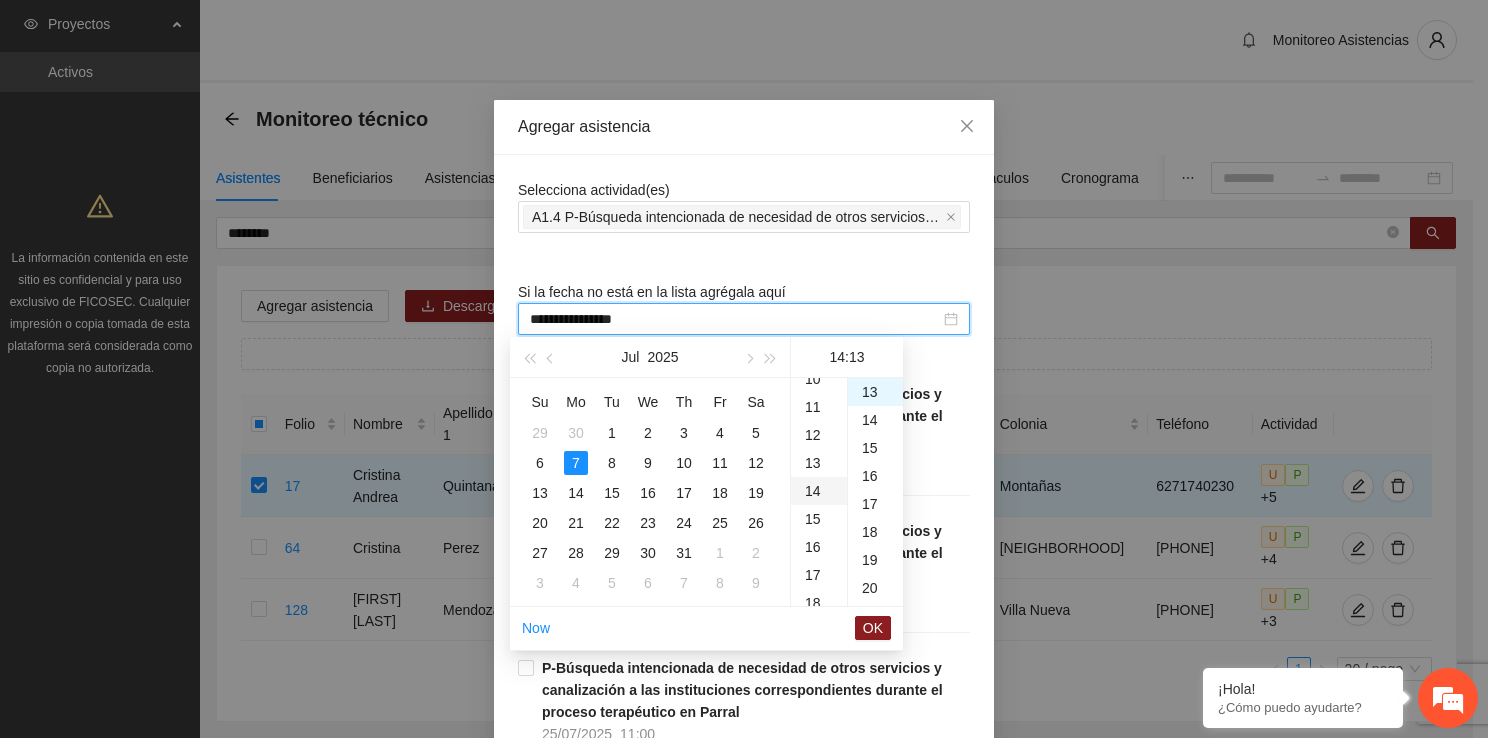 scroll, scrollTop: 392, scrollLeft: 0, axis: vertical 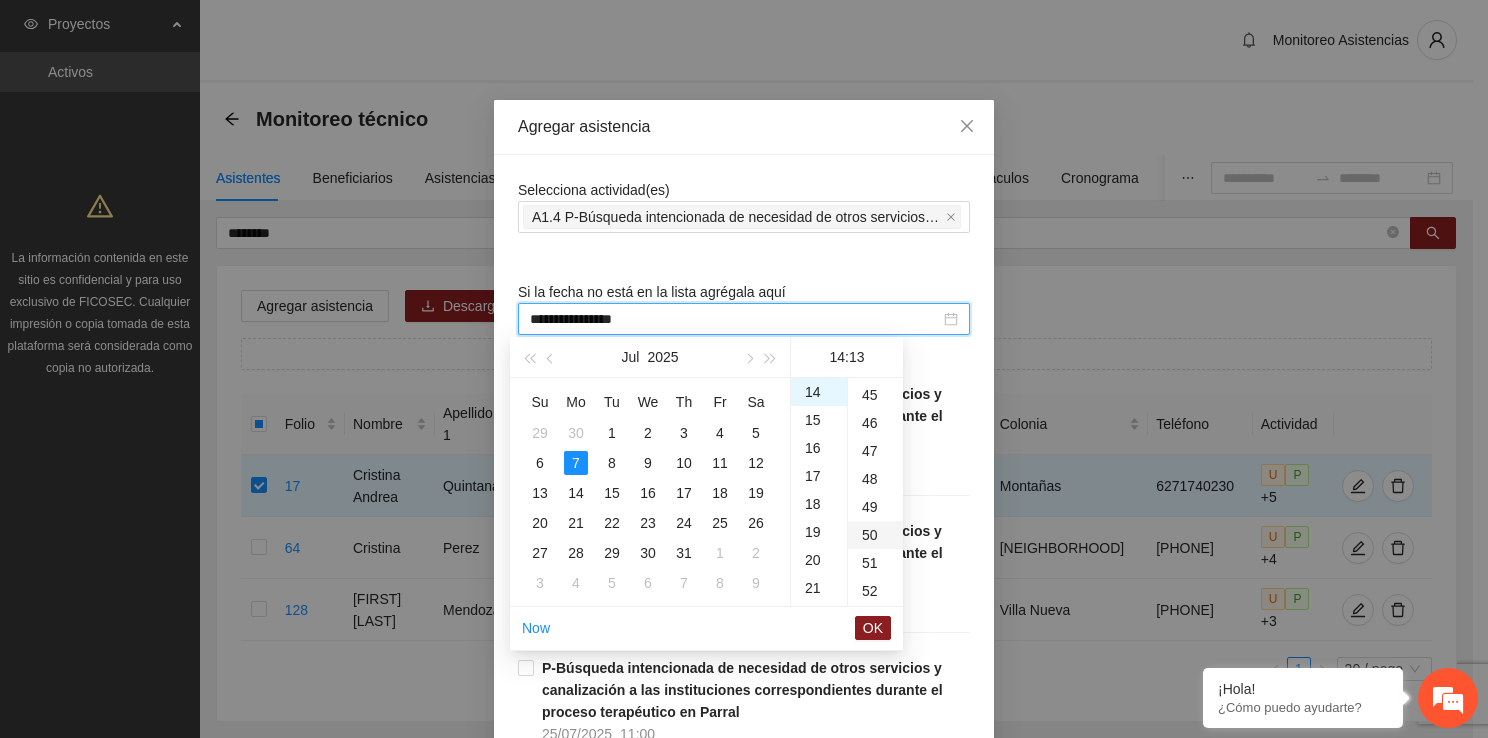click on "50" at bounding box center [875, 535] 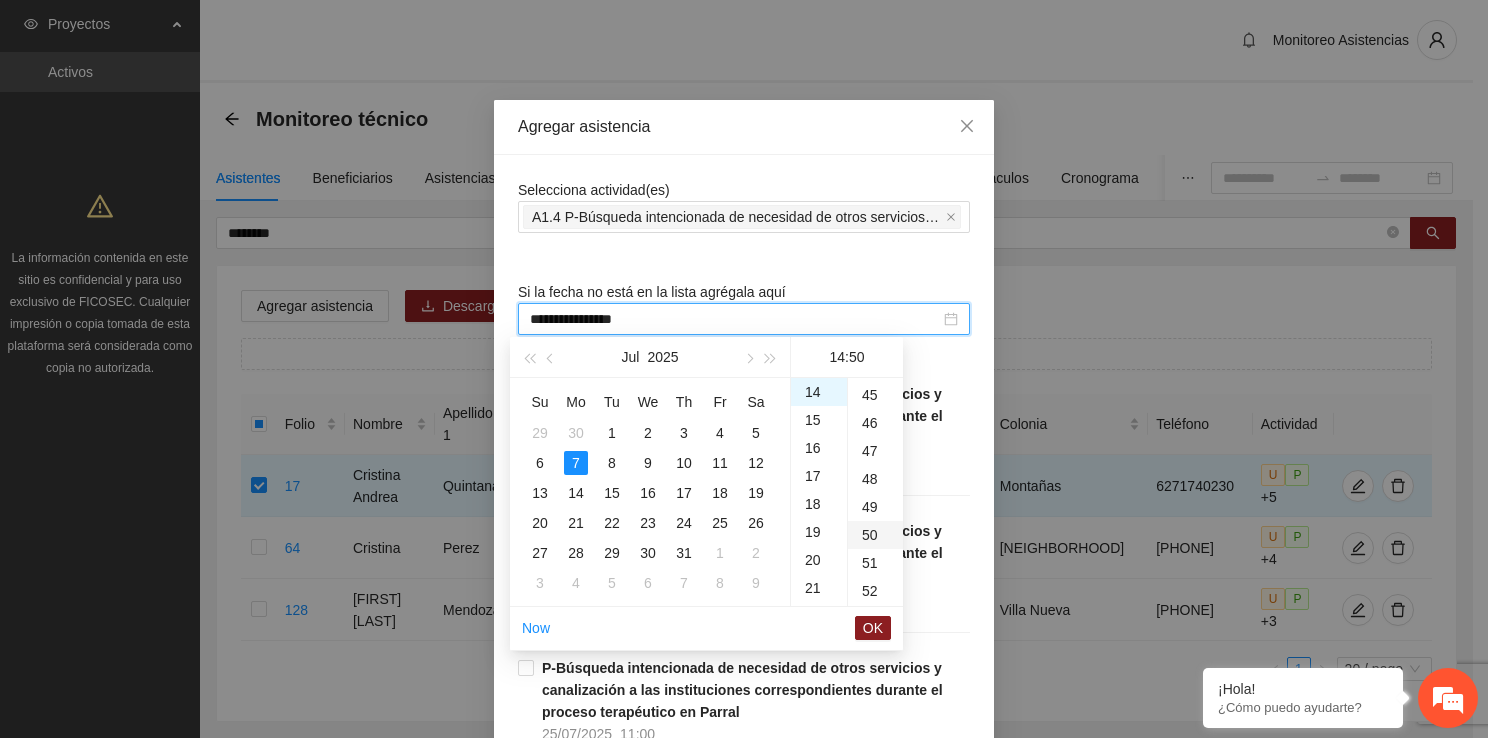 scroll, scrollTop: 1400, scrollLeft: 0, axis: vertical 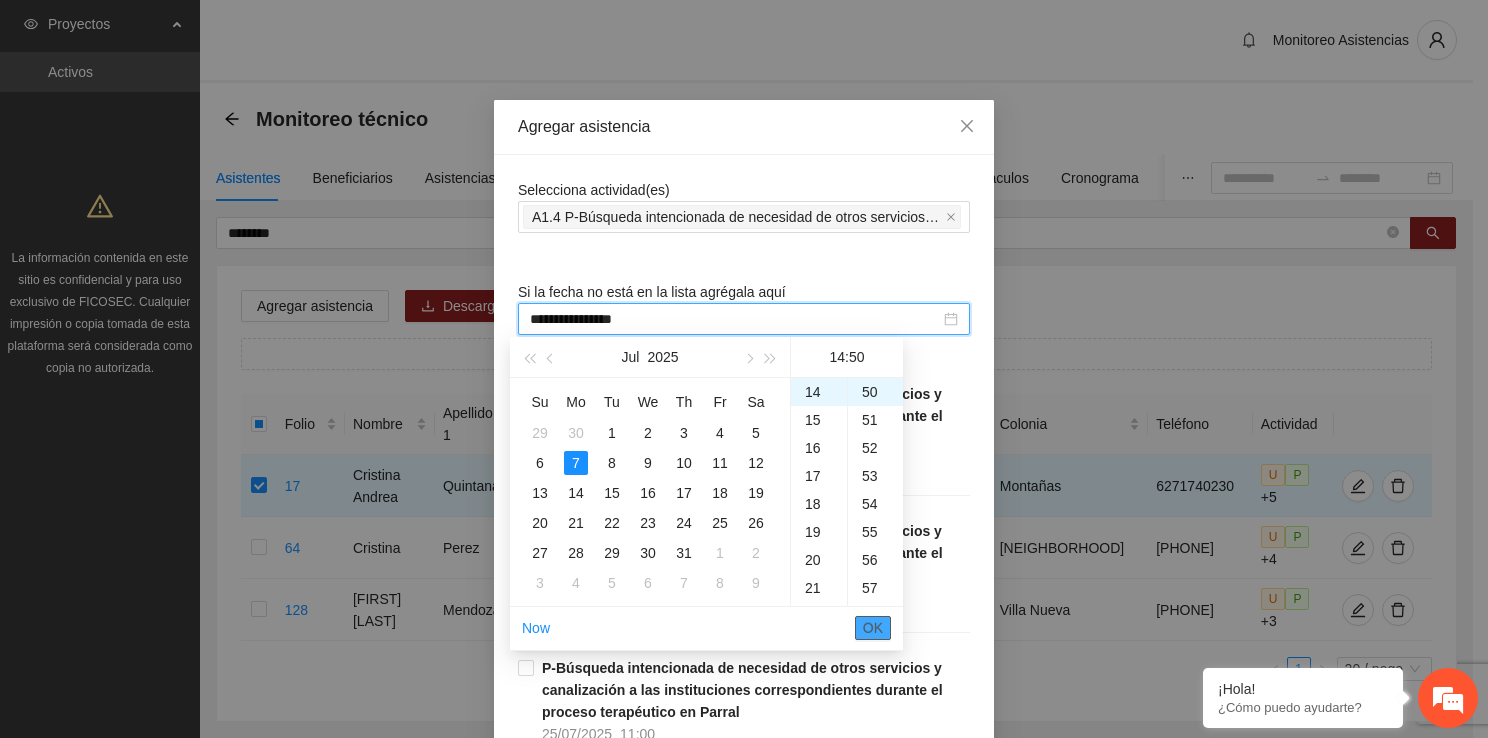click on "OK" at bounding box center (873, 628) 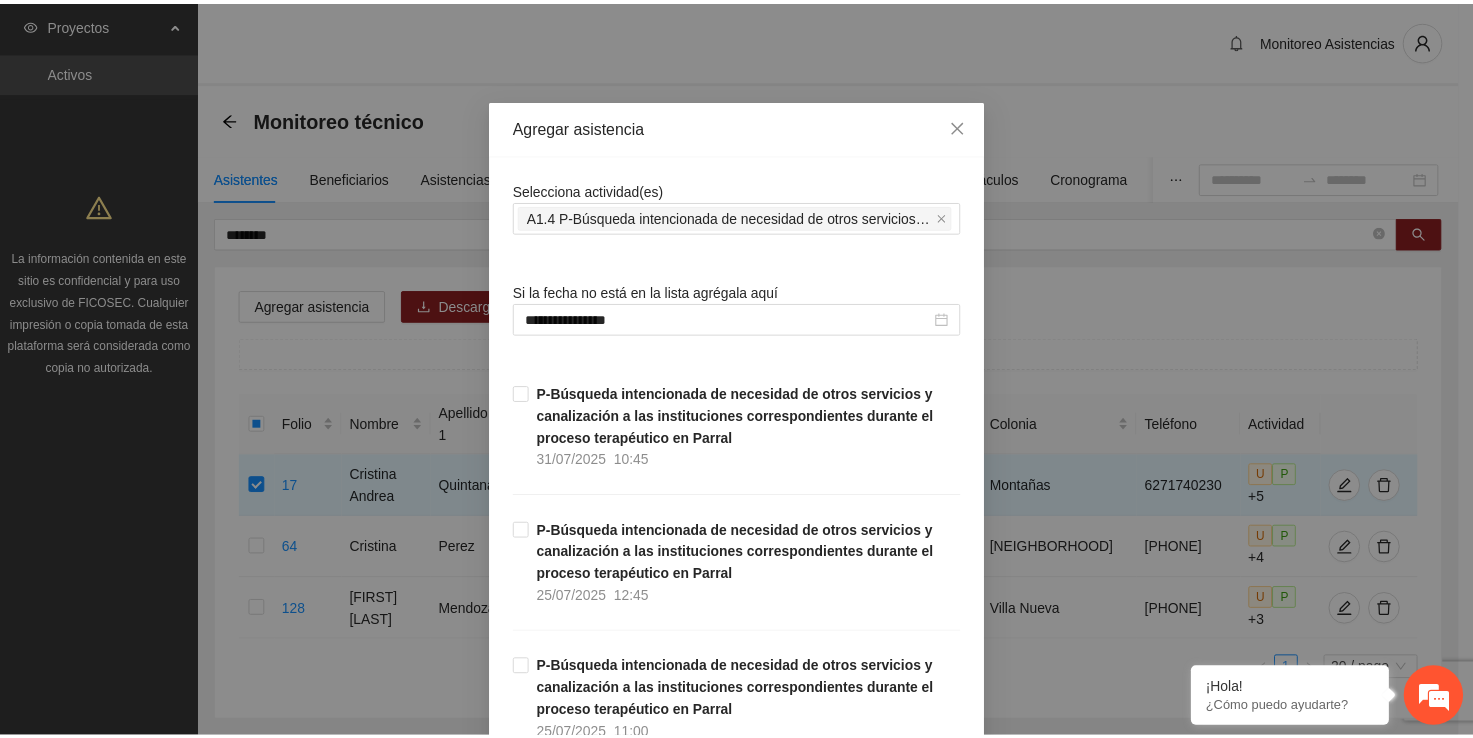 scroll, scrollTop: 751, scrollLeft: 0, axis: vertical 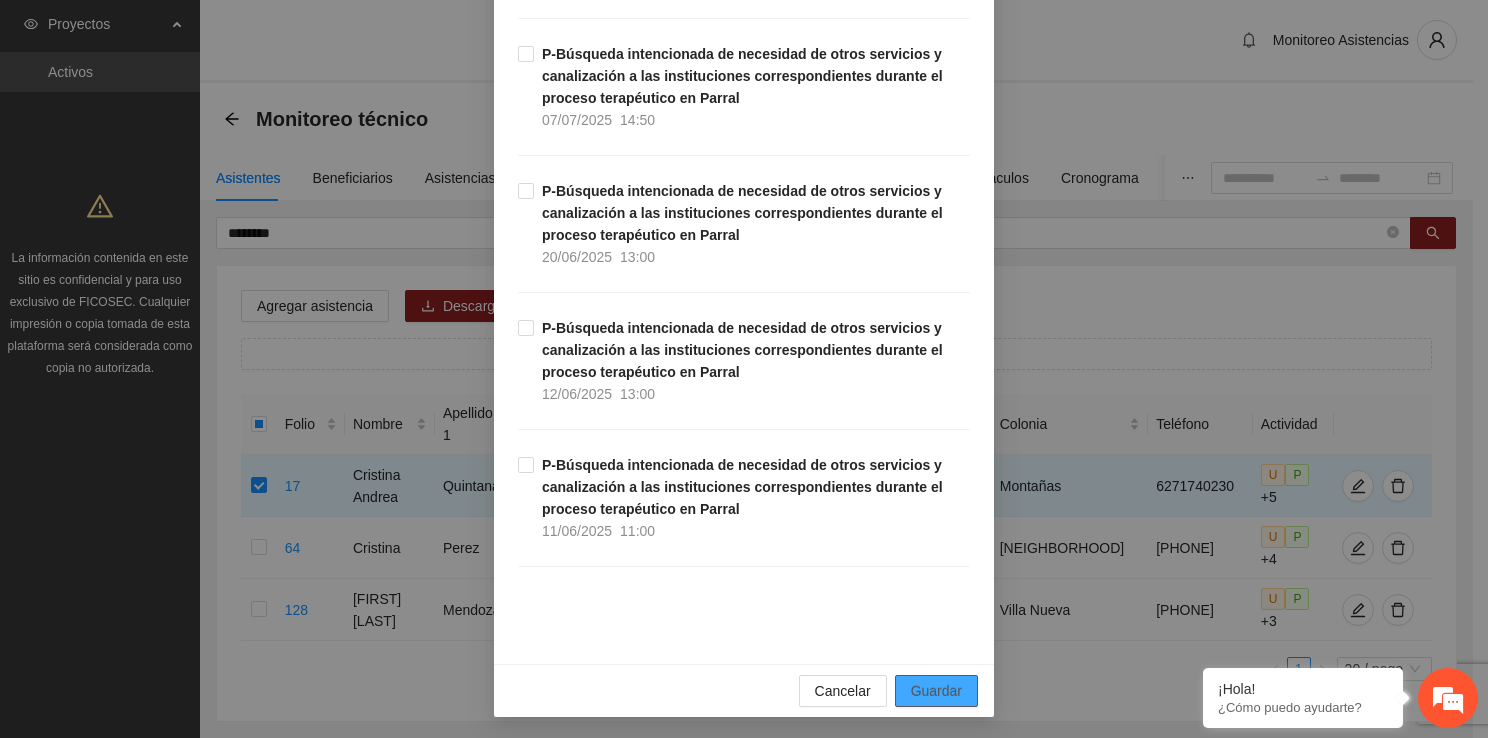 click on "Guardar" at bounding box center (936, 691) 